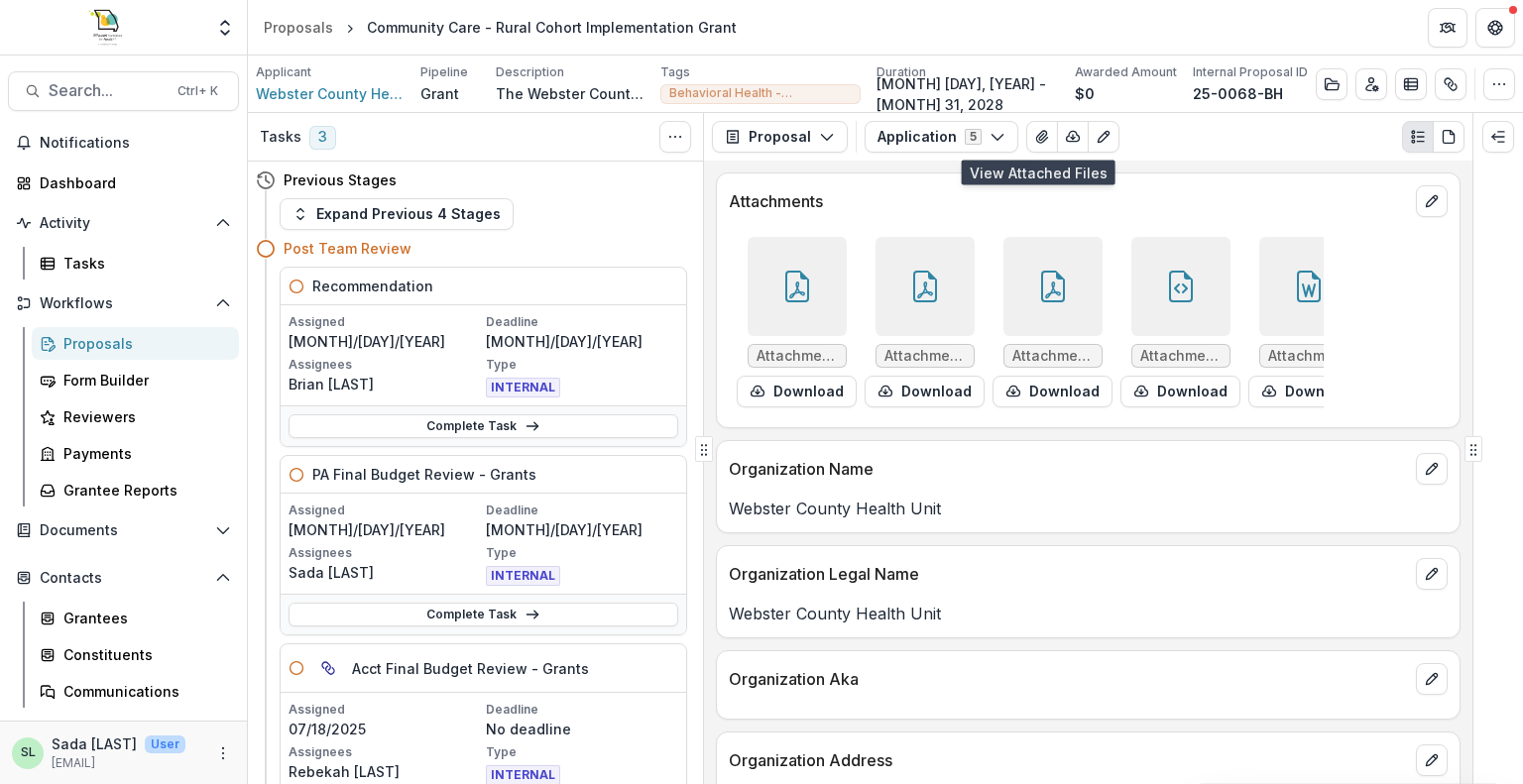 scroll, scrollTop: 0, scrollLeft: 0, axis: both 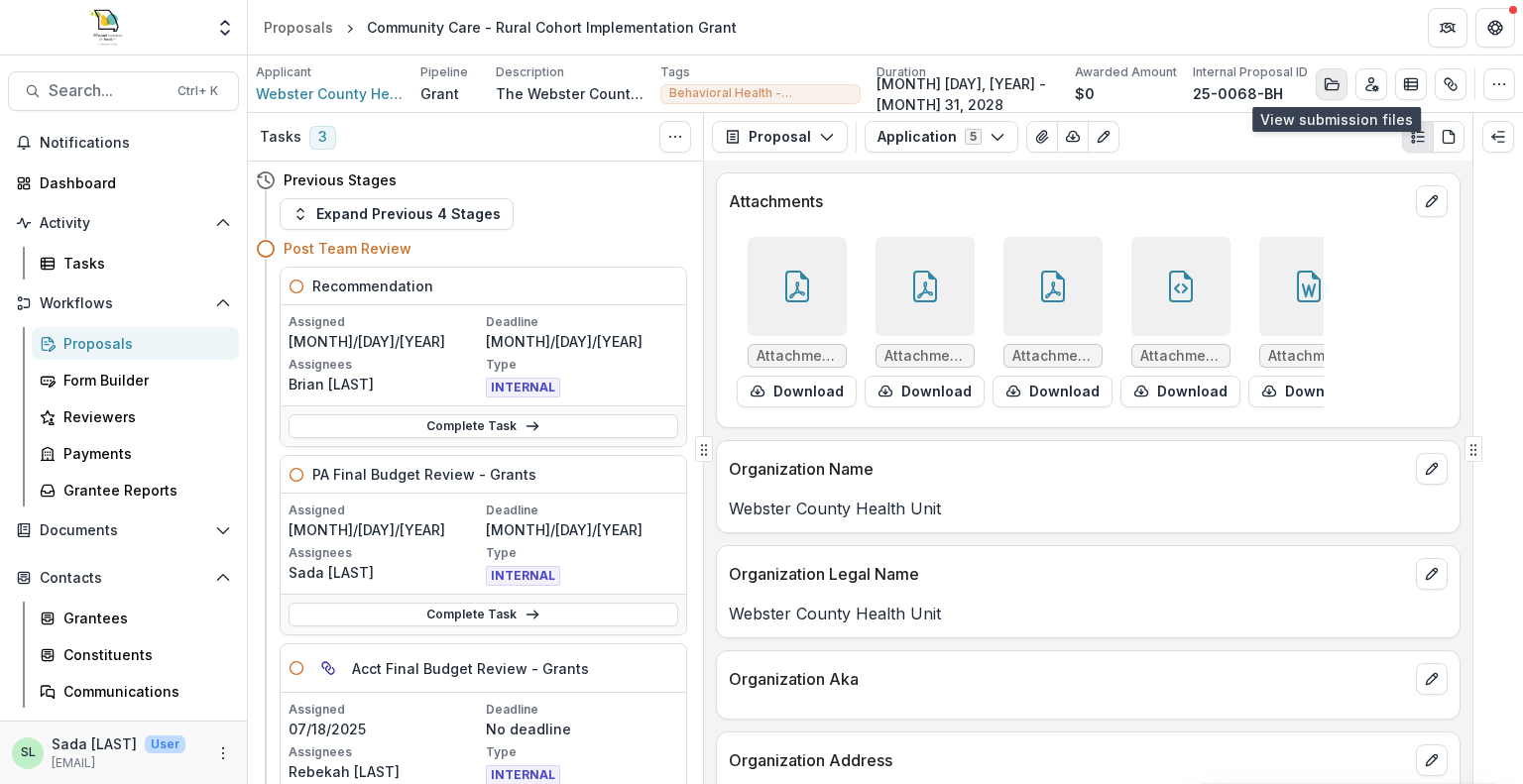 click 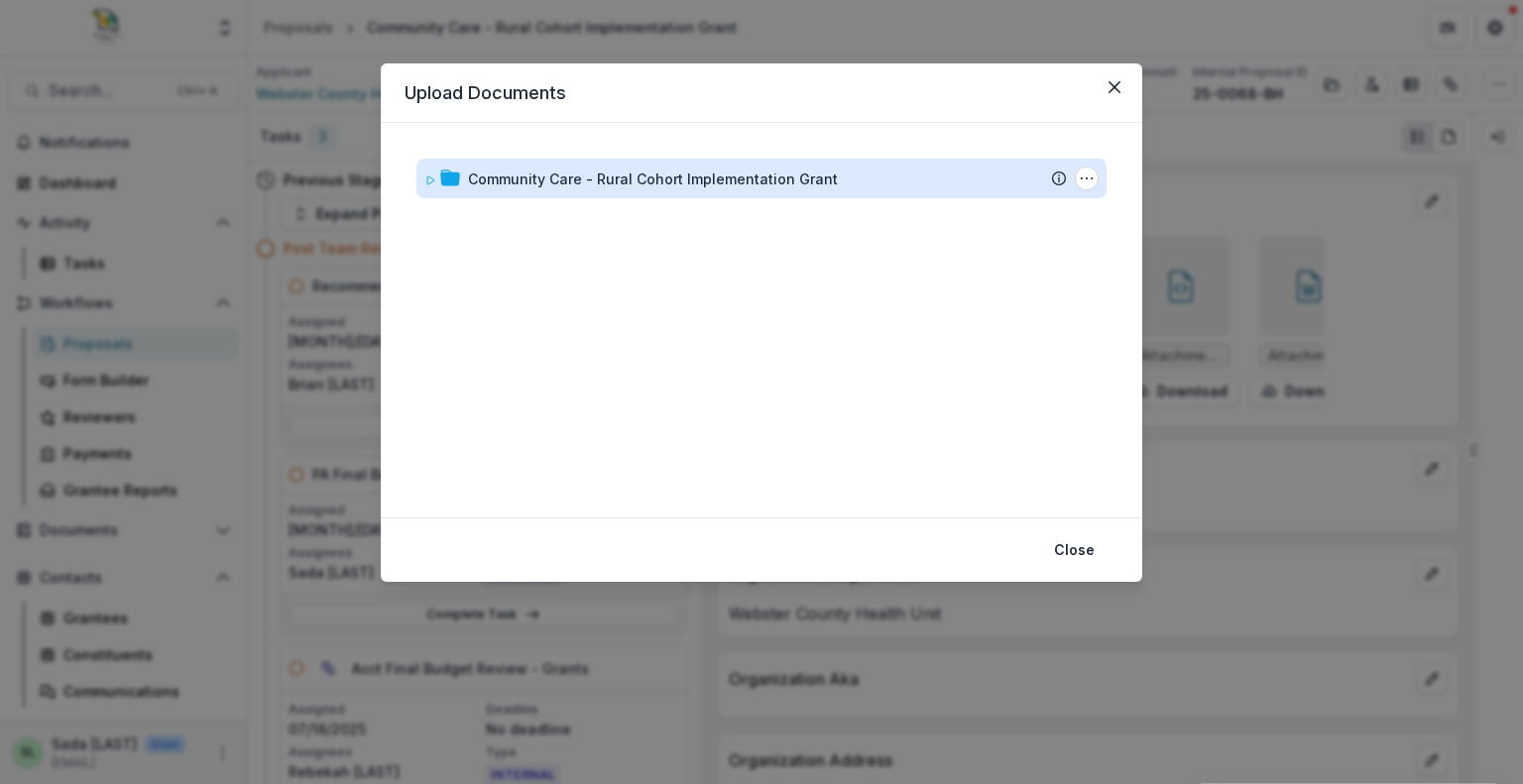 click on "Community Care - Rural Cohort Implementation Grant" at bounding box center [652, 178] 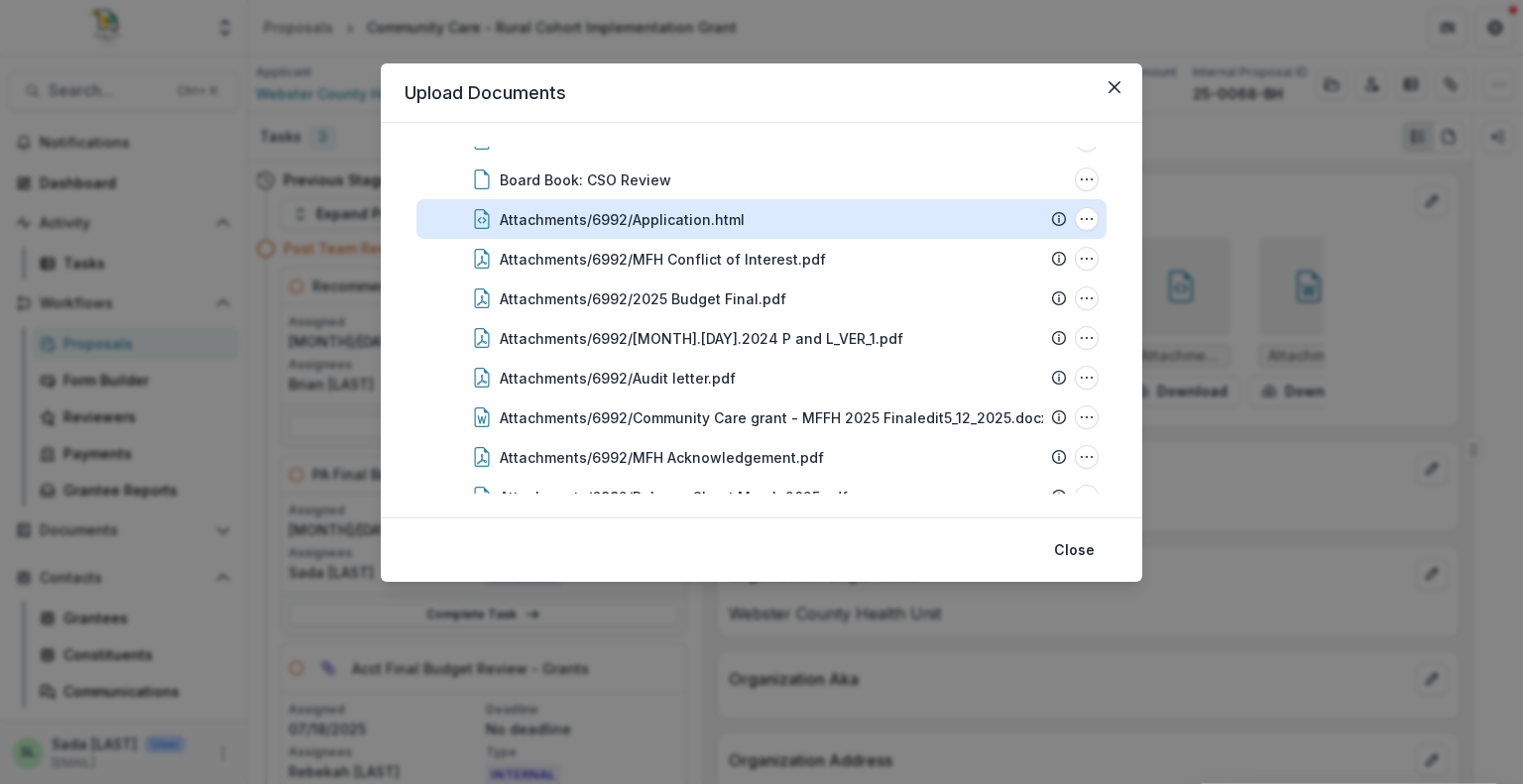 scroll, scrollTop: 99, scrollLeft: 0, axis: vertical 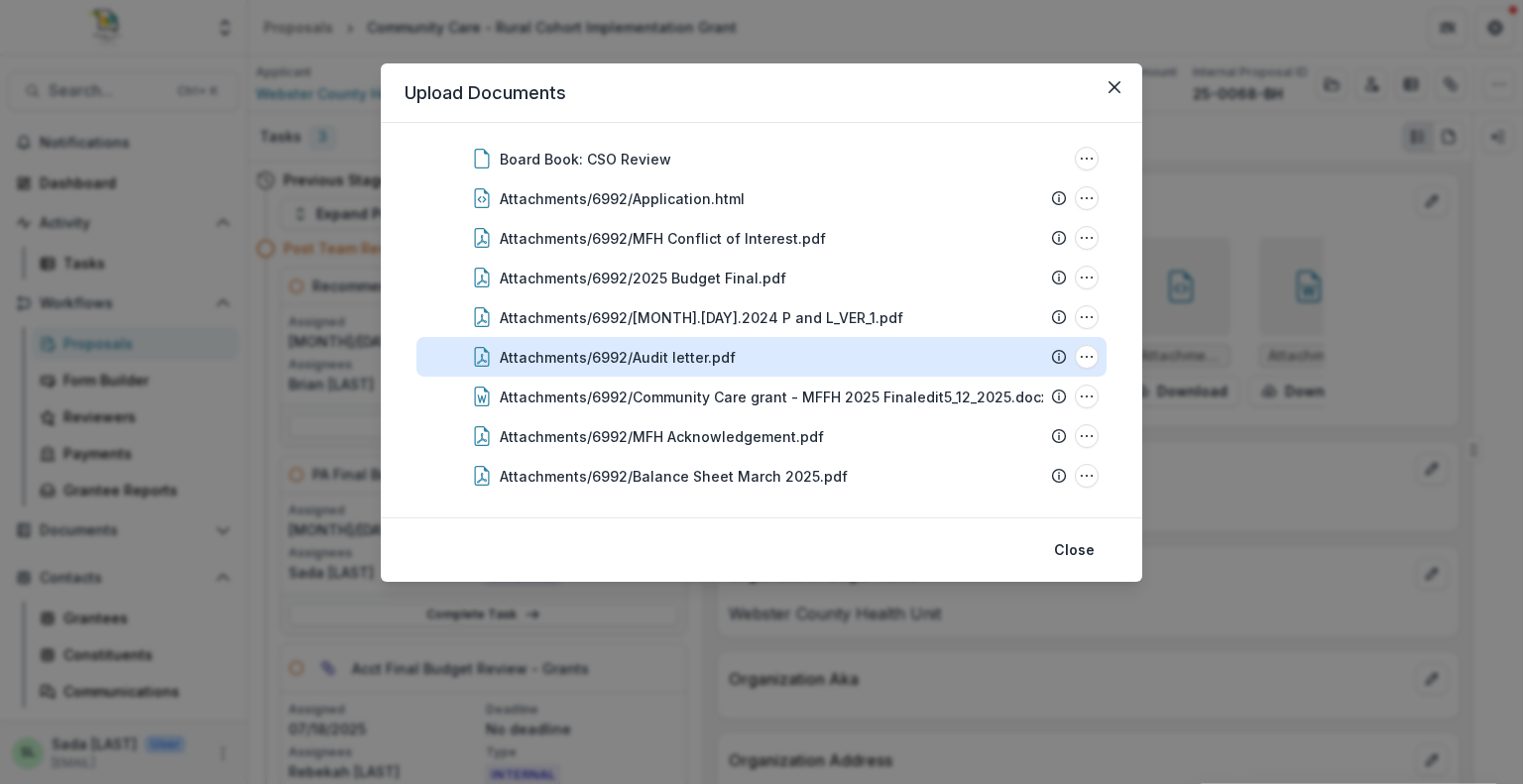 click on "Attachments/6992/Audit letter.pdf" at bounding box center [618, 357] 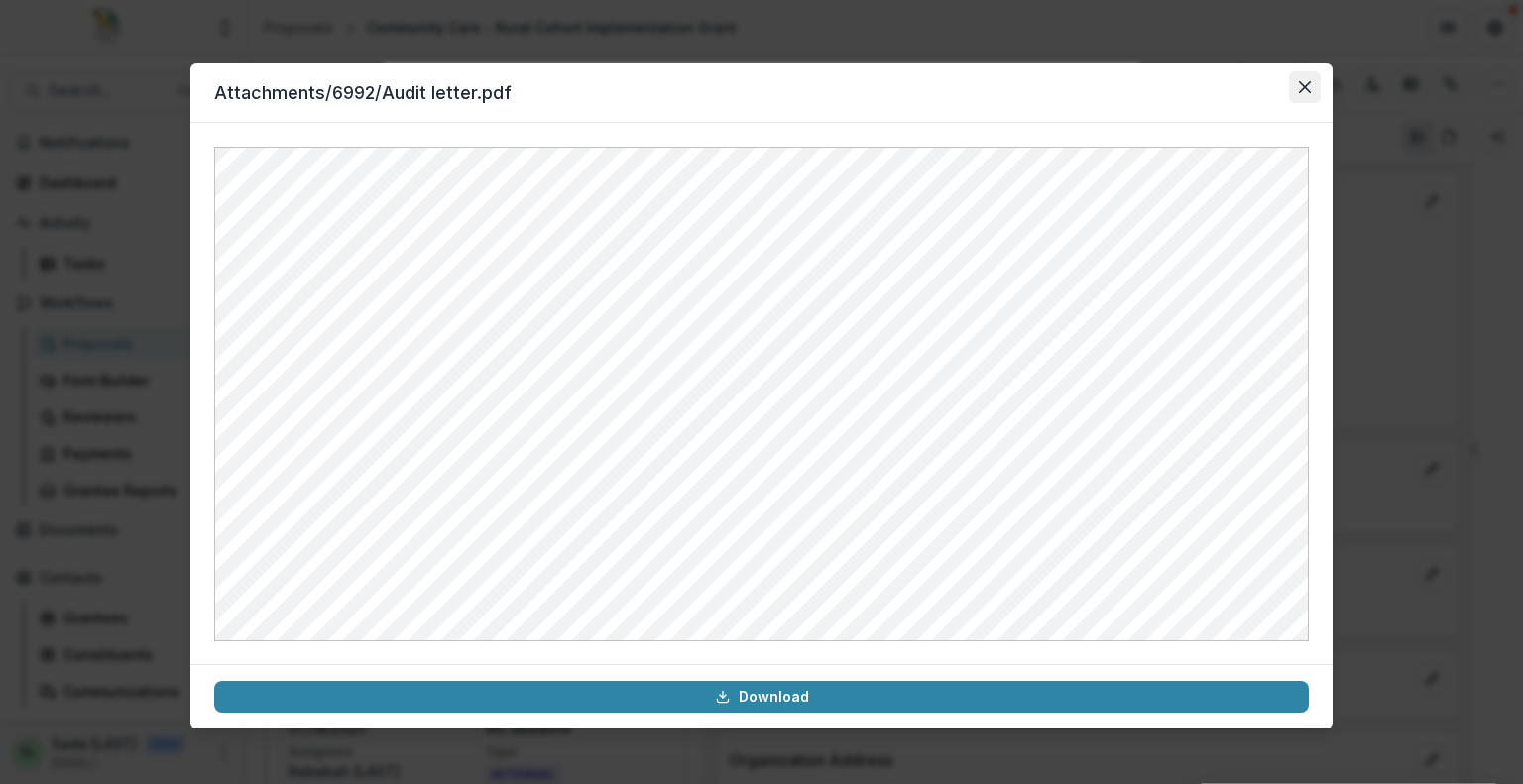 click 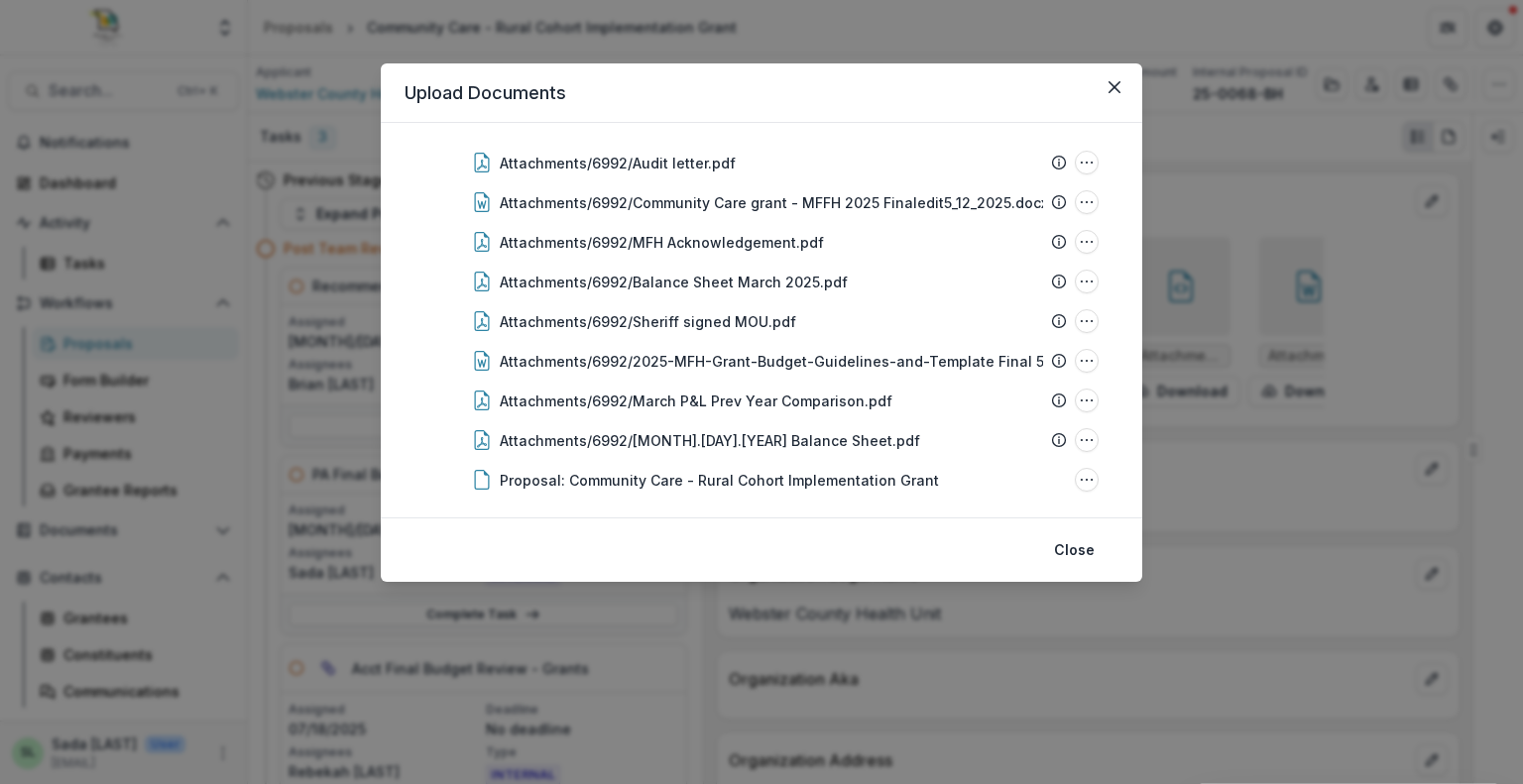 scroll, scrollTop: 297, scrollLeft: 0, axis: vertical 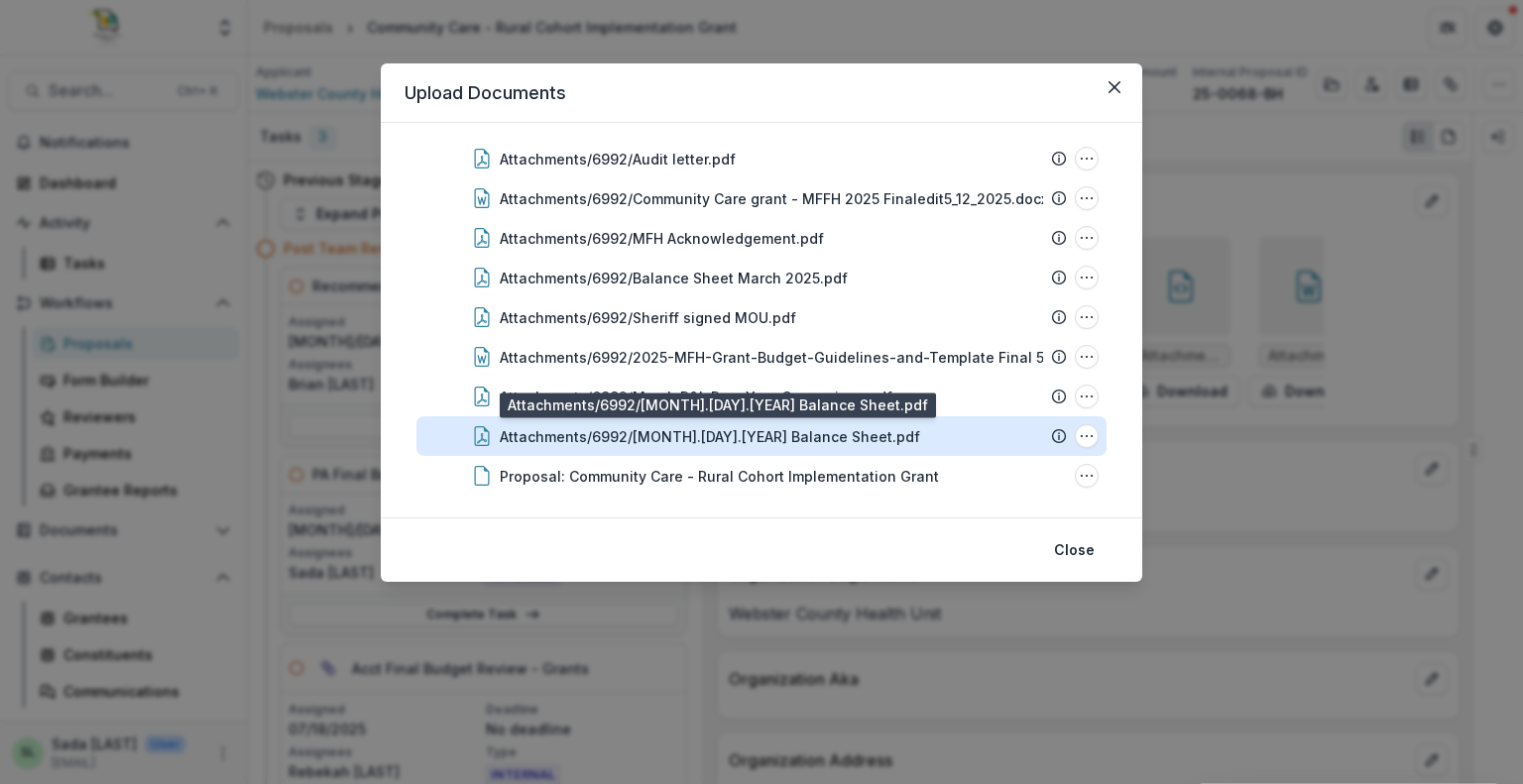 click on "Attachments/6992/12.31.24 Balance Sheet.pdf" at bounding box center [710, 436] 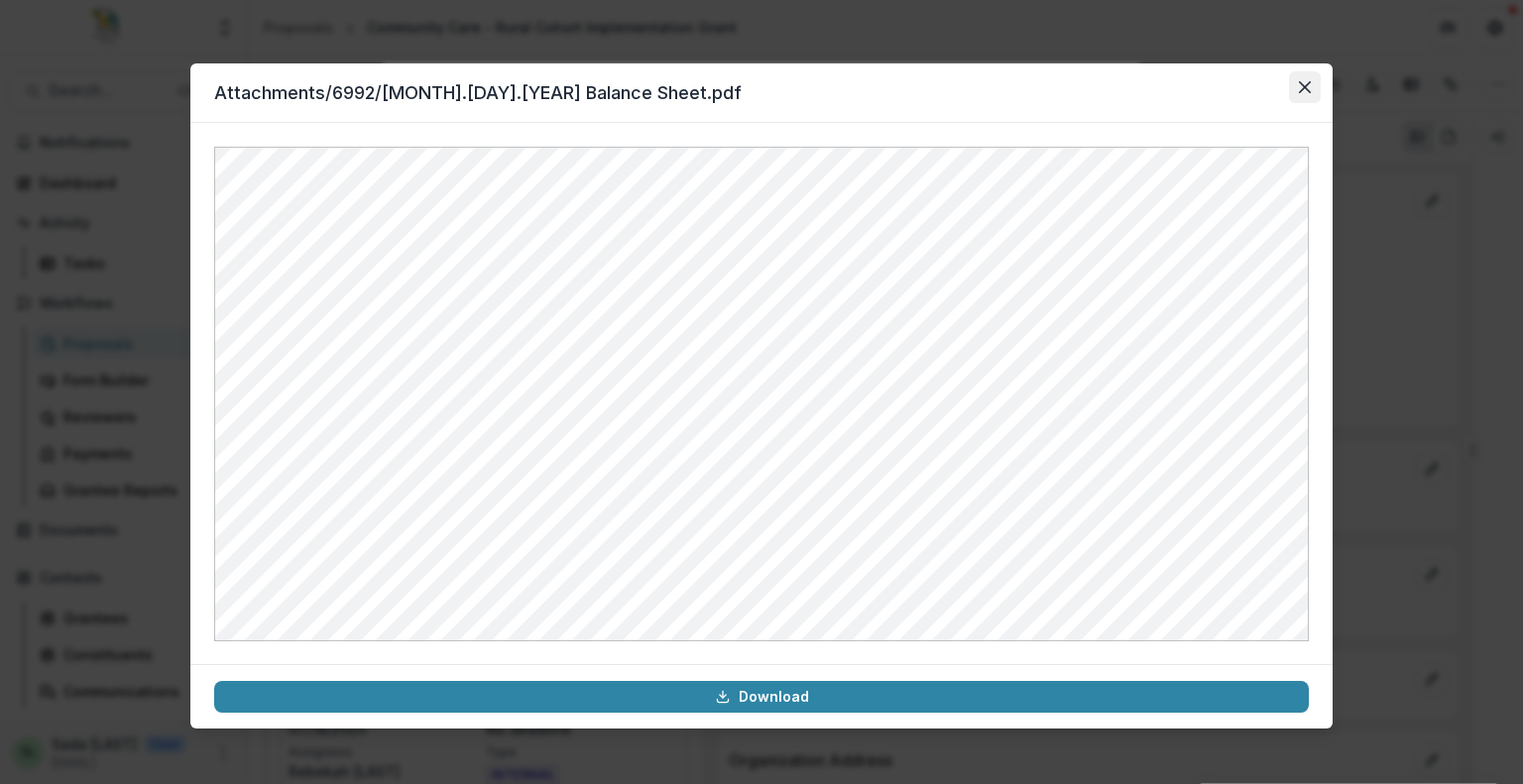 click 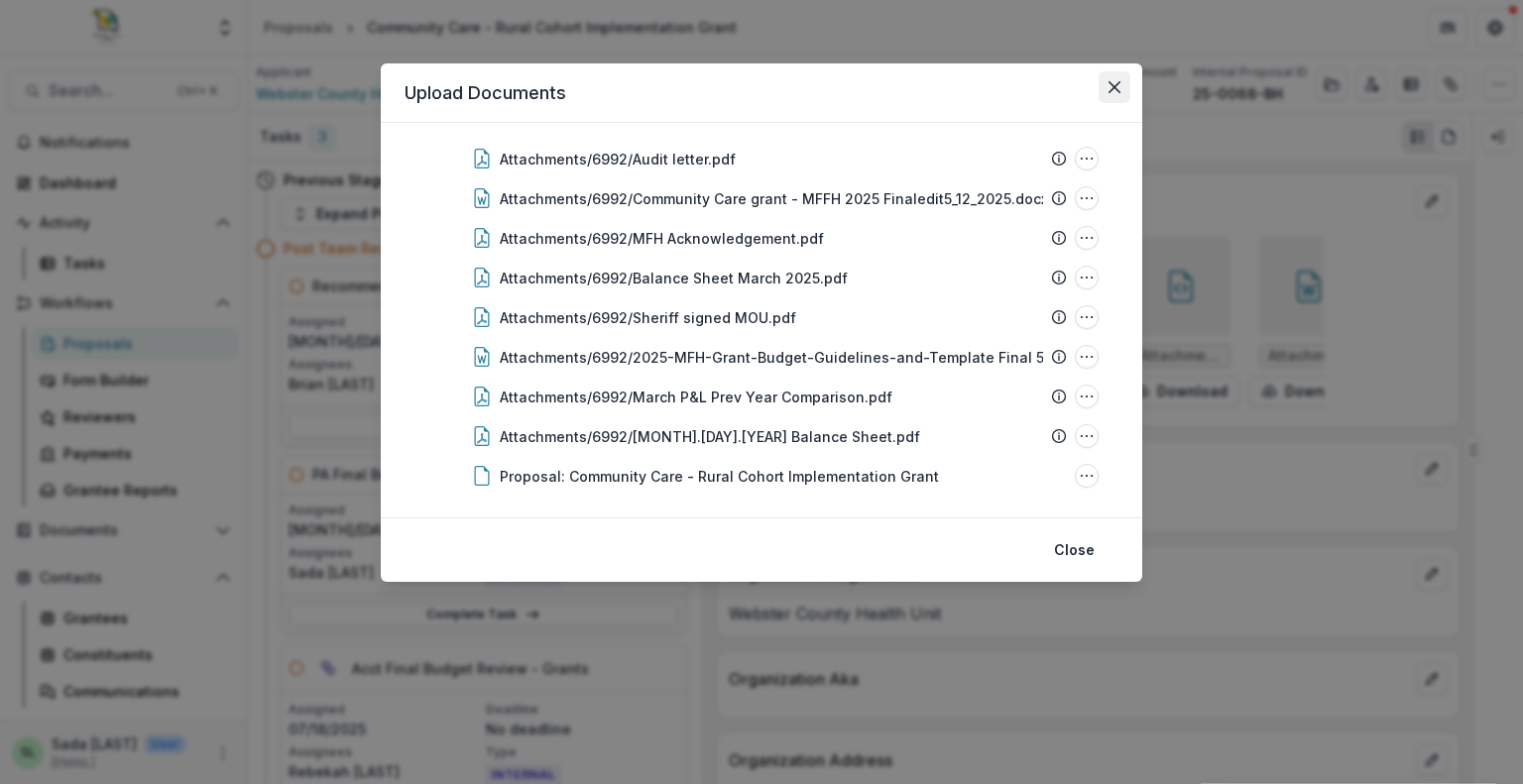 click 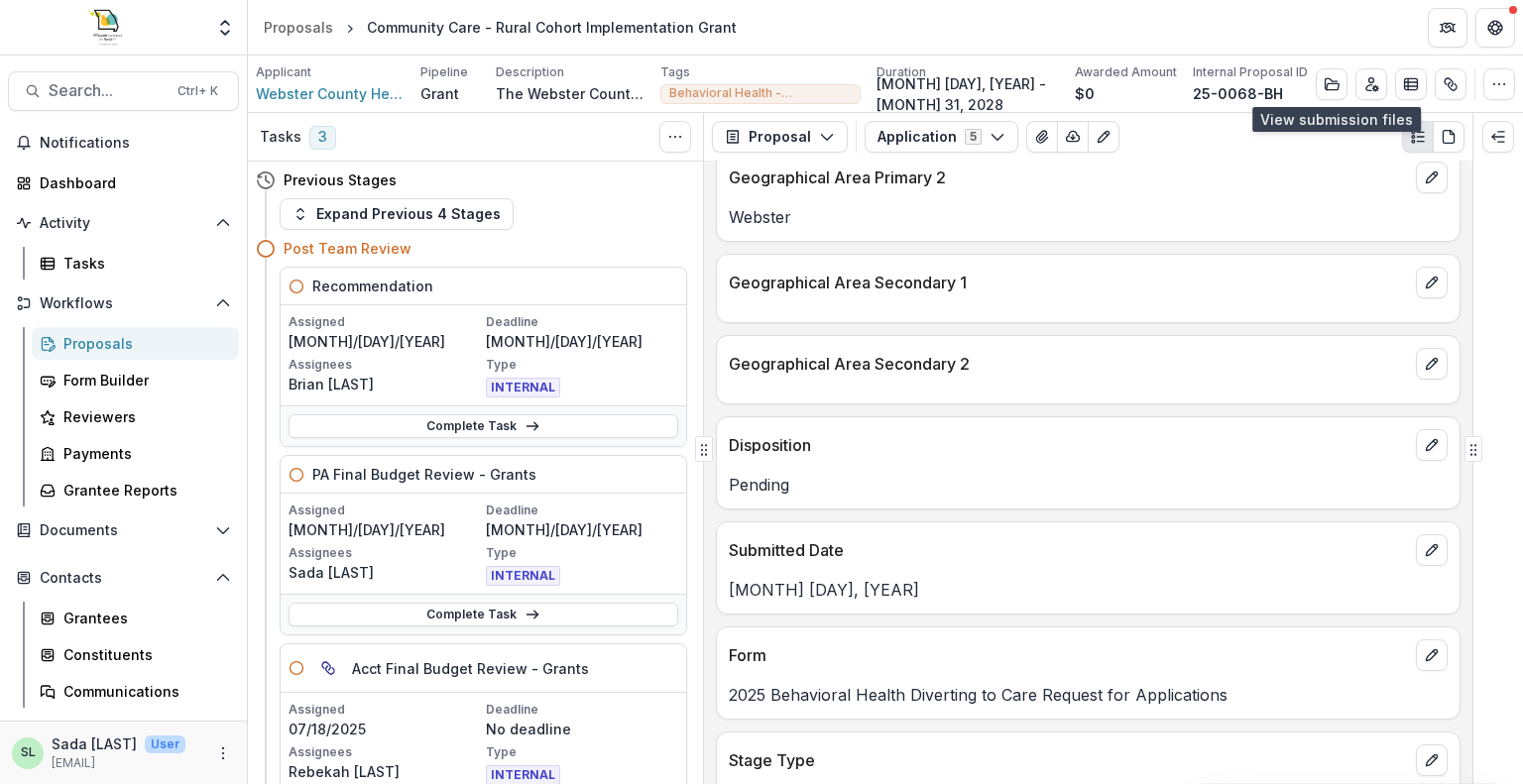 scroll, scrollTop: 3158, scrollLeft: 0, axis: vertical 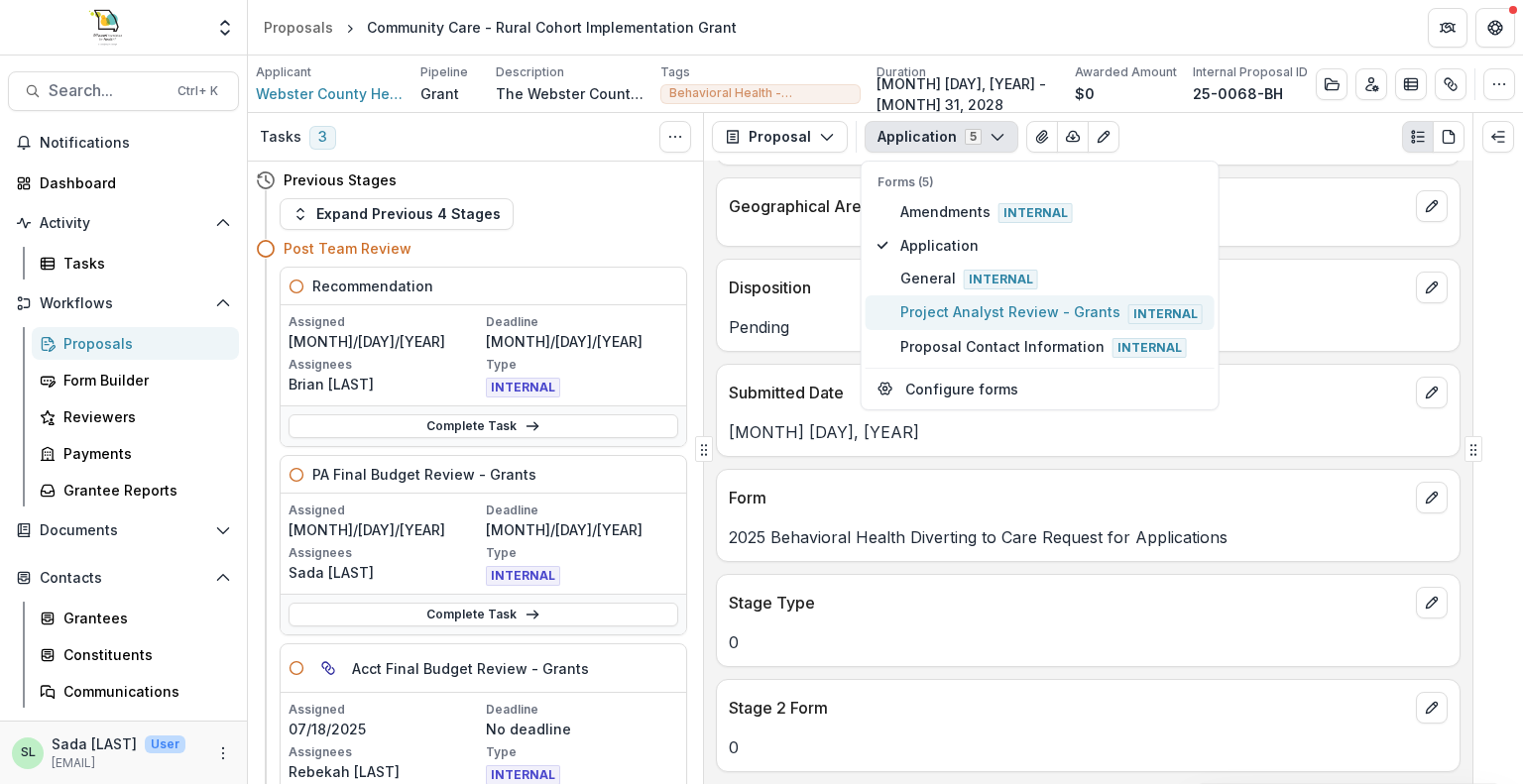 click on "Project Analyst Review - Grants Internal" at bounding box center (1051, 312) 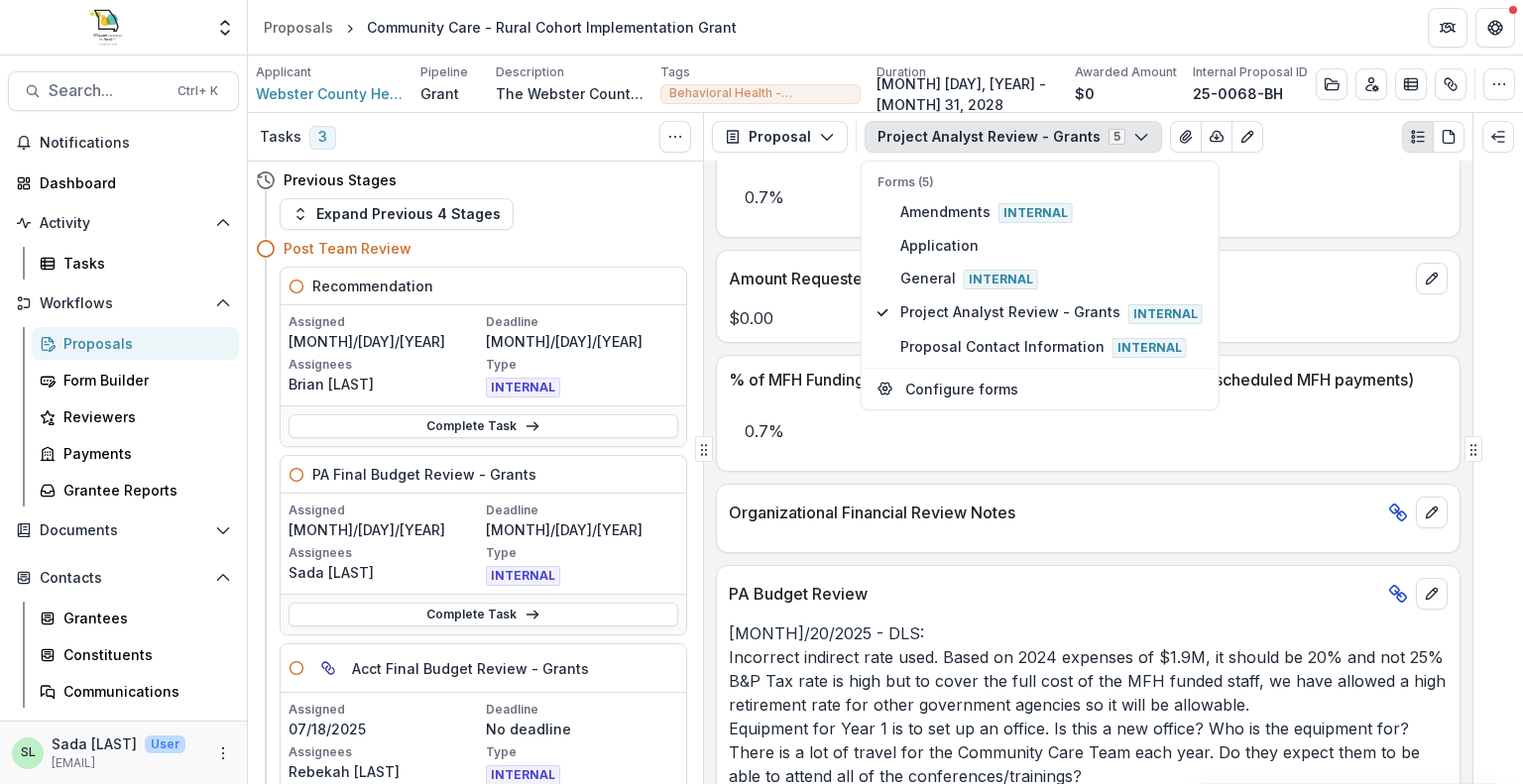 scroll, scrollTop: 3291, scrollLeft: 0, axis: vertical 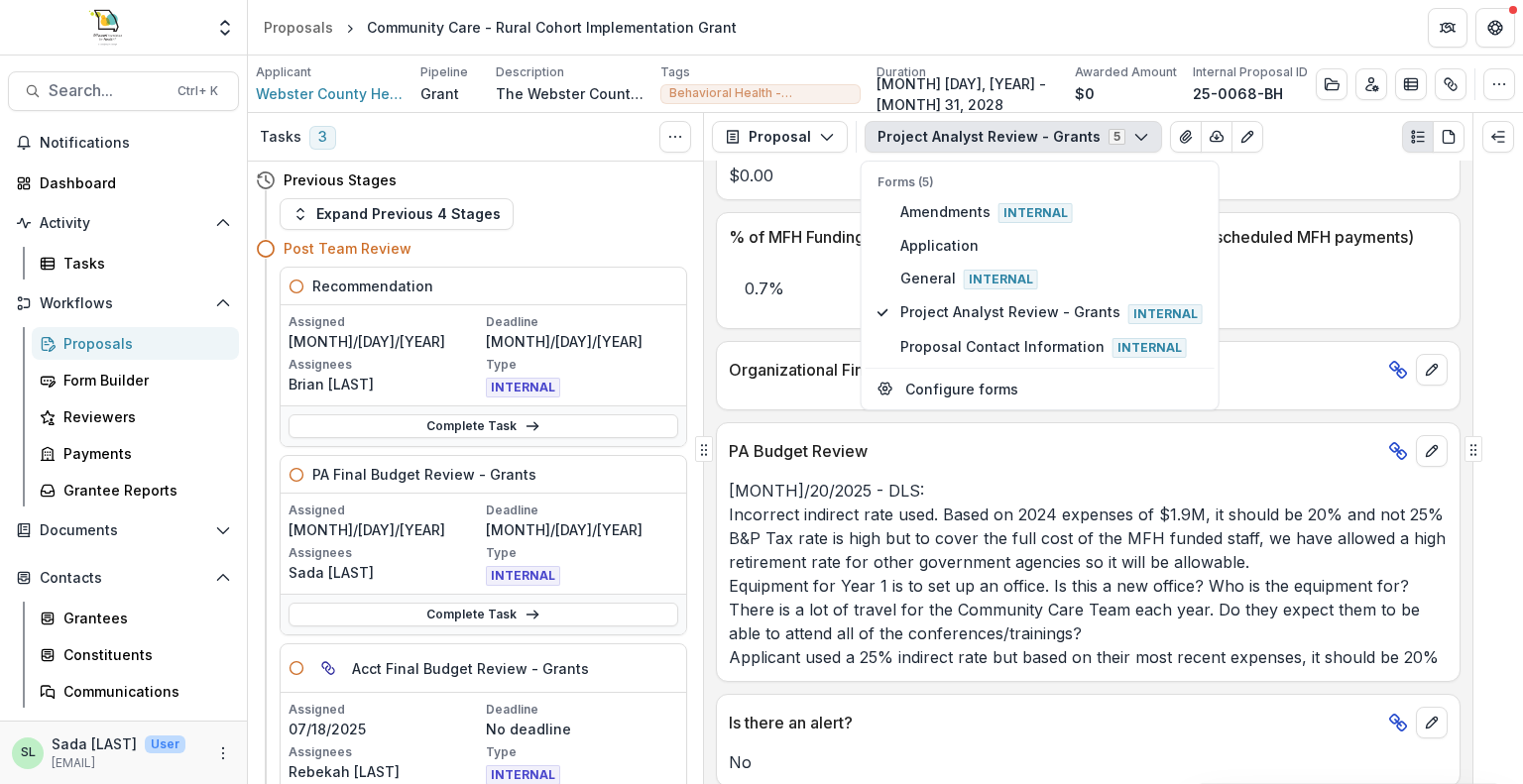 click on "PA Budget Review" at bounding box center (1054, 451) 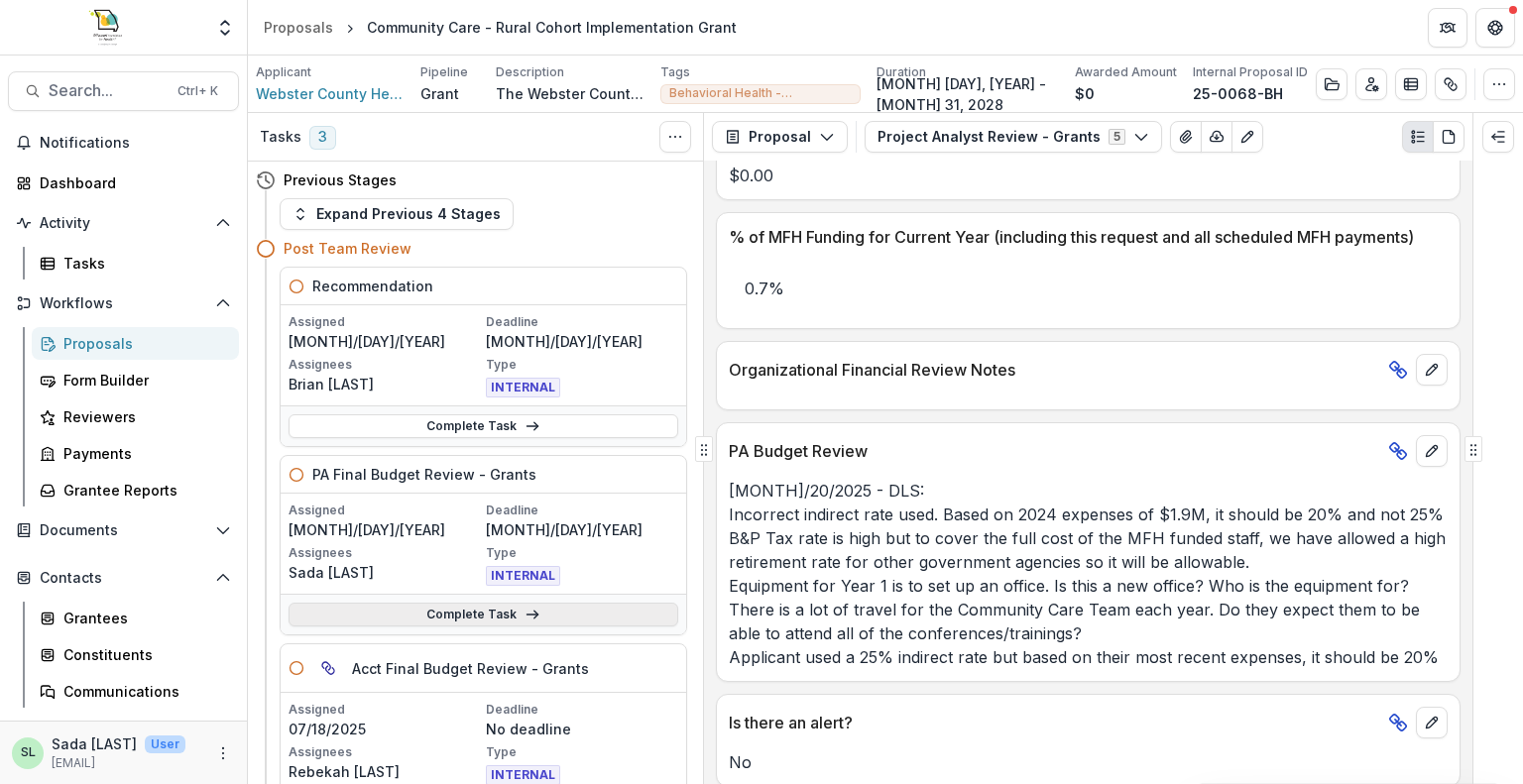 click on "Complete Task" at bounding box center [483, 615] 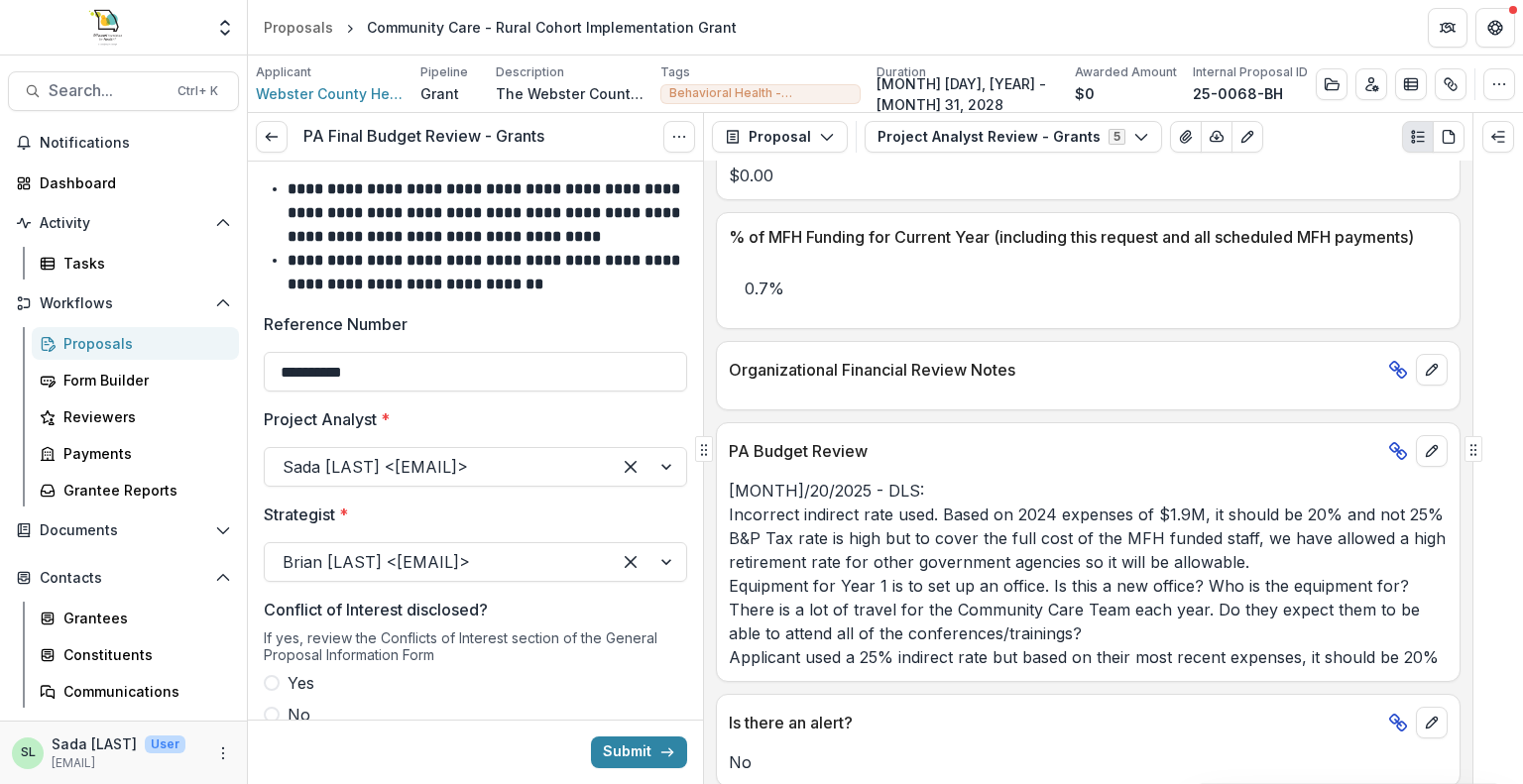 scroll, scrollTop: 198, scrollLeft: 0, axis: vertical 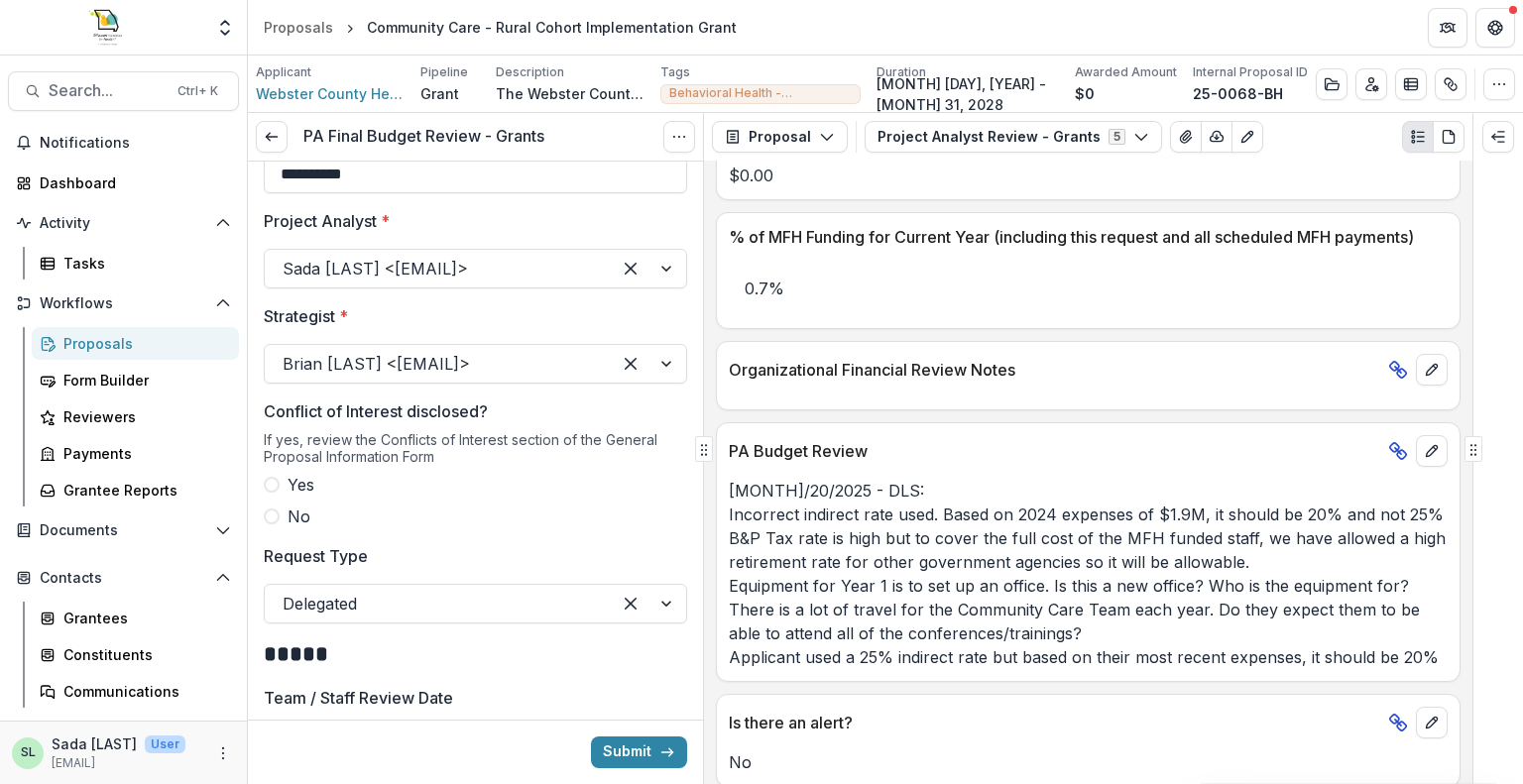 click on "No" at bounding box center (475, 516) 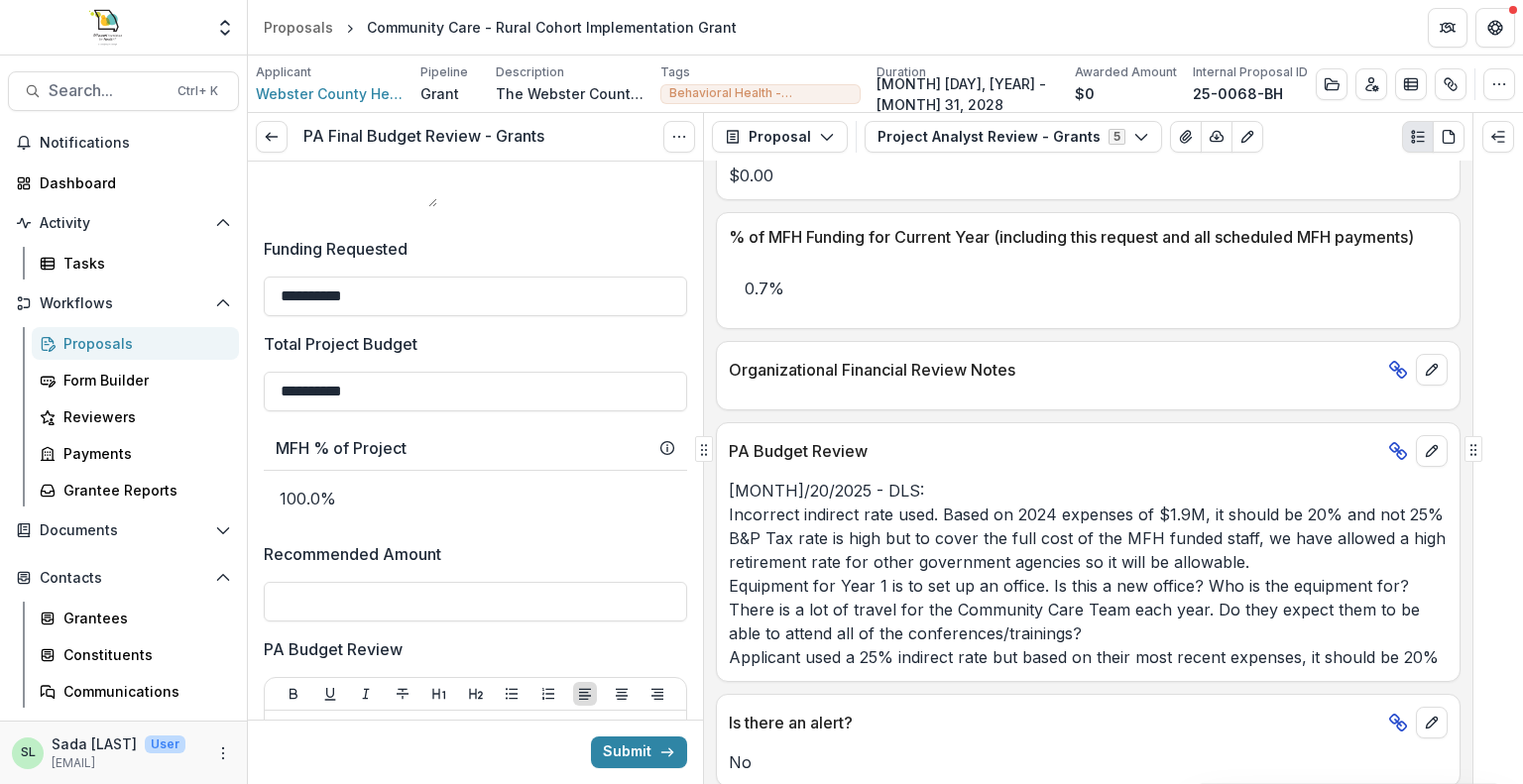 scroll, scrollTop: 1388, scrollLeft: 0, axis: vertical 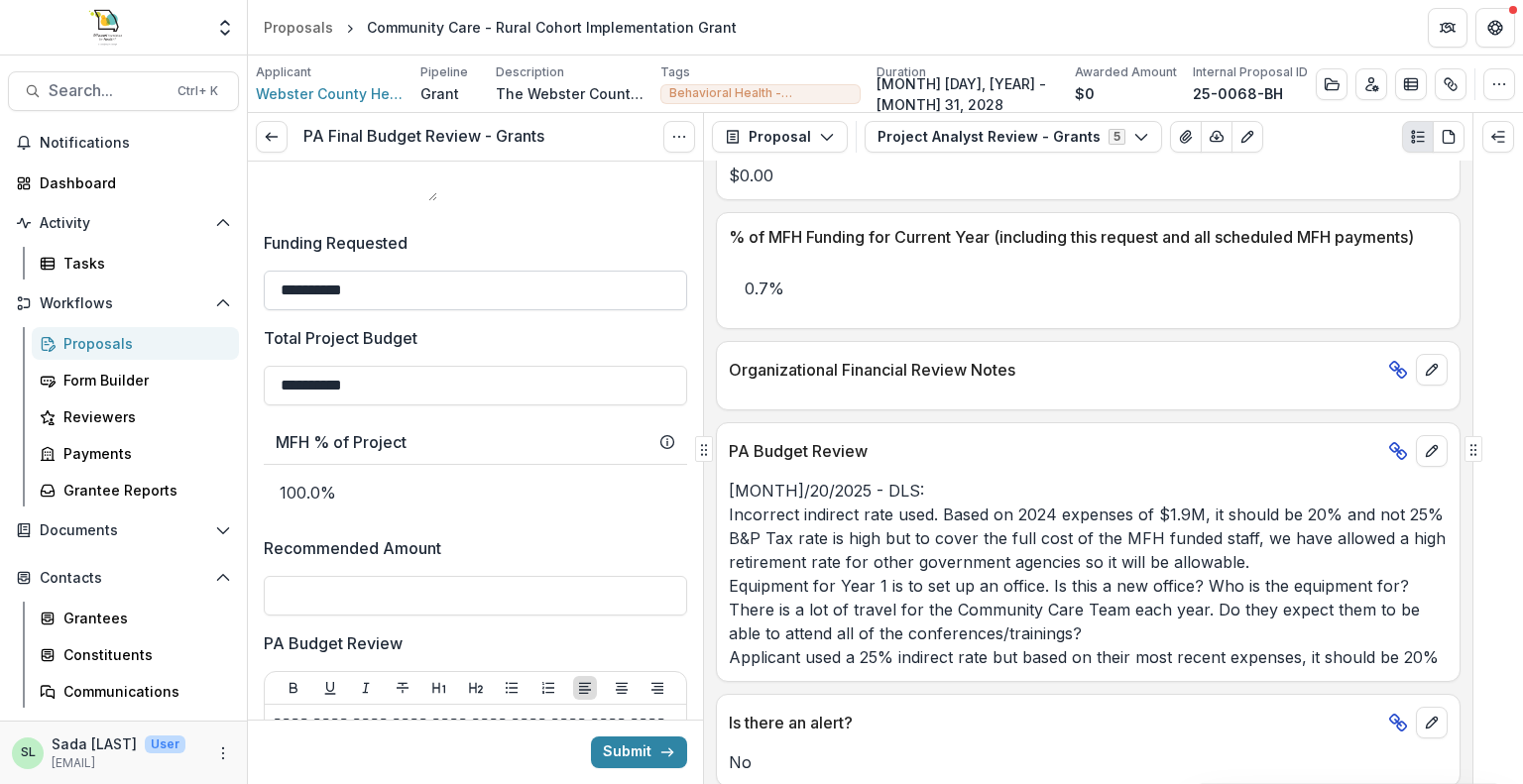 drag, startPoint x: 403, startPoint y: 317, endPoint x: 277, endPoint y: 315, distance: 126.01587 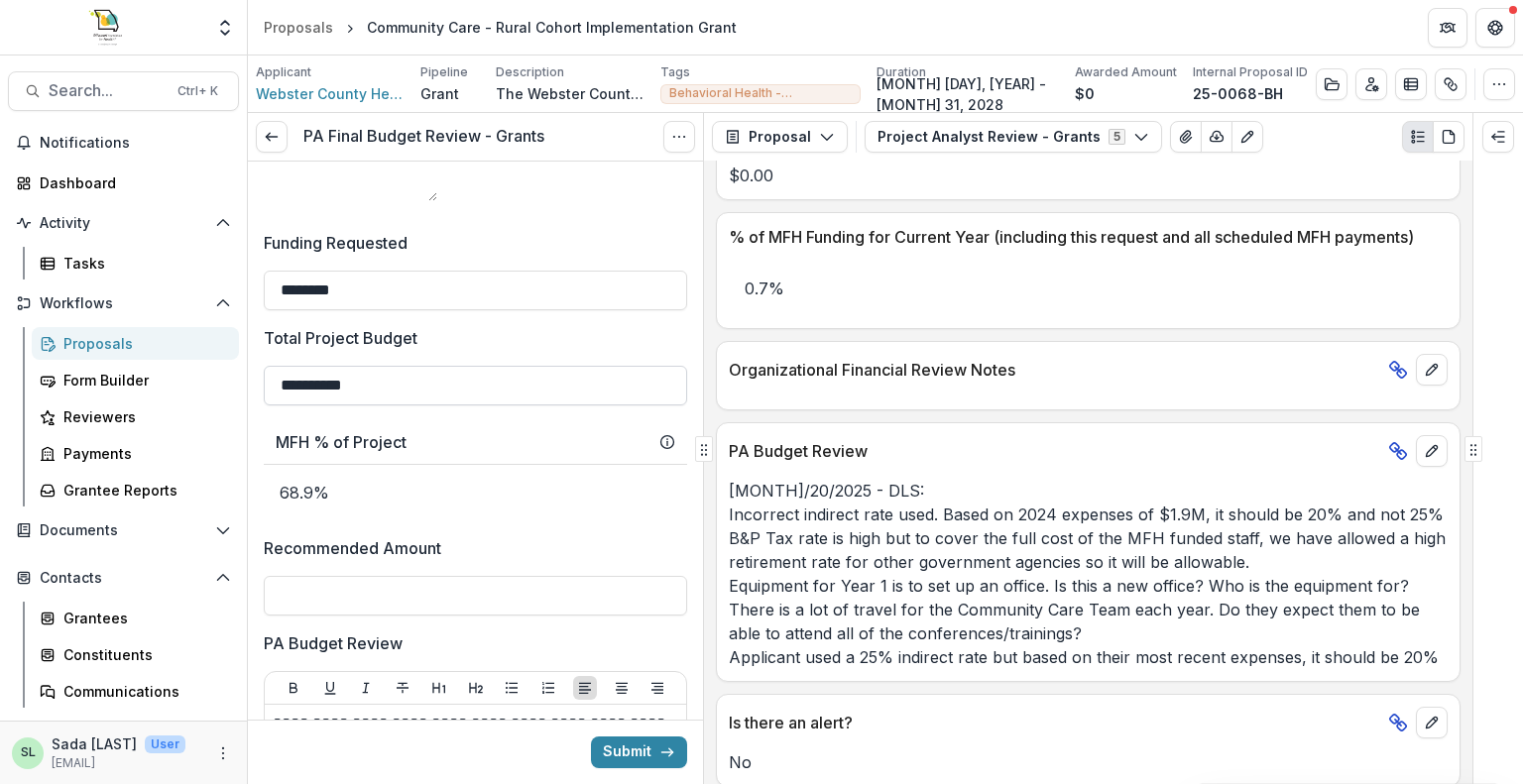type on "********" 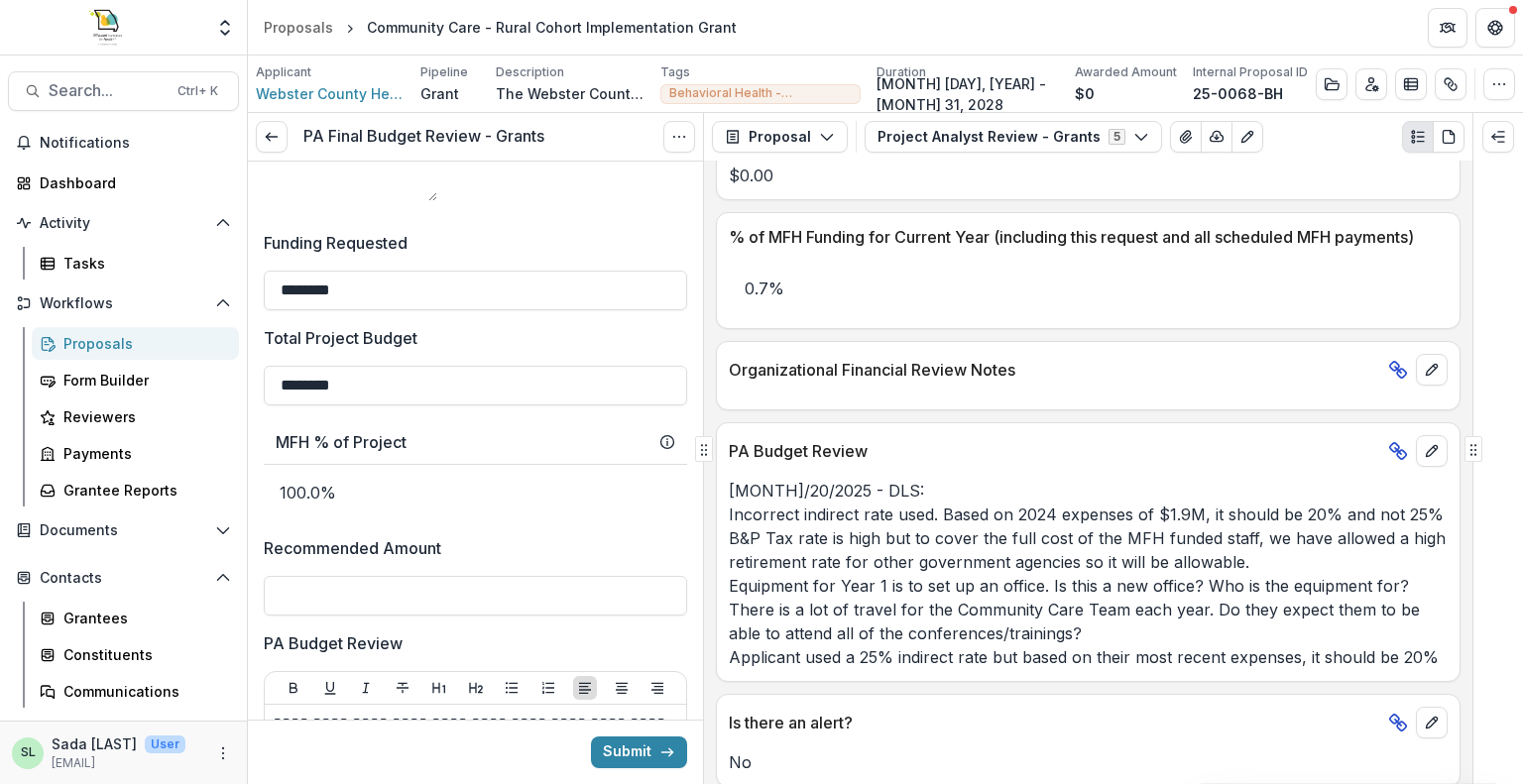 type on "********" 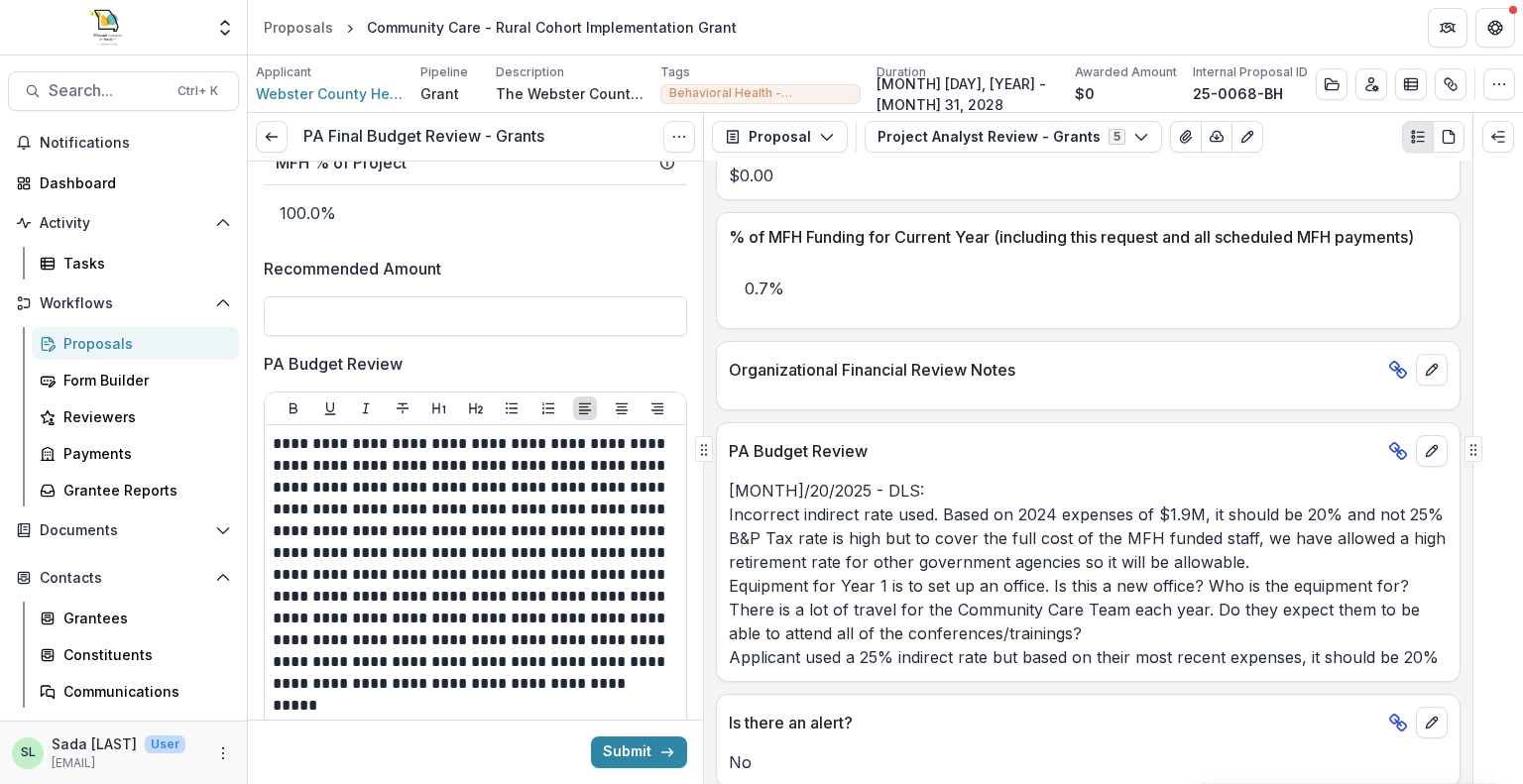 scroll, scrollTop: 1685, scrollLeft: 0, axis: vertical 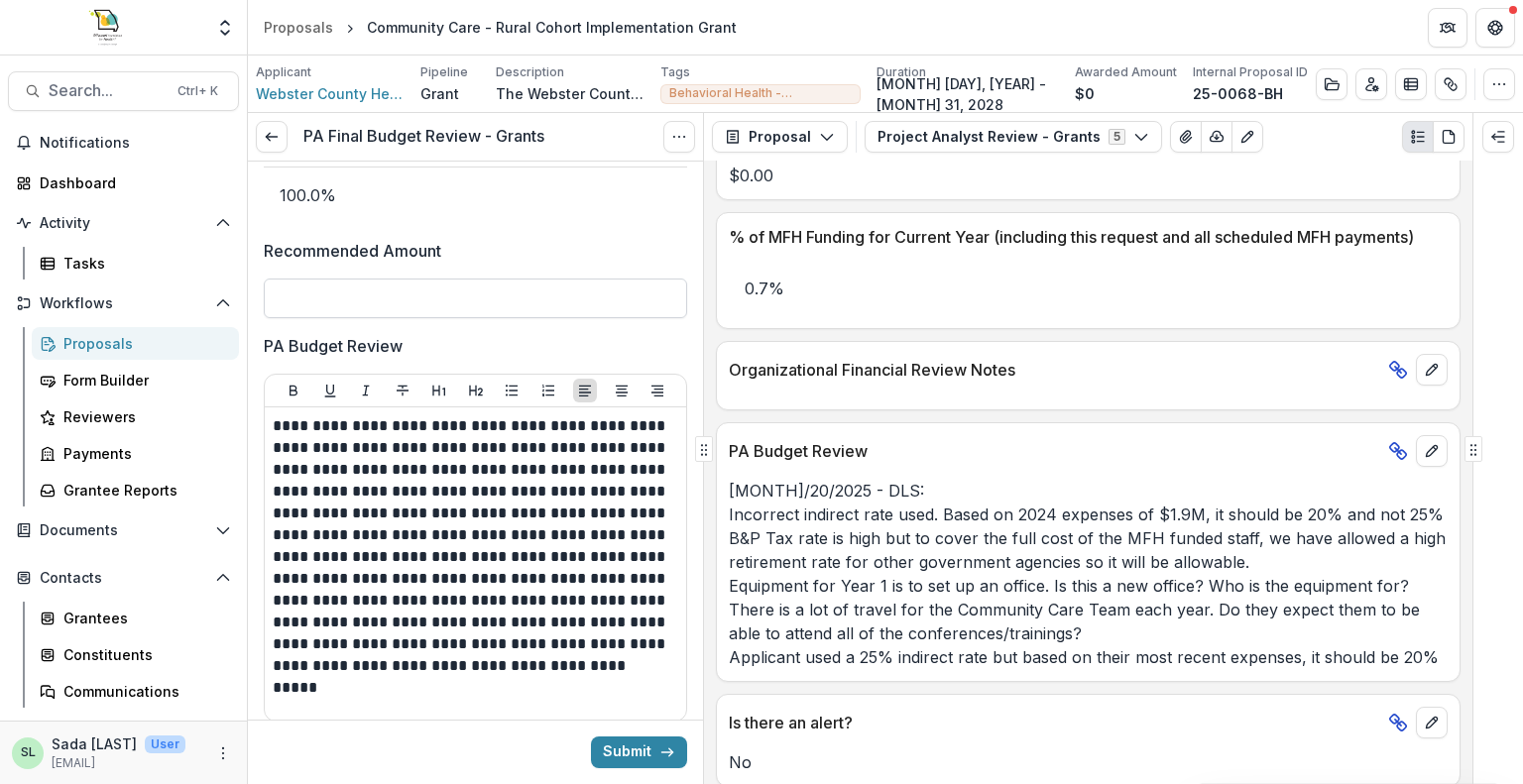 click on "Recommended Amount" at bounding box center (475, 298) 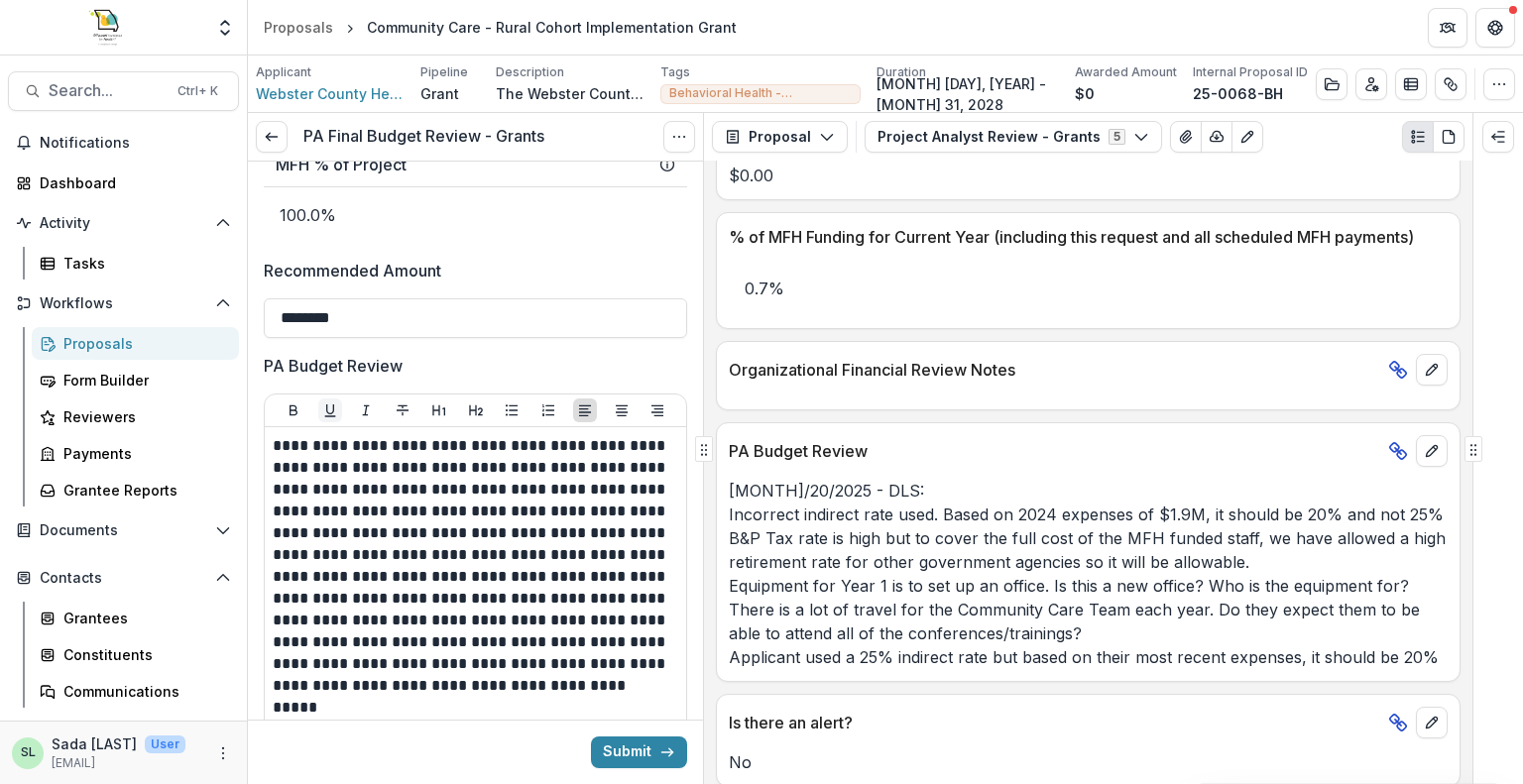 scroll, scrollTop: 1677, scrollLeft: 0, axis: vertical 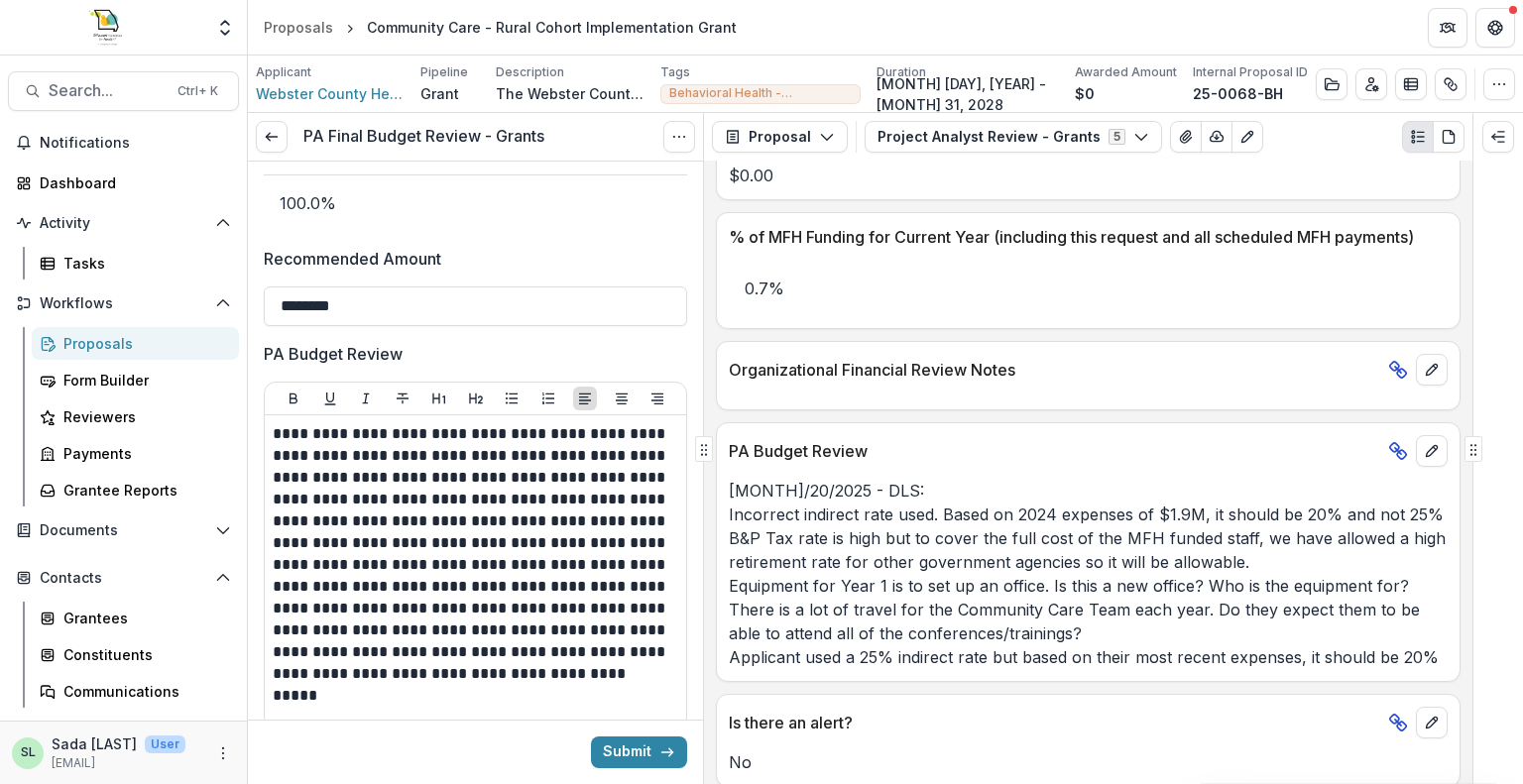 type on "********" 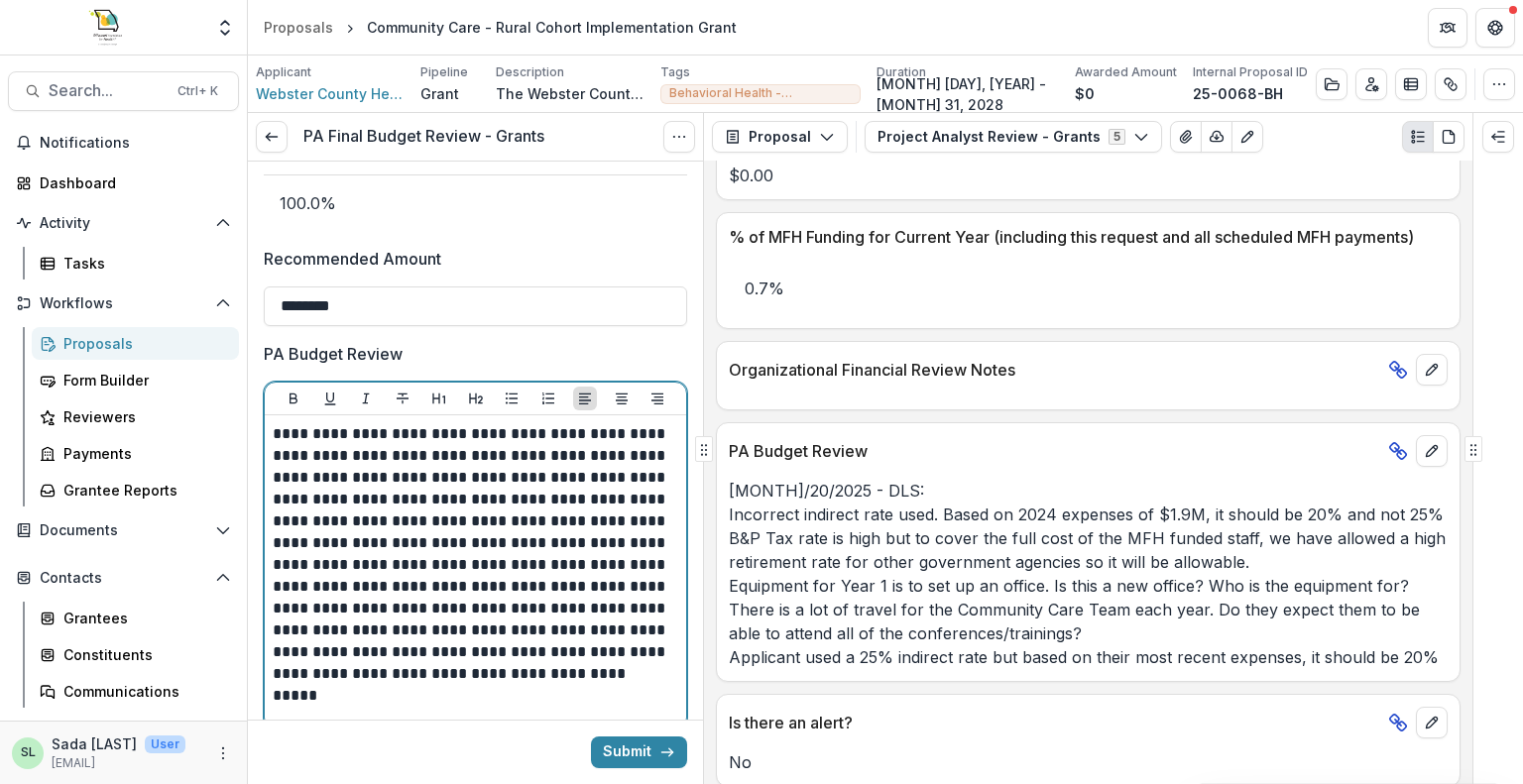 click on "**********" at bounding box center (473, 565) 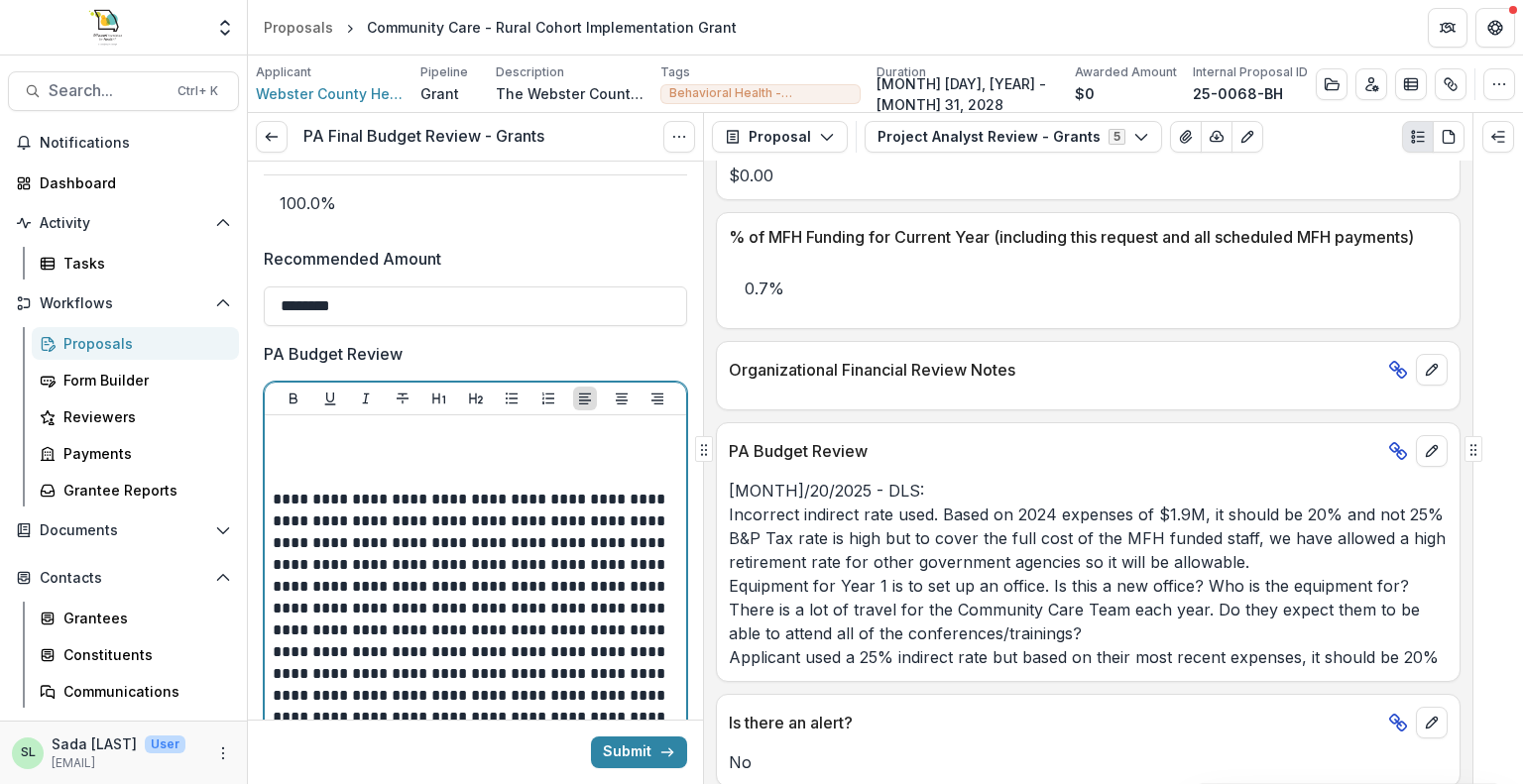 click at bounding box center (473, 434) 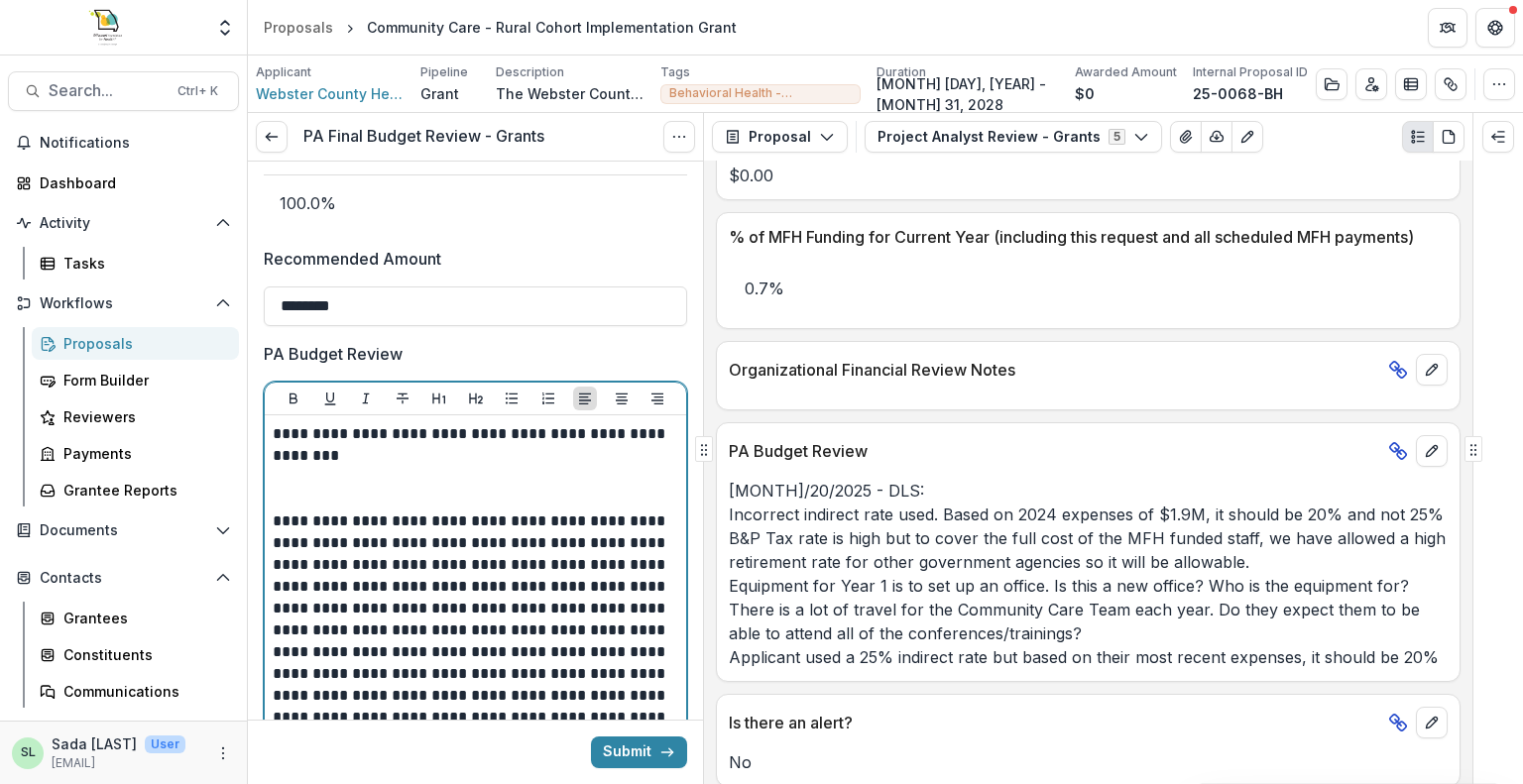 click on "**********" at bounding box center (473, 445) 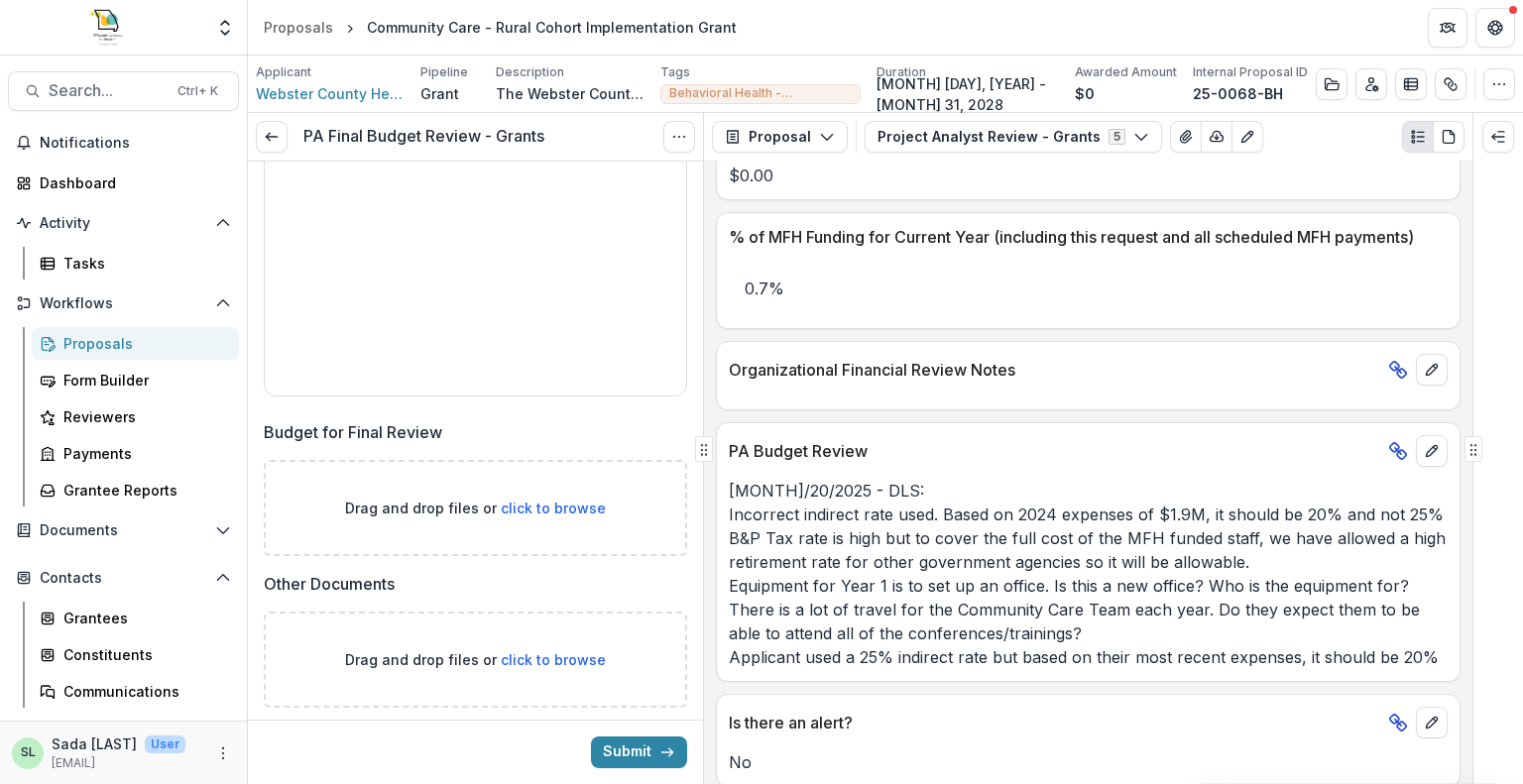 scroll, scrollTop: 2829, scrollLeft: 0, axis: vertical 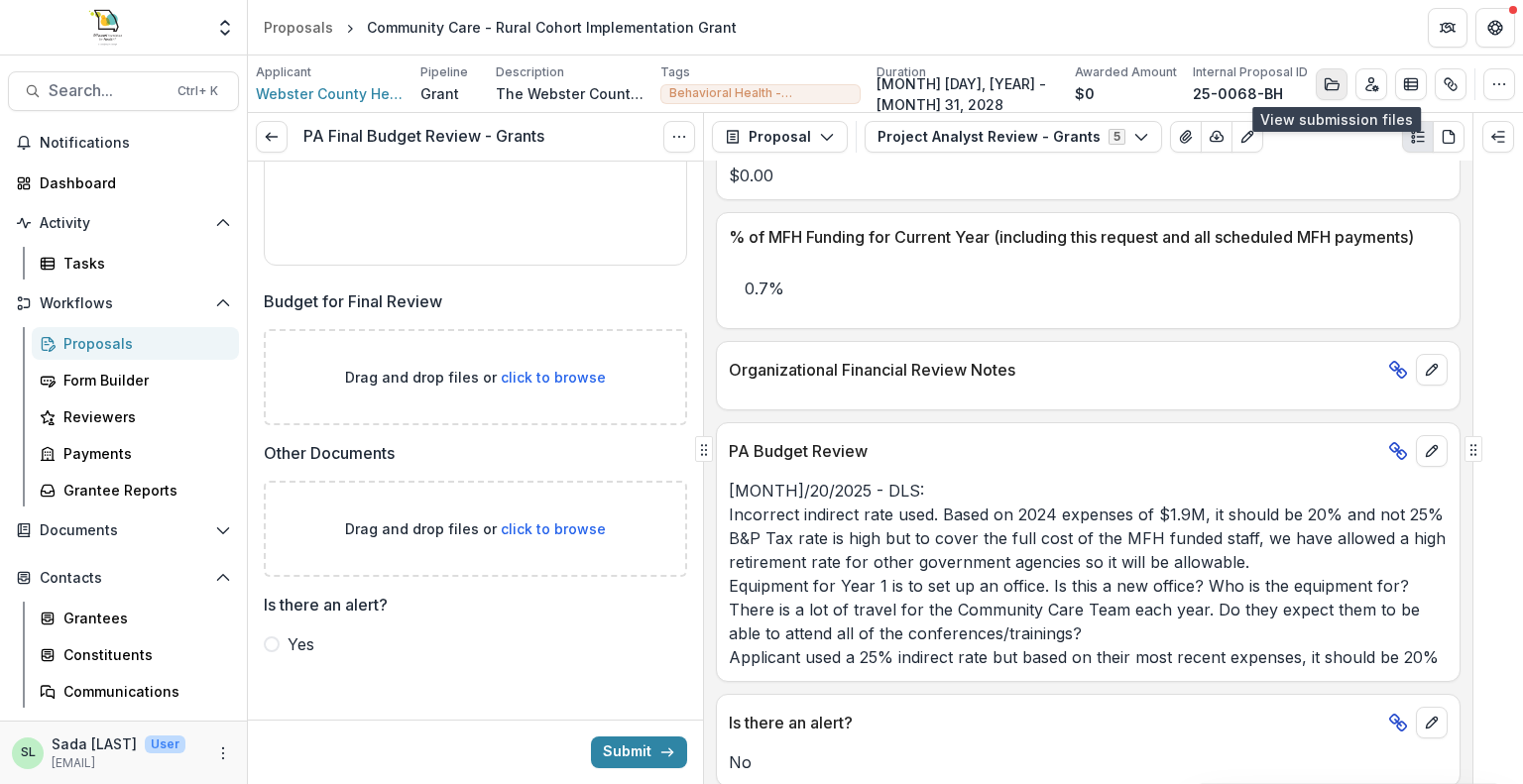 click at bounding box center [1332, 84] 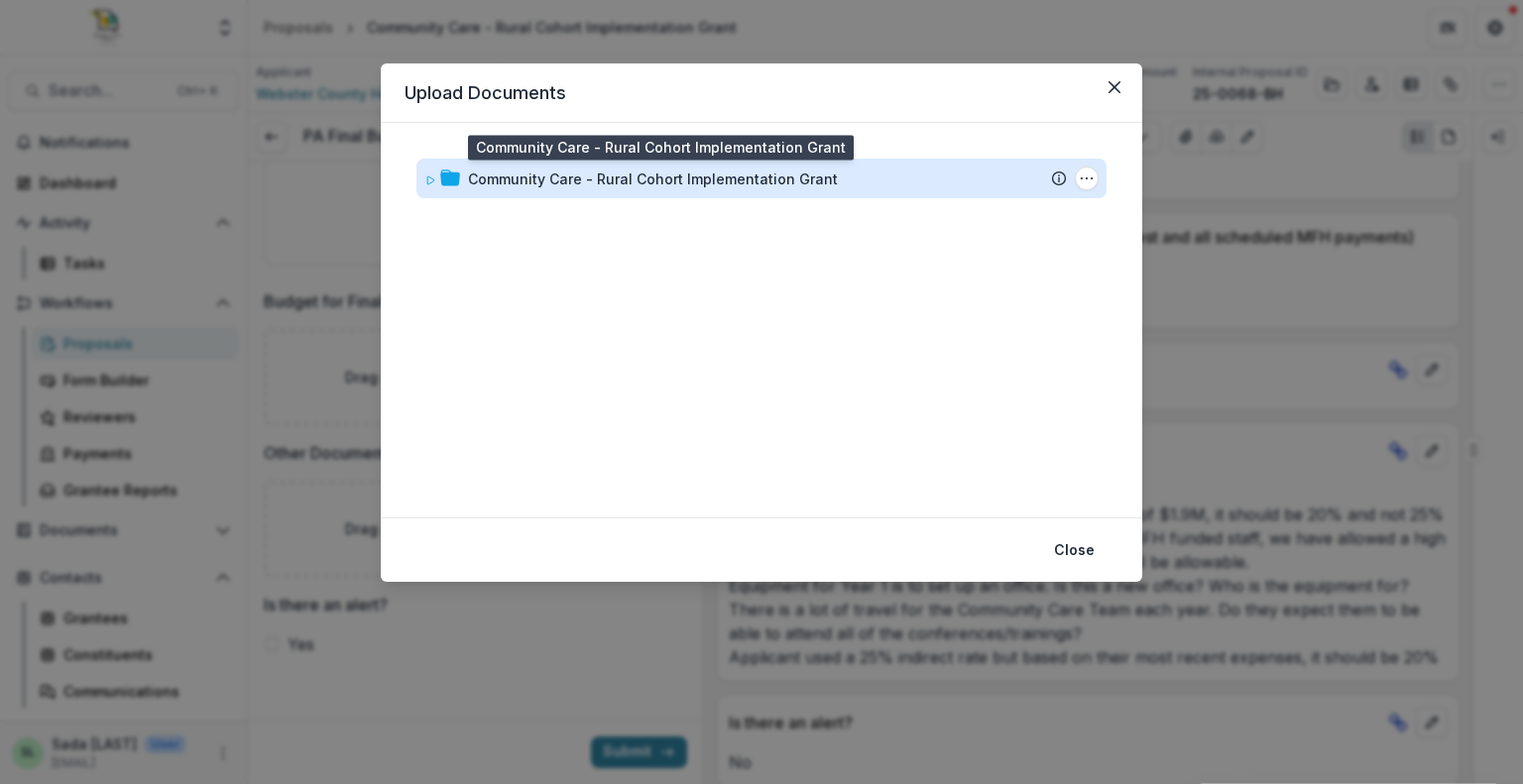 click on "Community Care - Rural Cohort Implementation Grant" at bounding box center (652, 178) 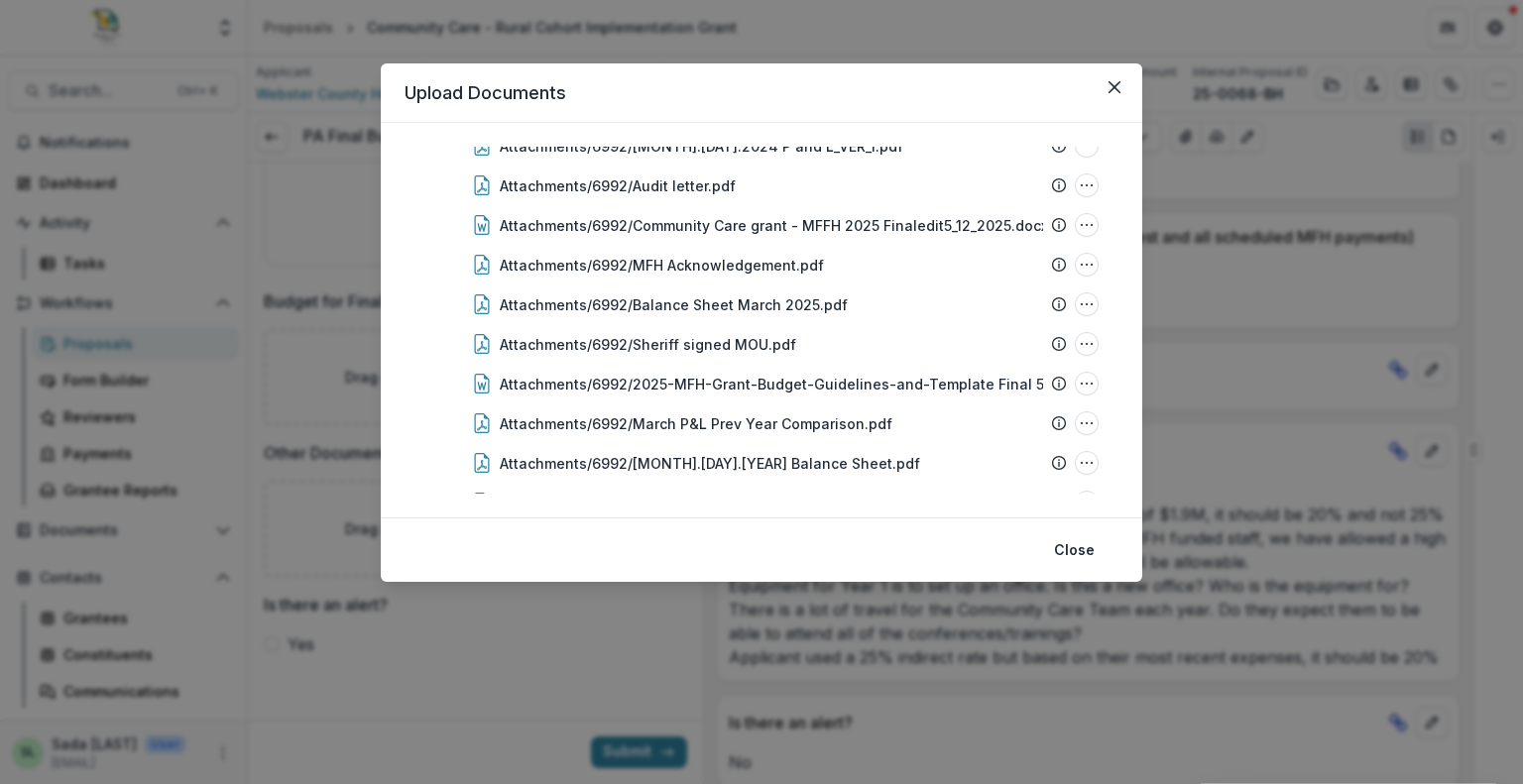 scroll, scrollTop: 310, scrollLeft: 0, axis: vertical 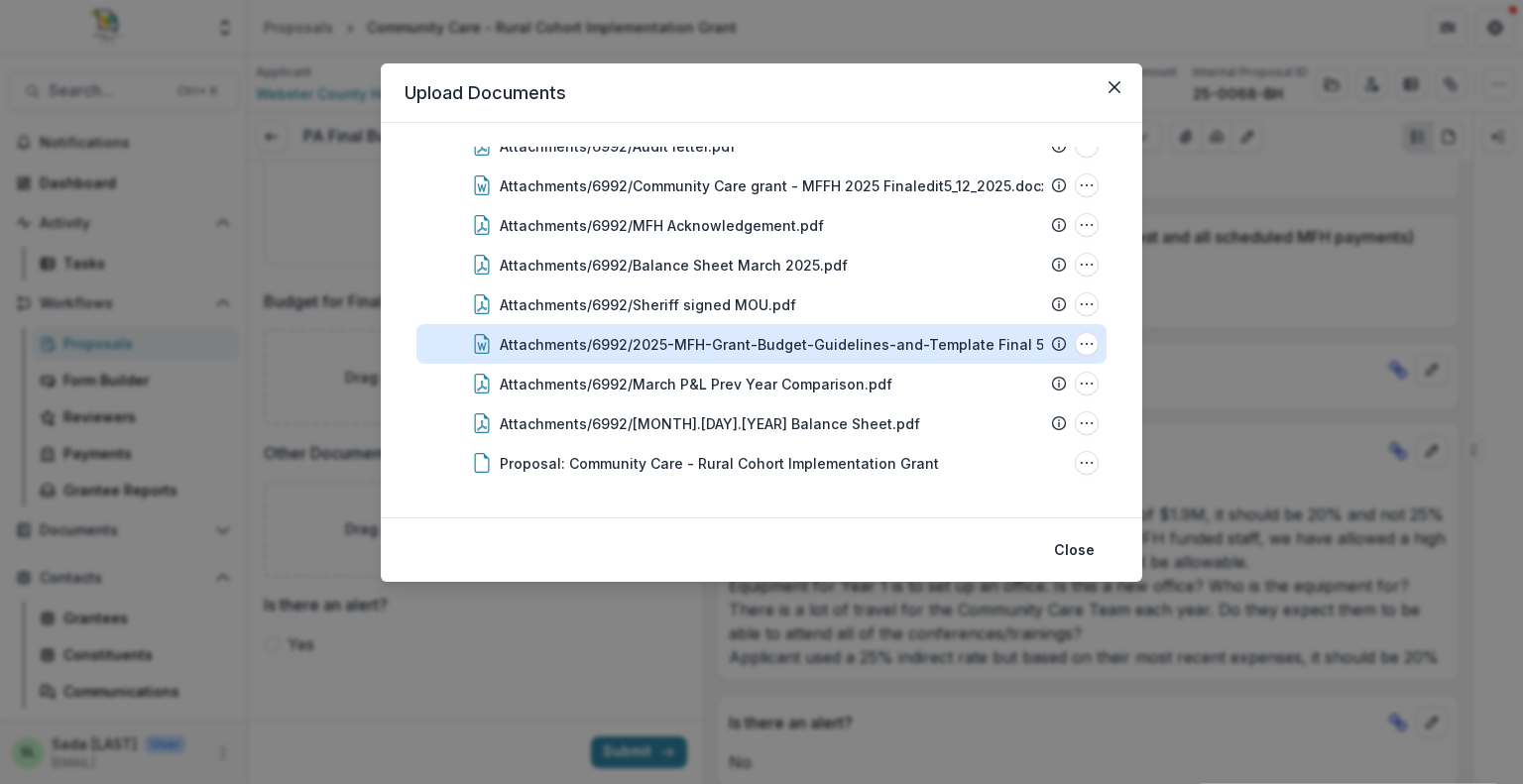 click on "Attachments/6992/2025-MFH-Grant-Budget-Guidelines-and-Template Final 5_12_2025 (1).docx" at bounding box center [827, 344] 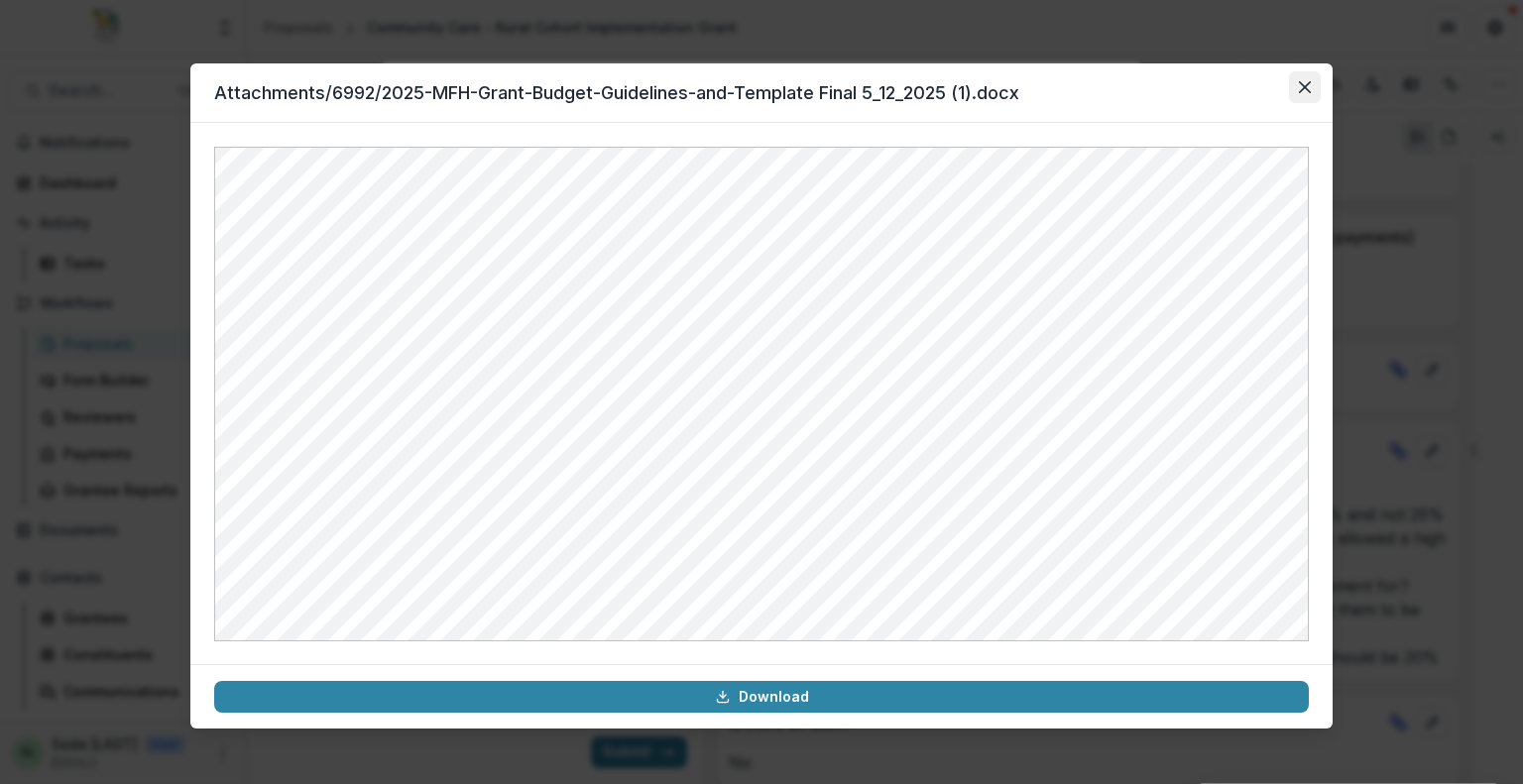 click at bounding box center (1305, 87) 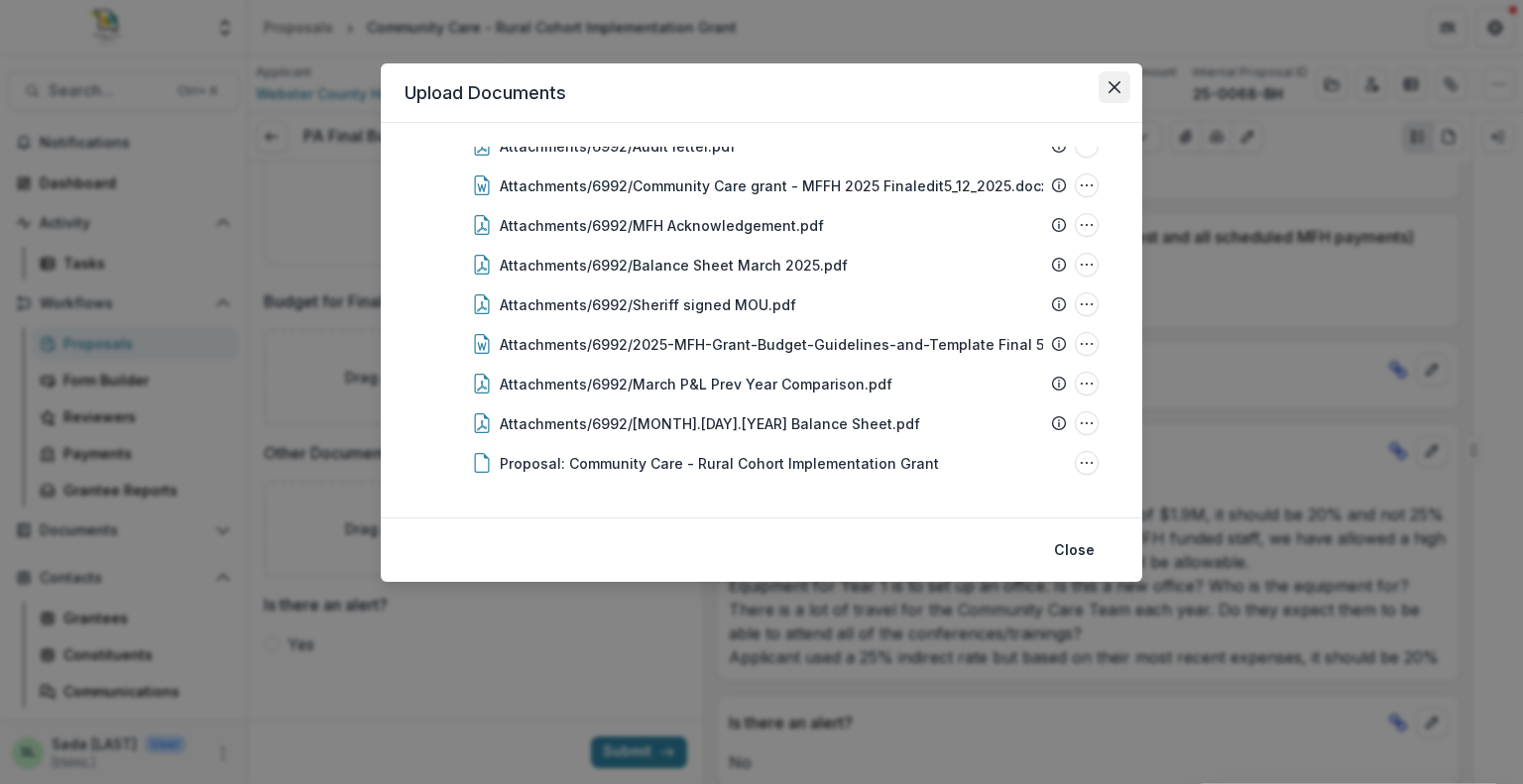 click 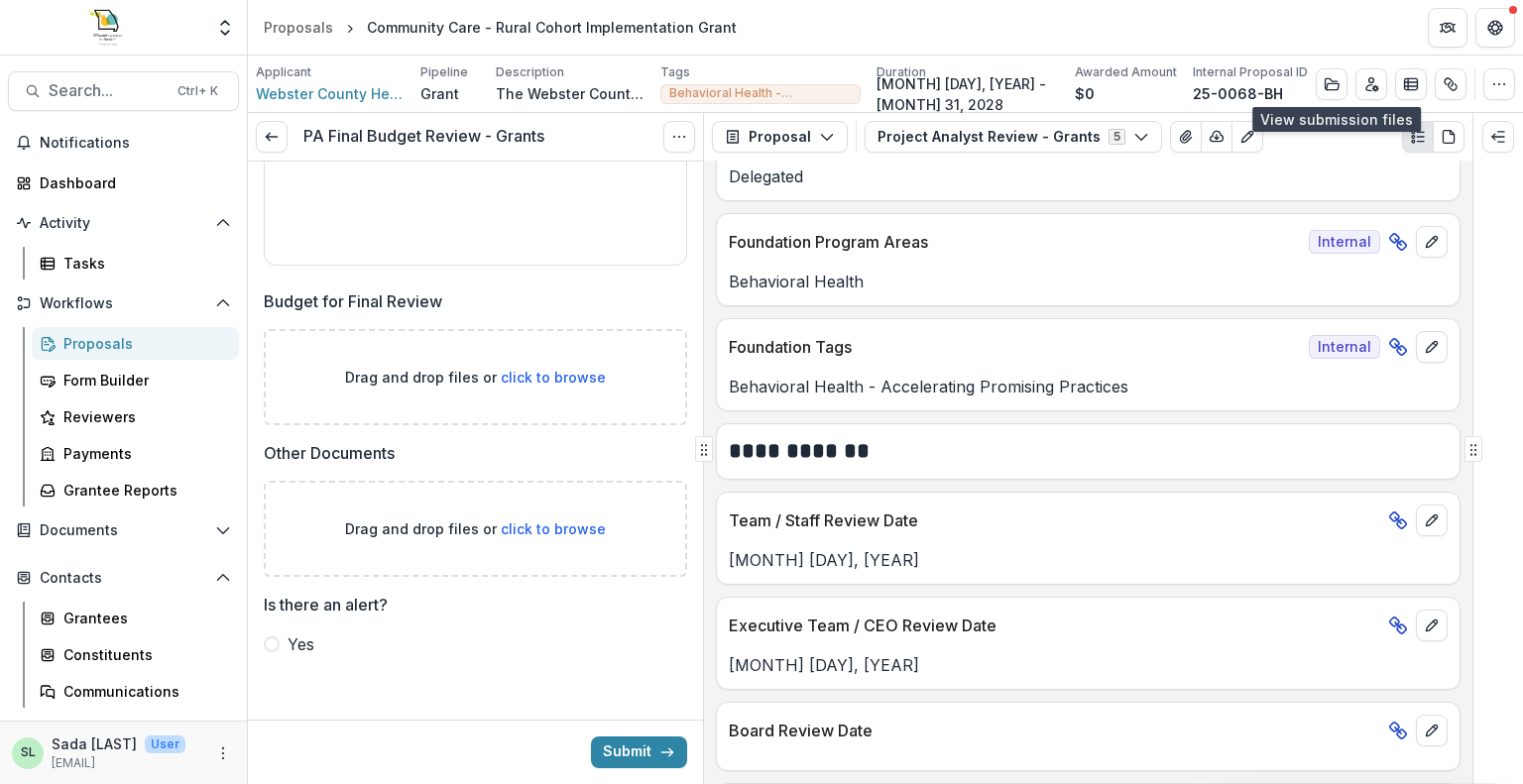 scroll, scrollTop: 297, scrollLeft: 0, axis: vertical 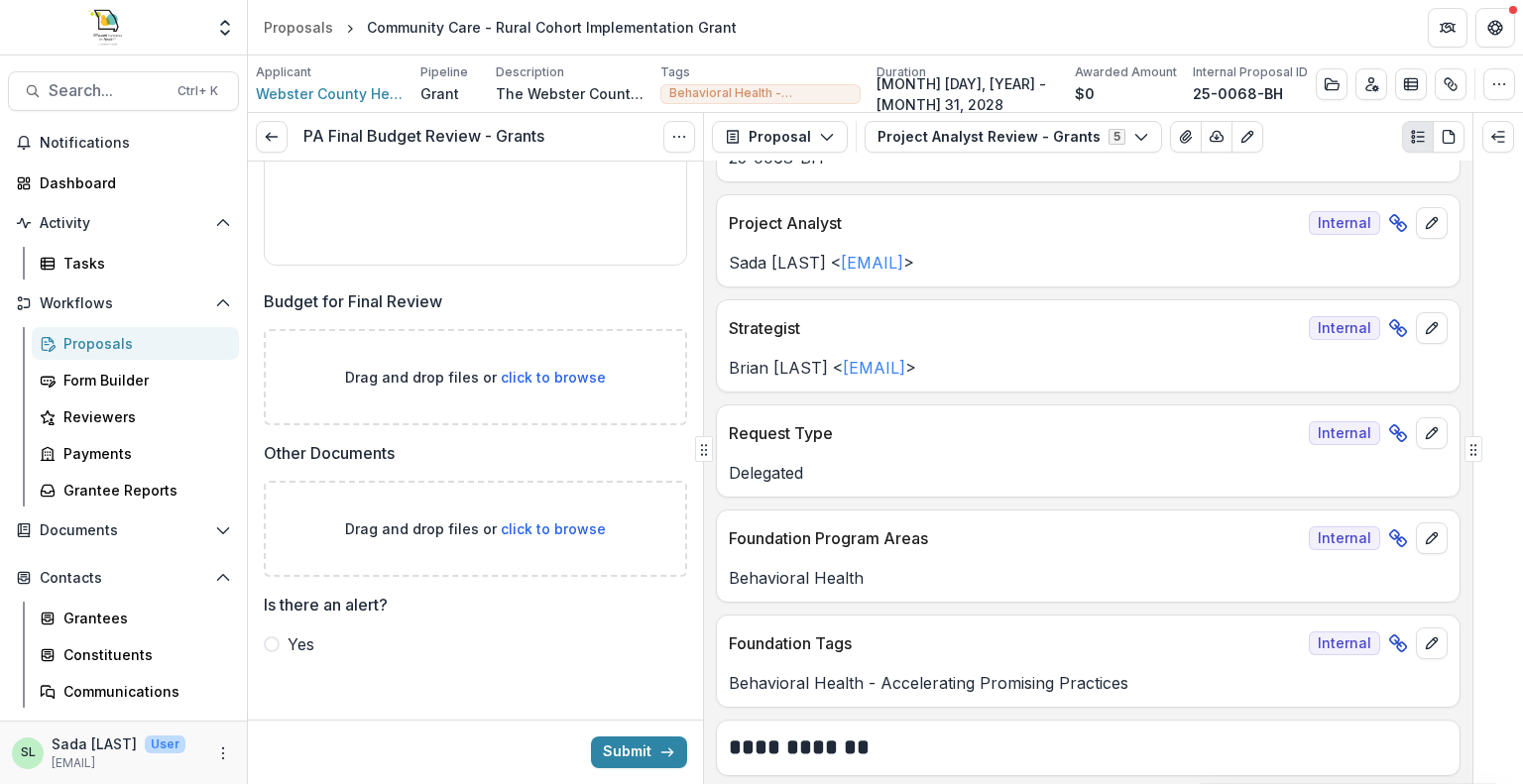click on "click to browse" at bounding box center (553, 377) 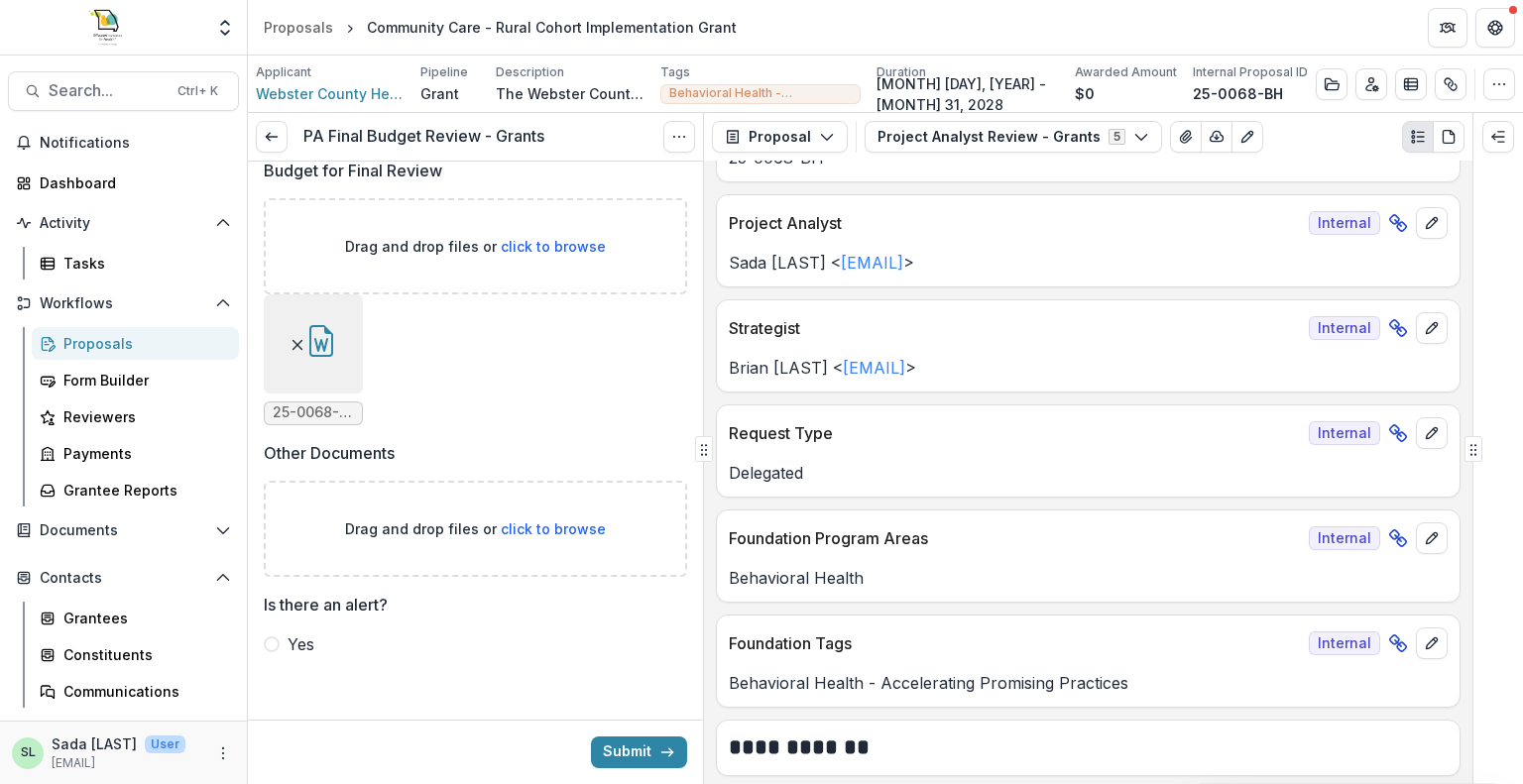 scroll, scrollTop: 2991, scrollLeft: 0, axis: vertical 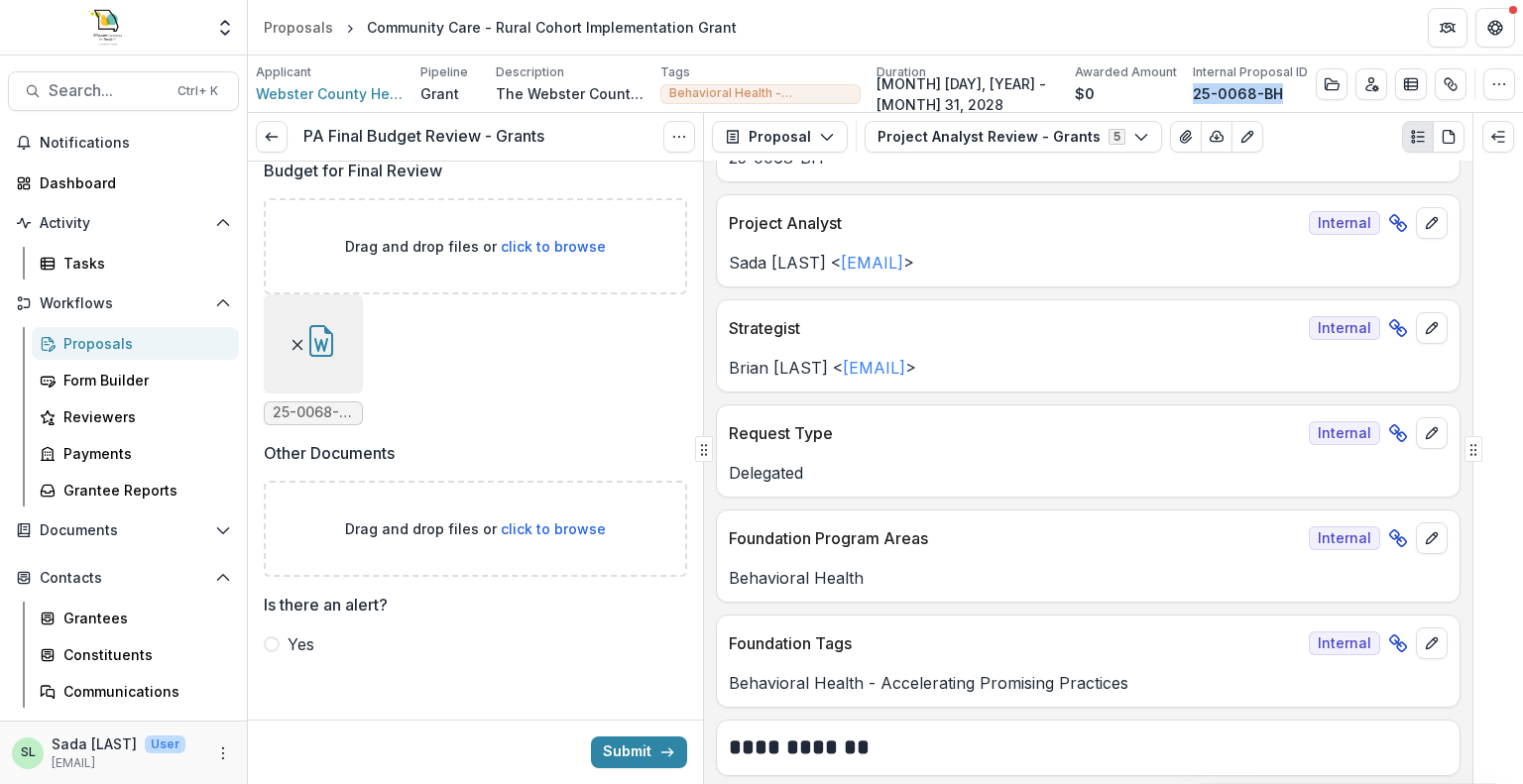 drag, startPoint x: 1201, startPoint y: 93, endPoint x: 1281, endPoint y: 86, distance: 80.3057 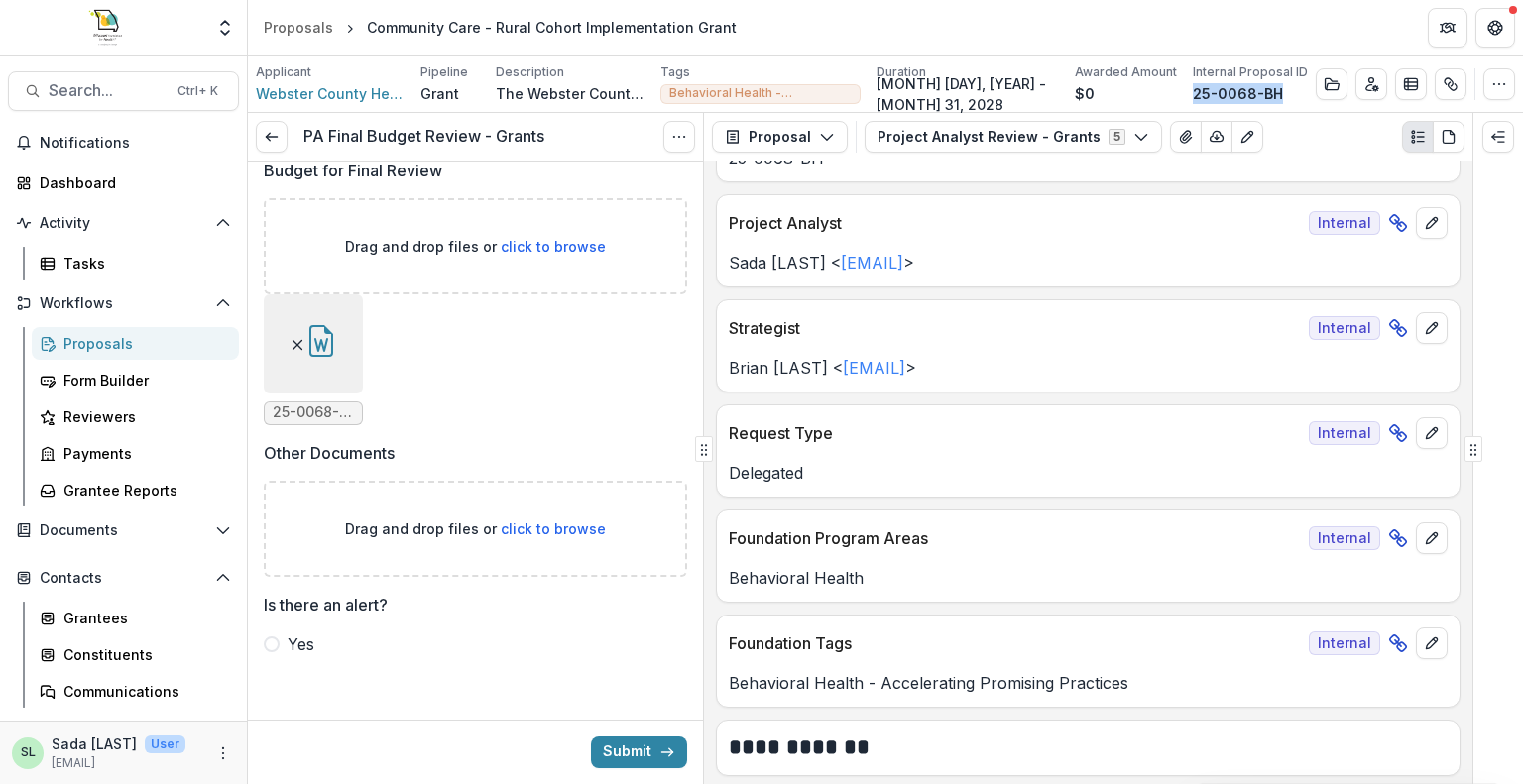 copy on "25-0068-BH" 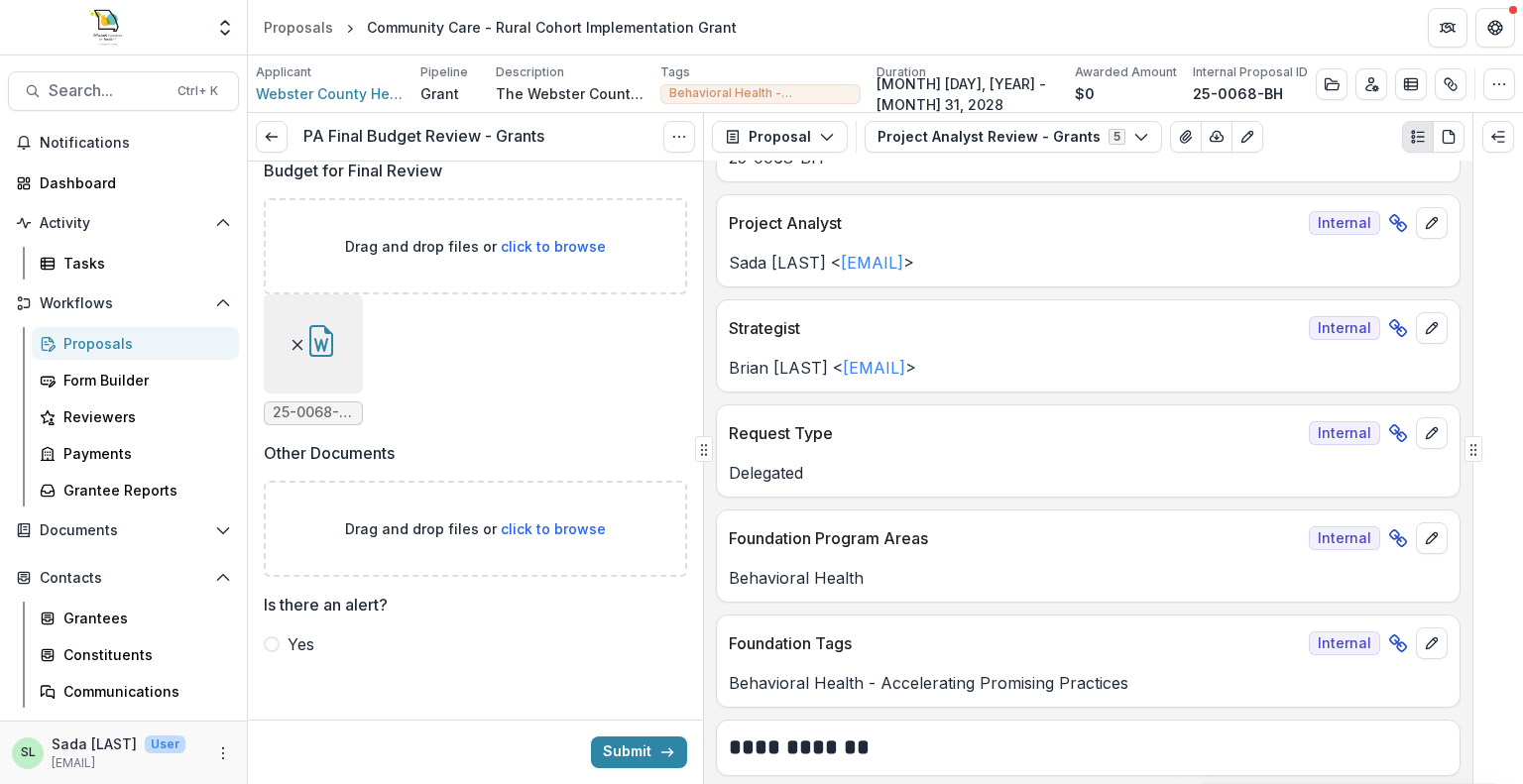 click on "click to browse" at bounding box center [553, 528] 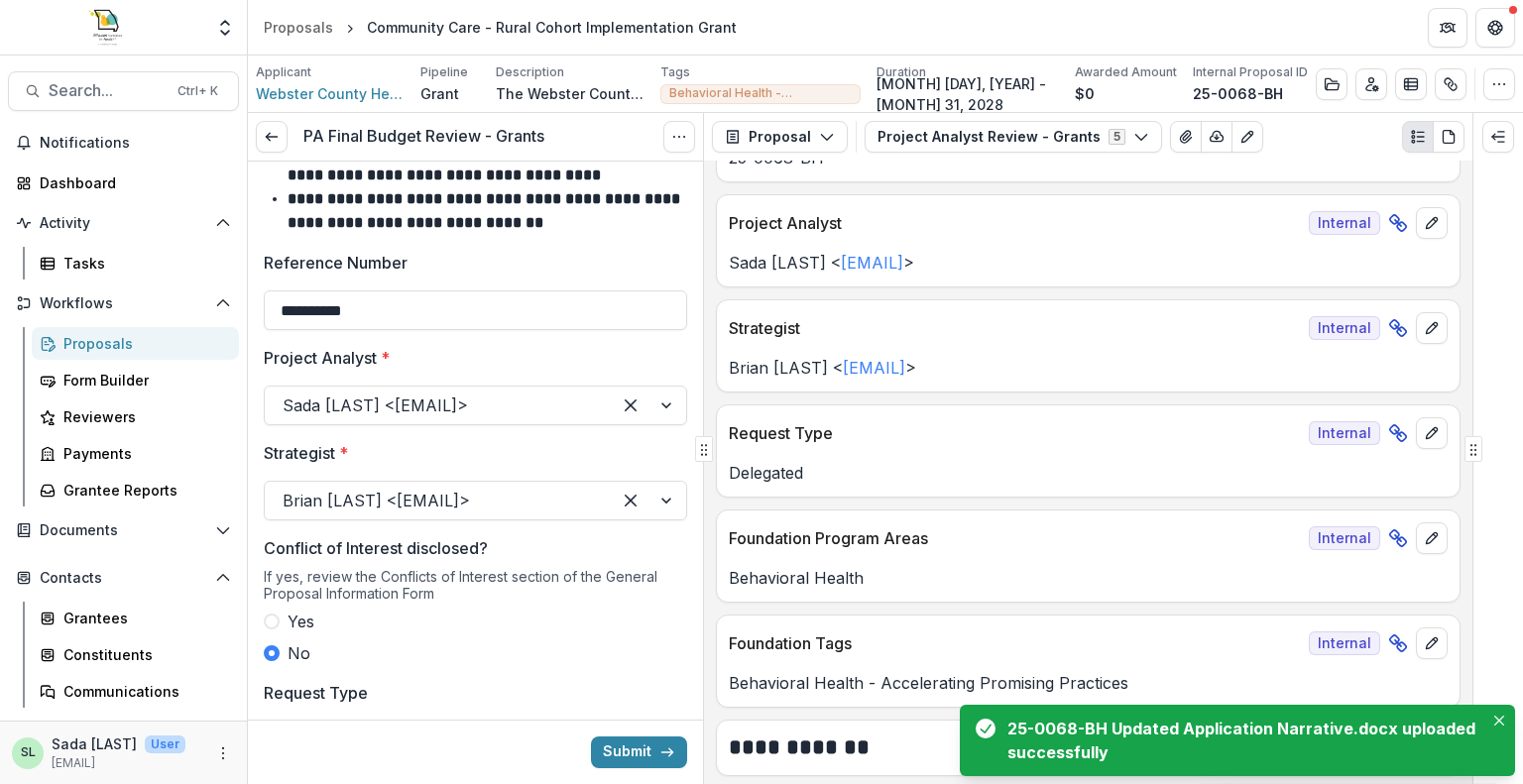 scroll, scrollTop: 0, scrollLeft: 0, axis: both 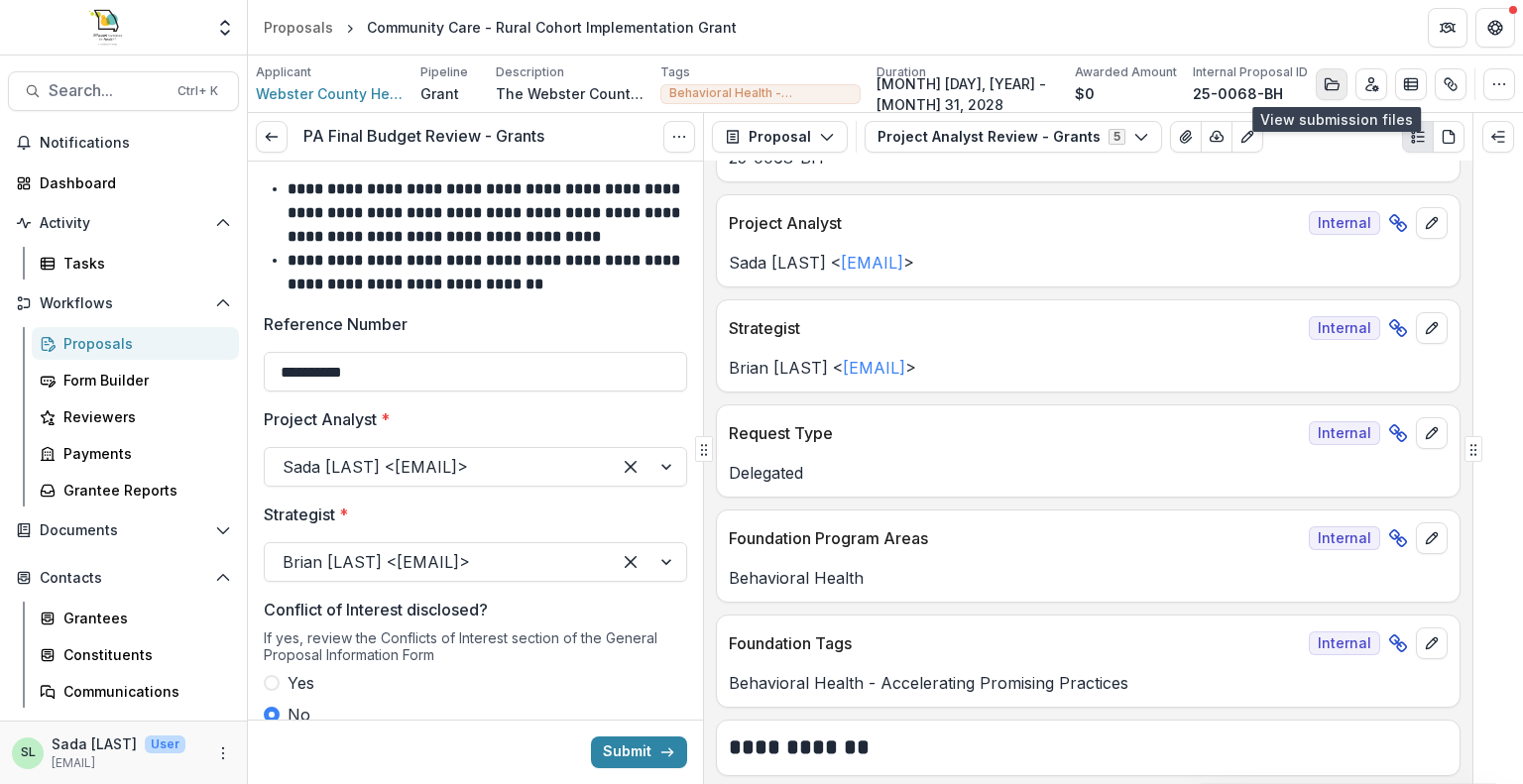 click 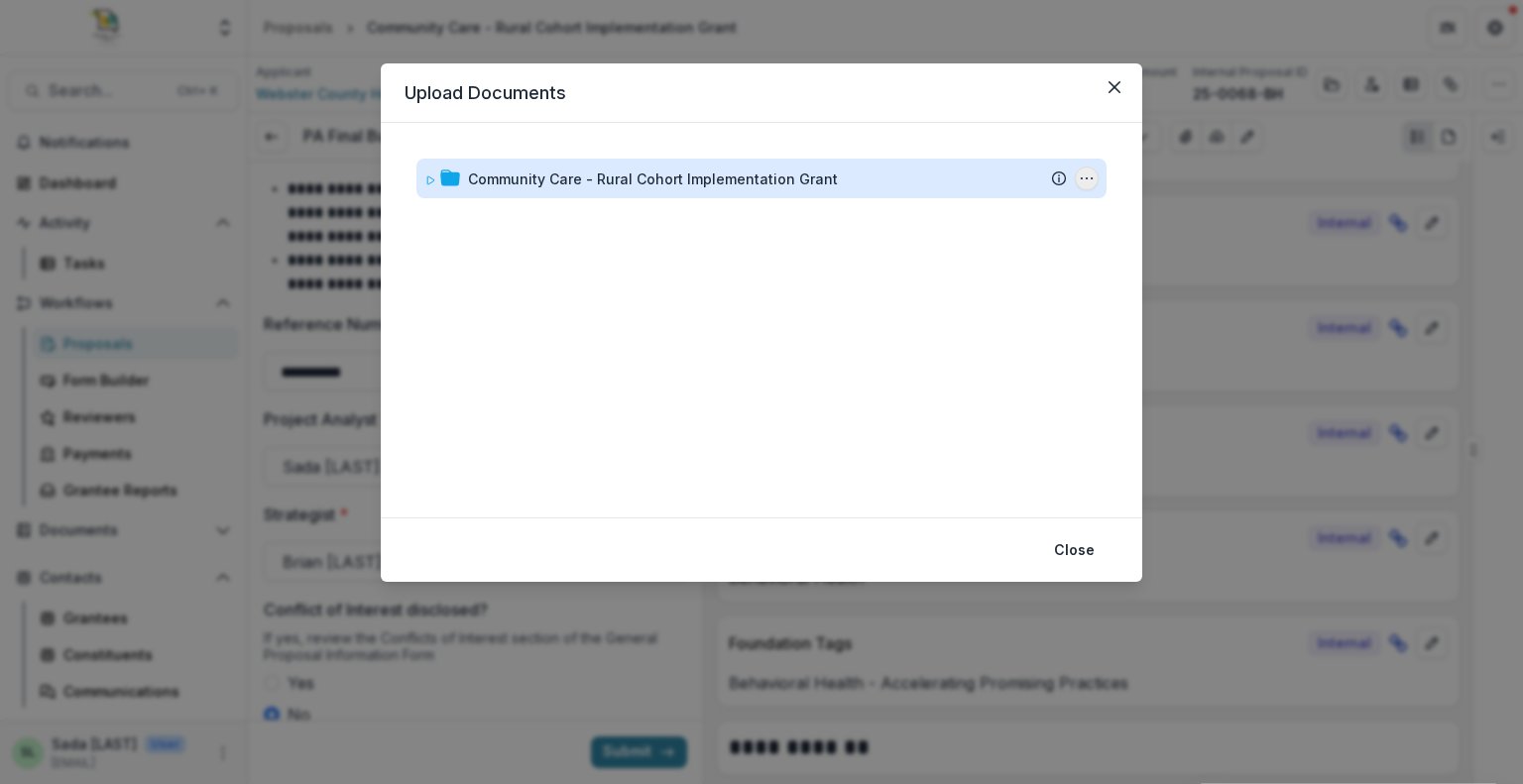 click 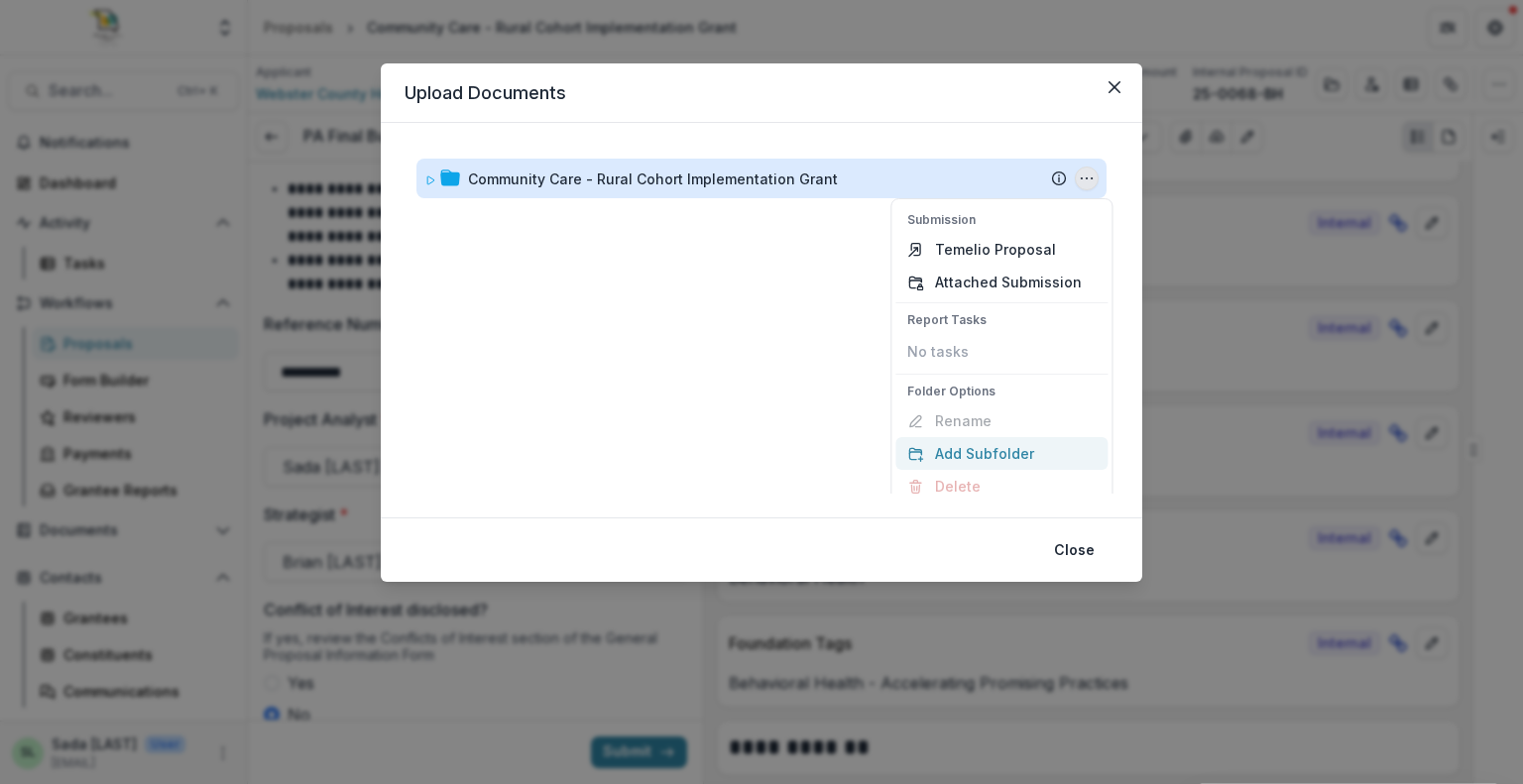 scroll, scrollTop: 0, scrollLeft: 0, axis: both 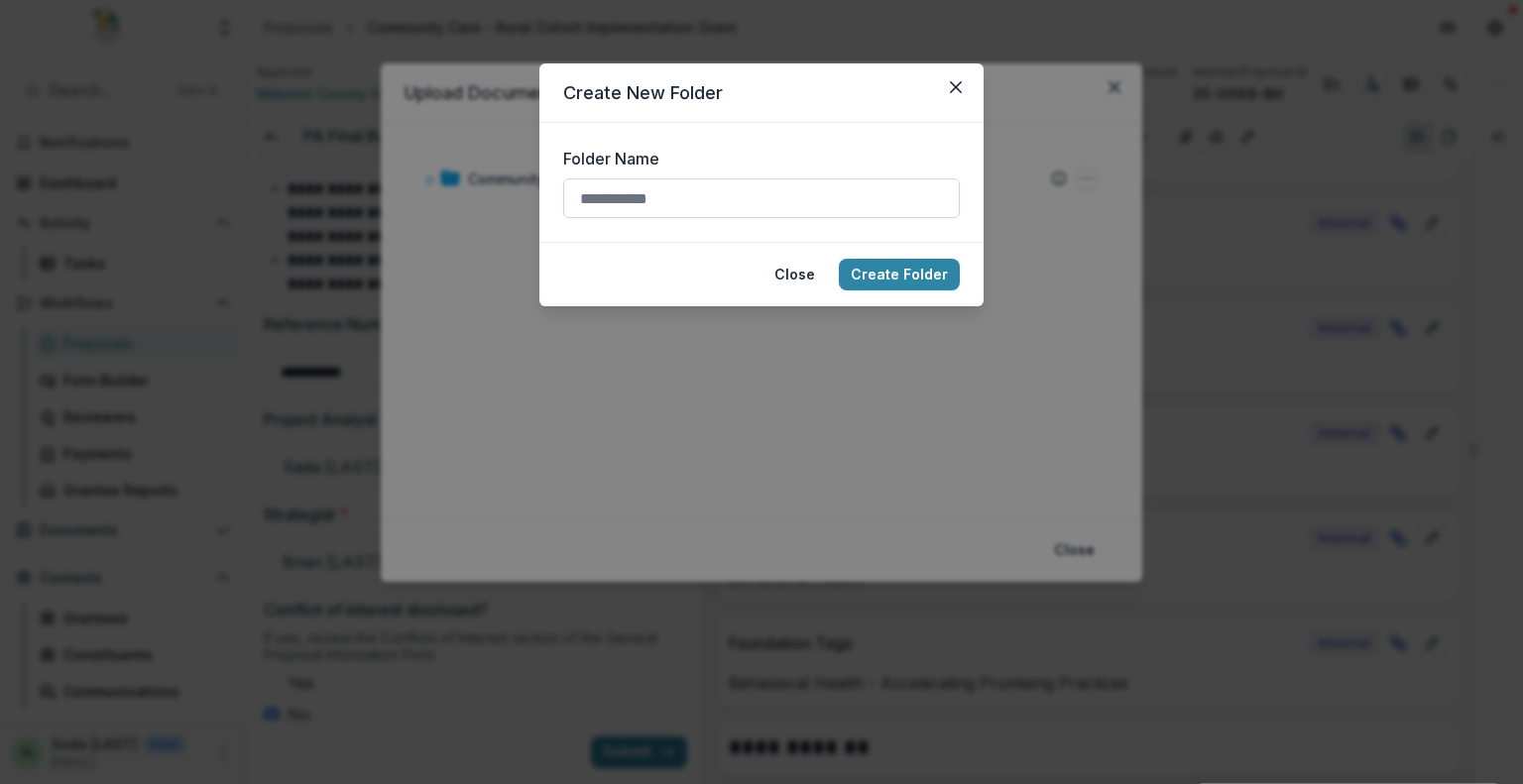 drag, startPoint x: 702, startPoint y: 192, endPoint x: 694, endPoint y: 183, distance: 12.0415946 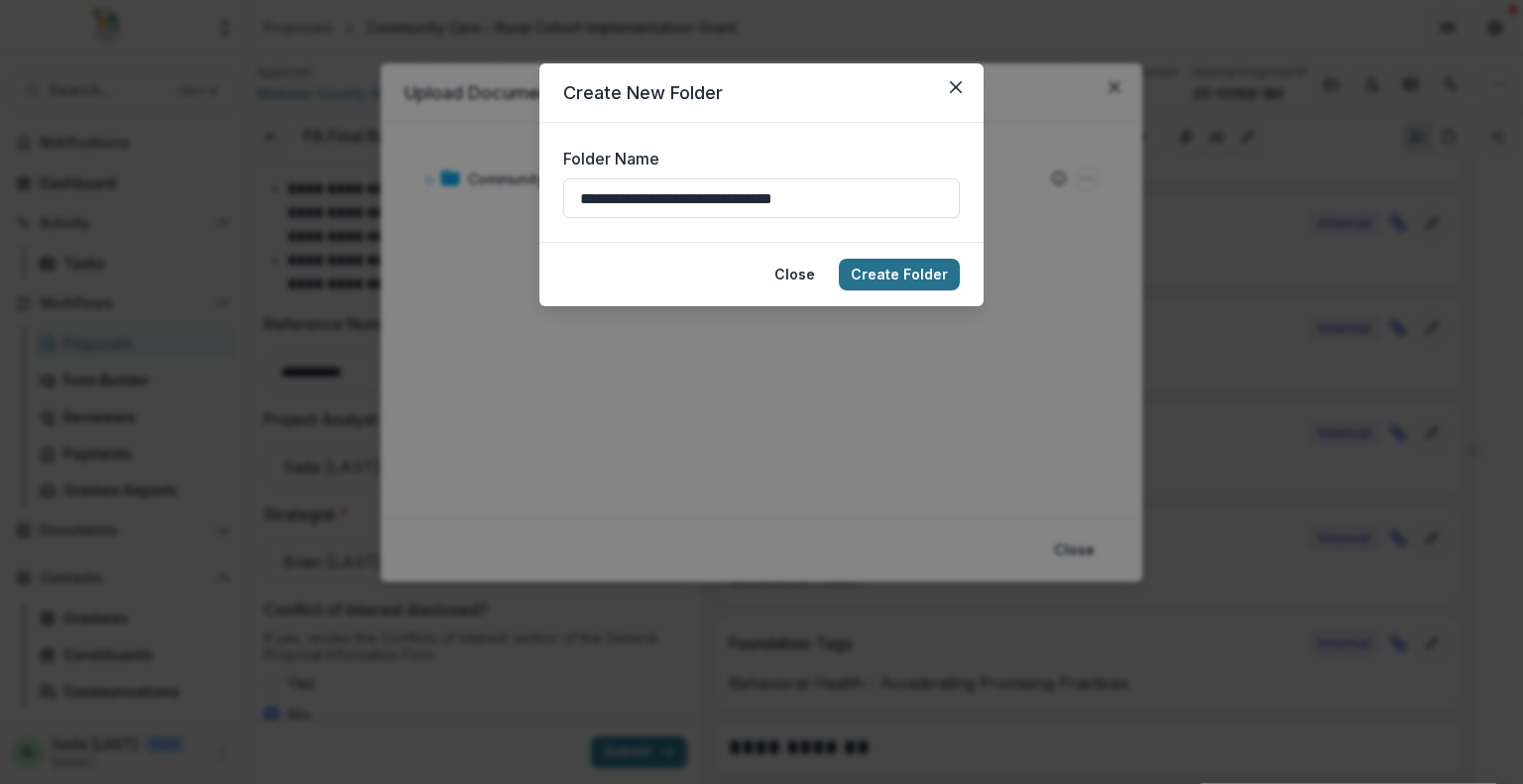 click on "Create Folder" at bounding box center (899, 275) 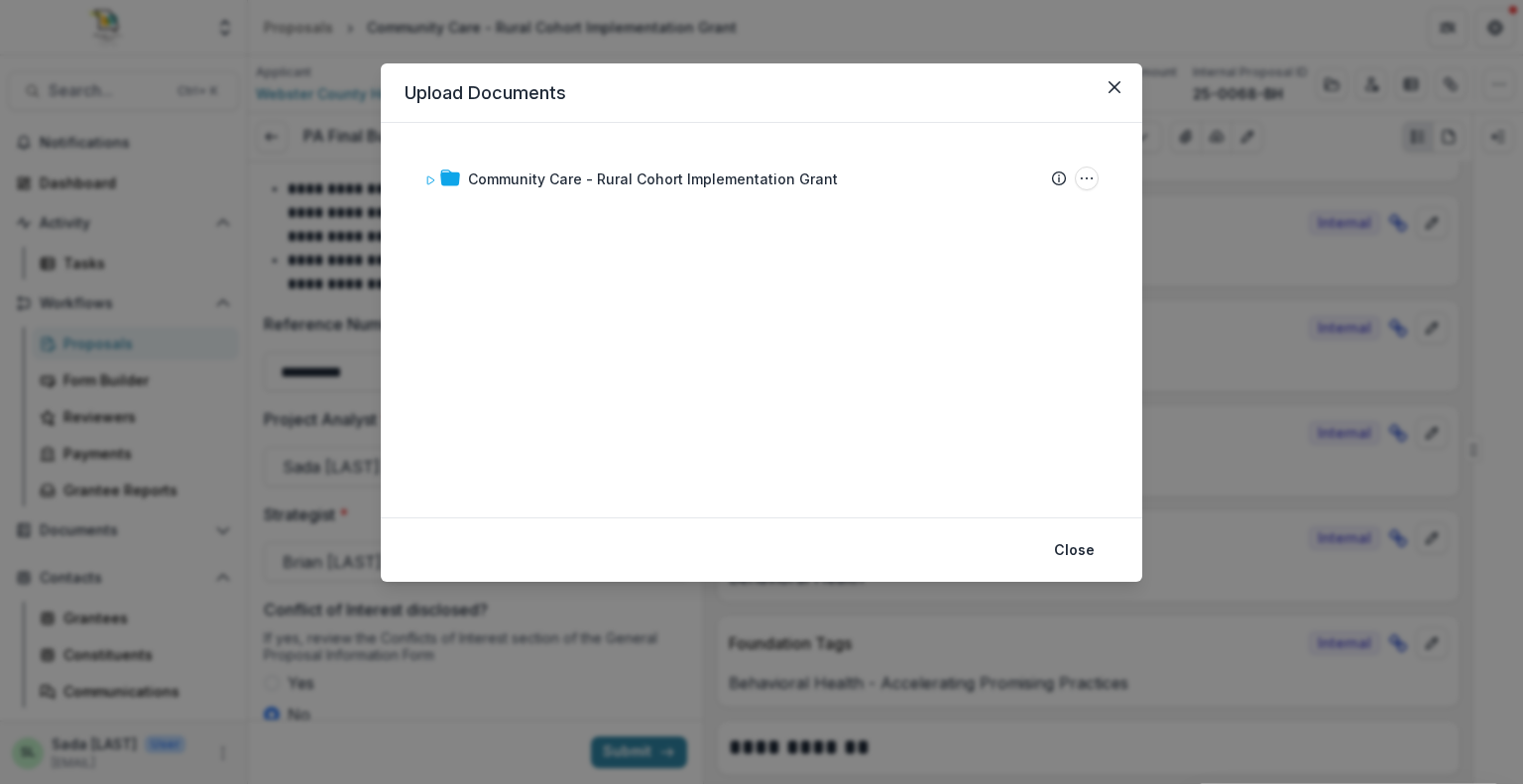 type 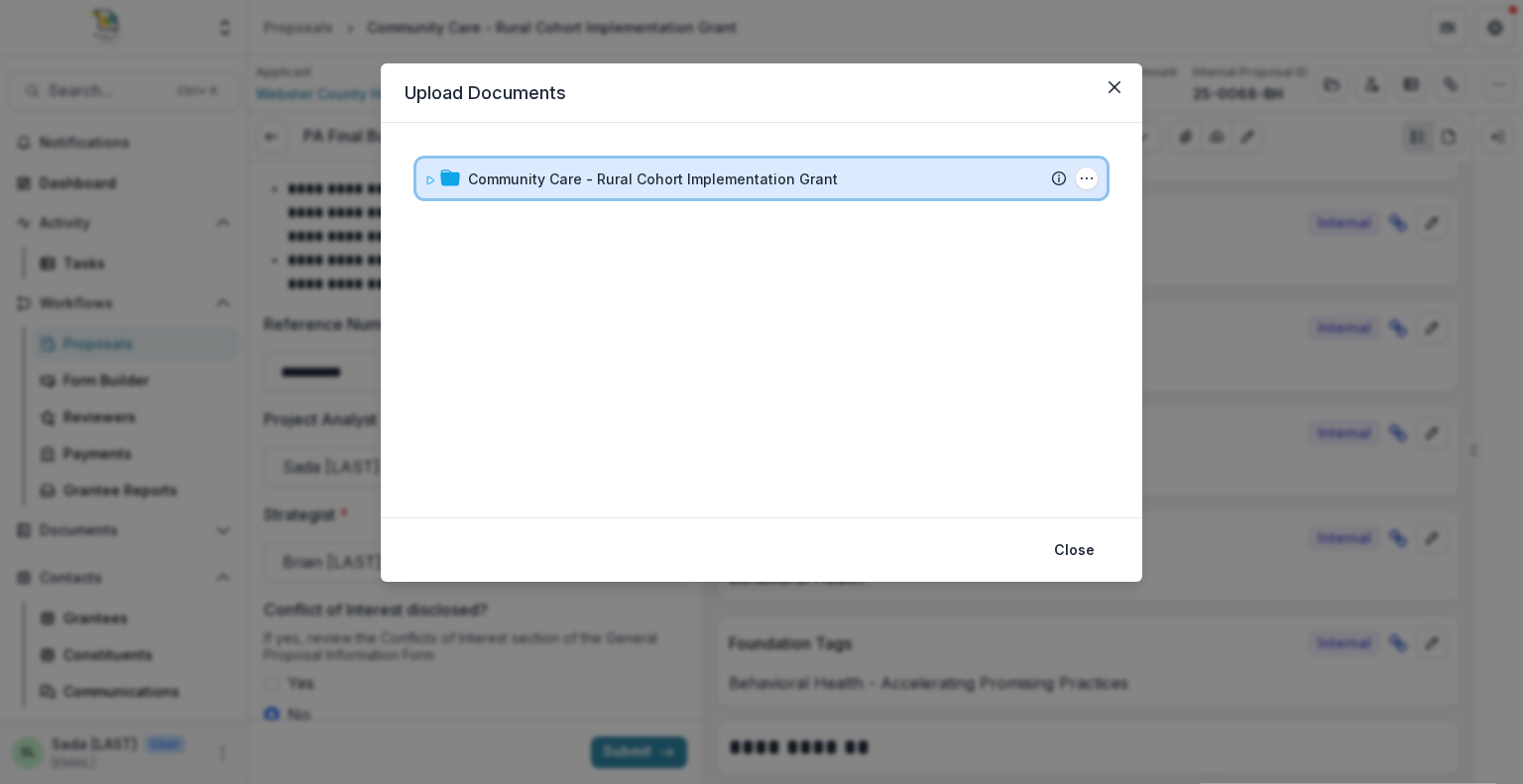click 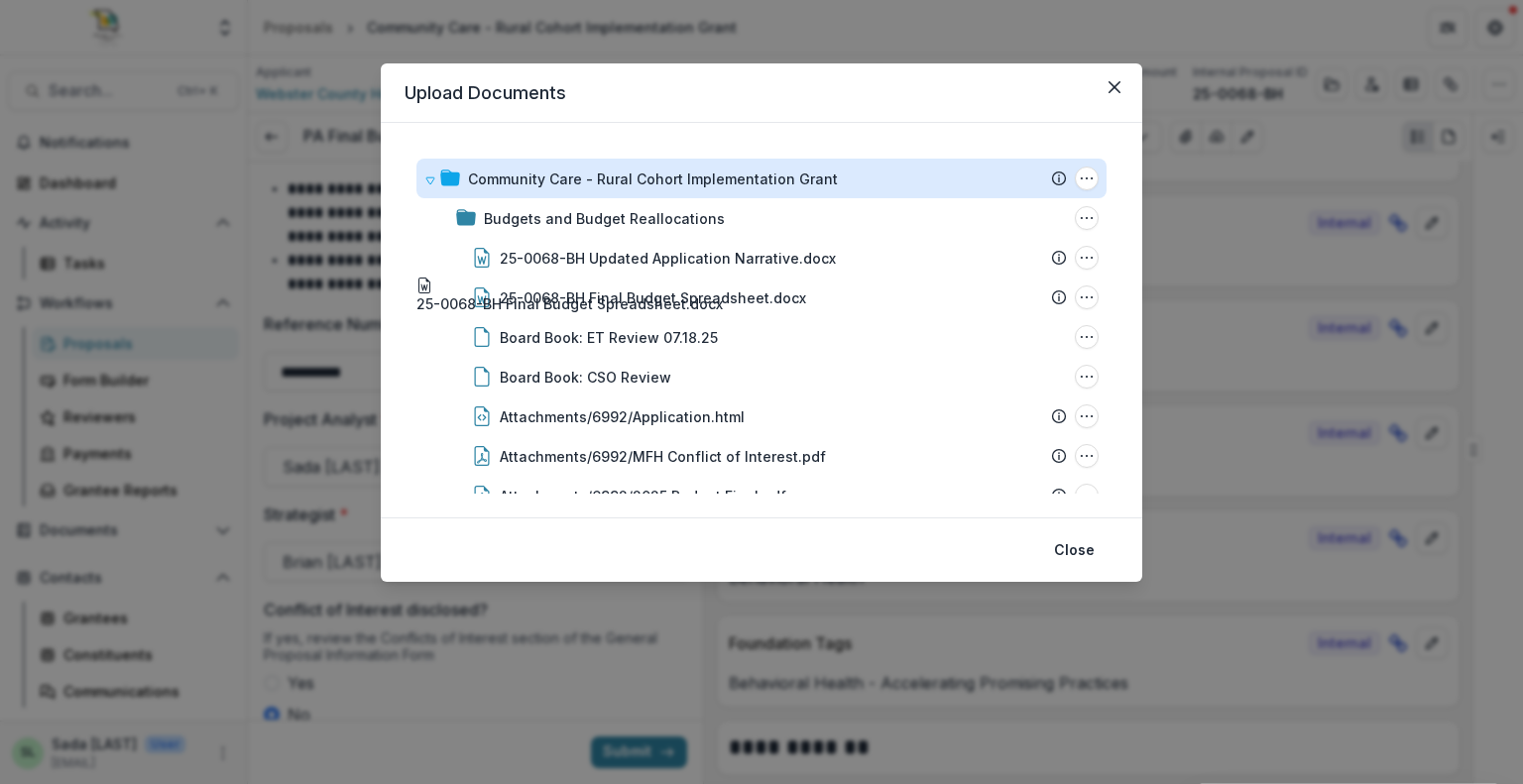drag, startPoint x: 724, startPoint y: 299, endPoint x: 710, endPoint y: 212, distance: 88.119237 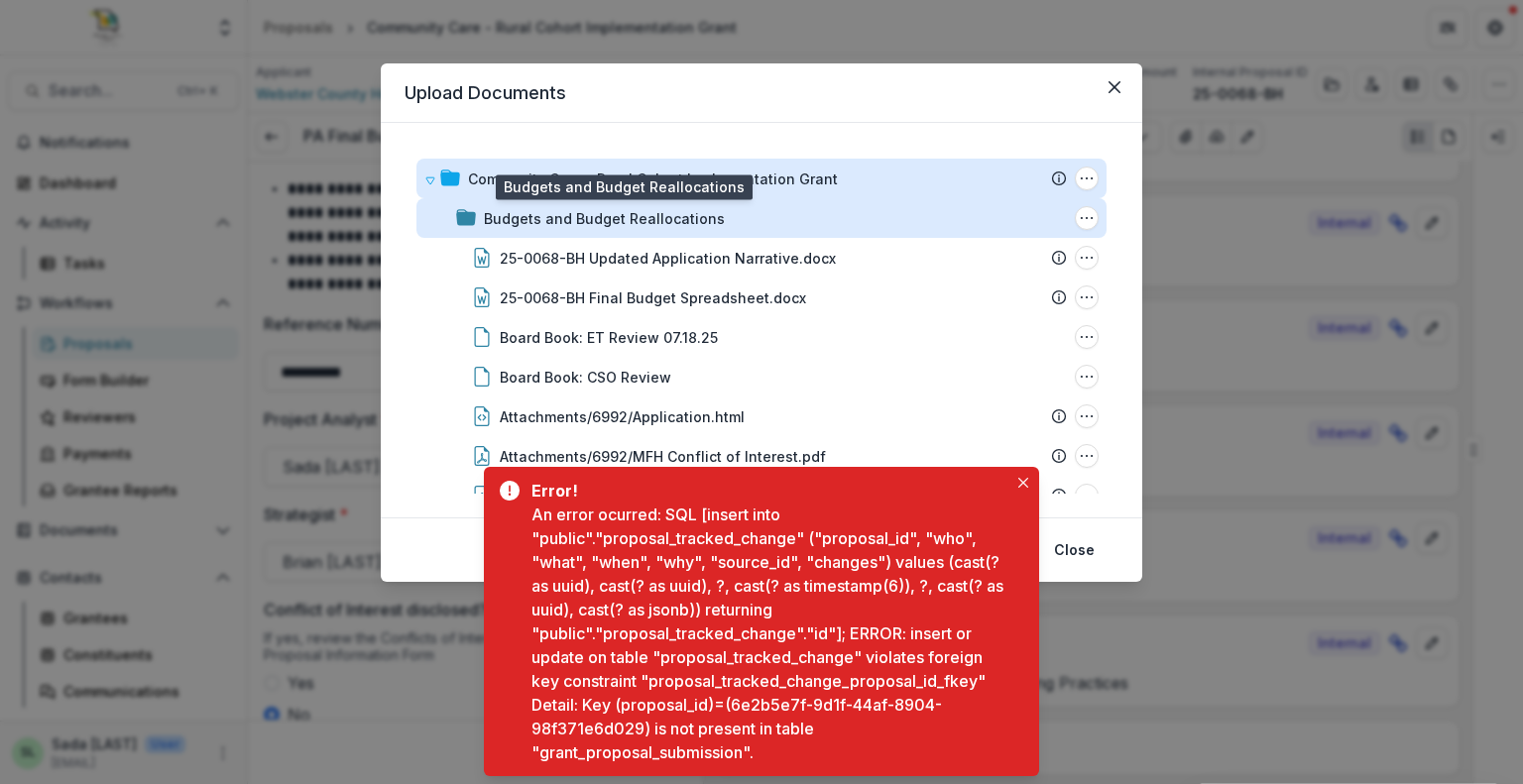 click on "Budgets and Budget Reallocations" at bounding box center (604, 218) 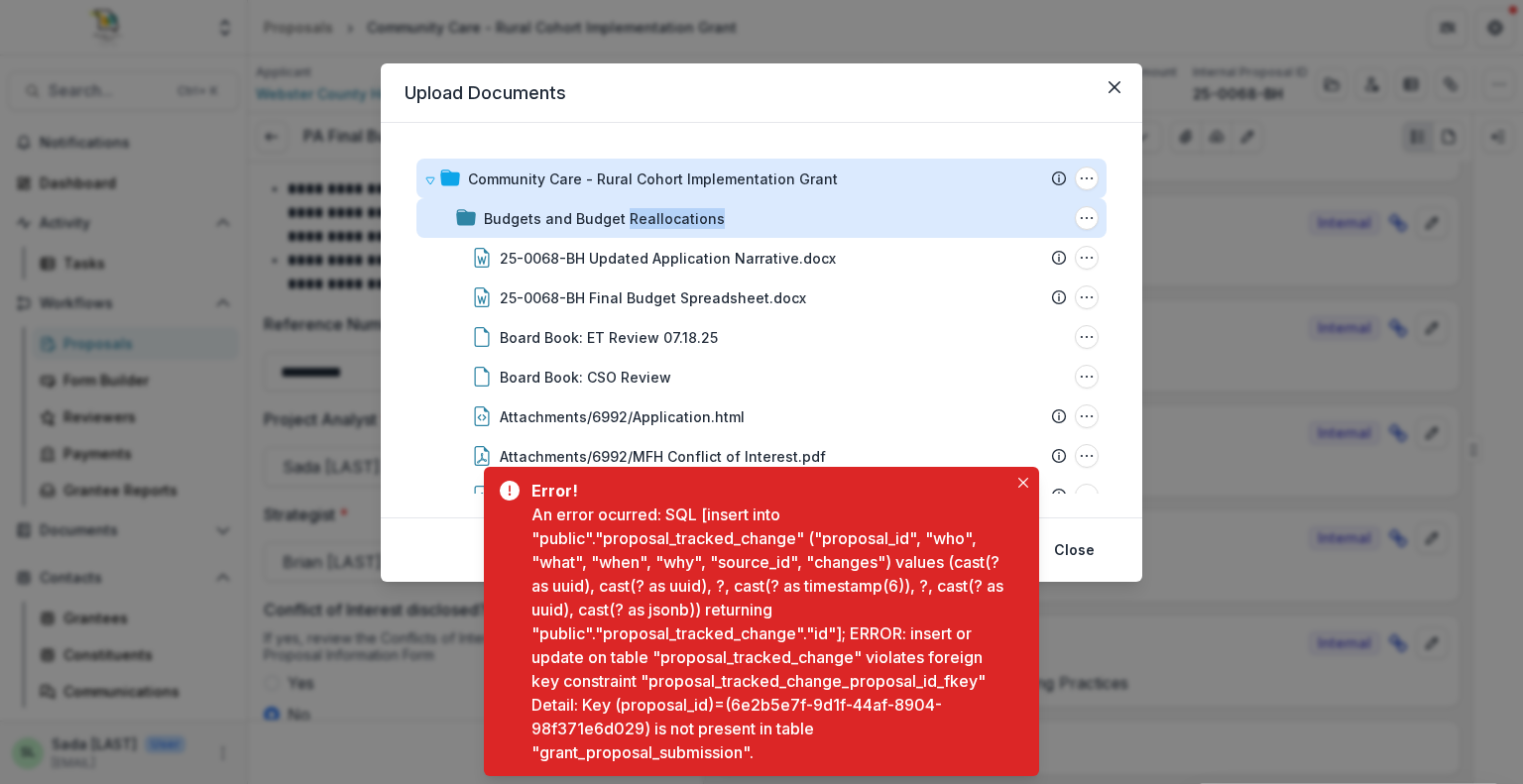 click on "Budgets and Budget Reallocations" at bounding box center [604, 218] 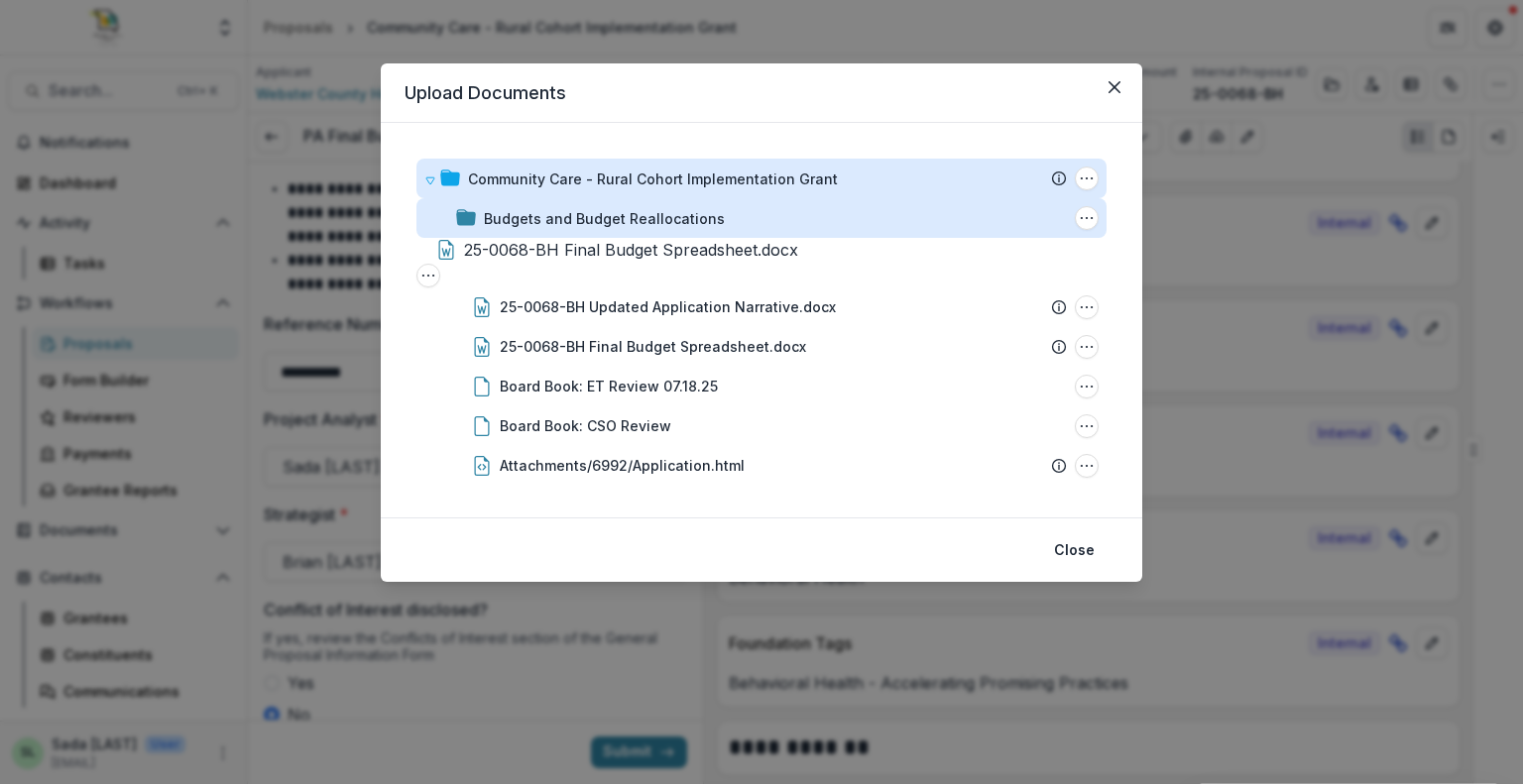 click on "Budgets and Budget Reallocations" at bounding box center [604, 218] 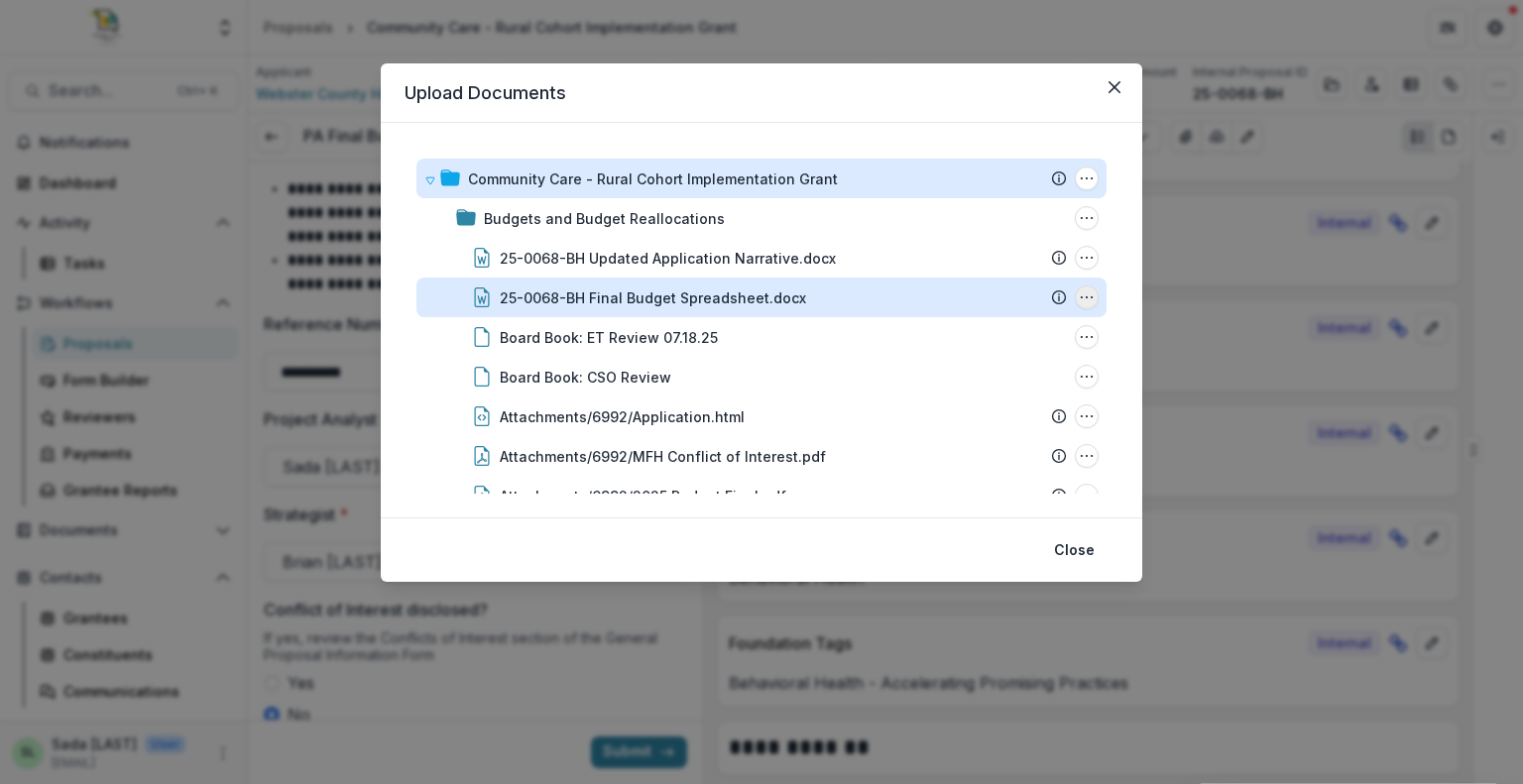 click 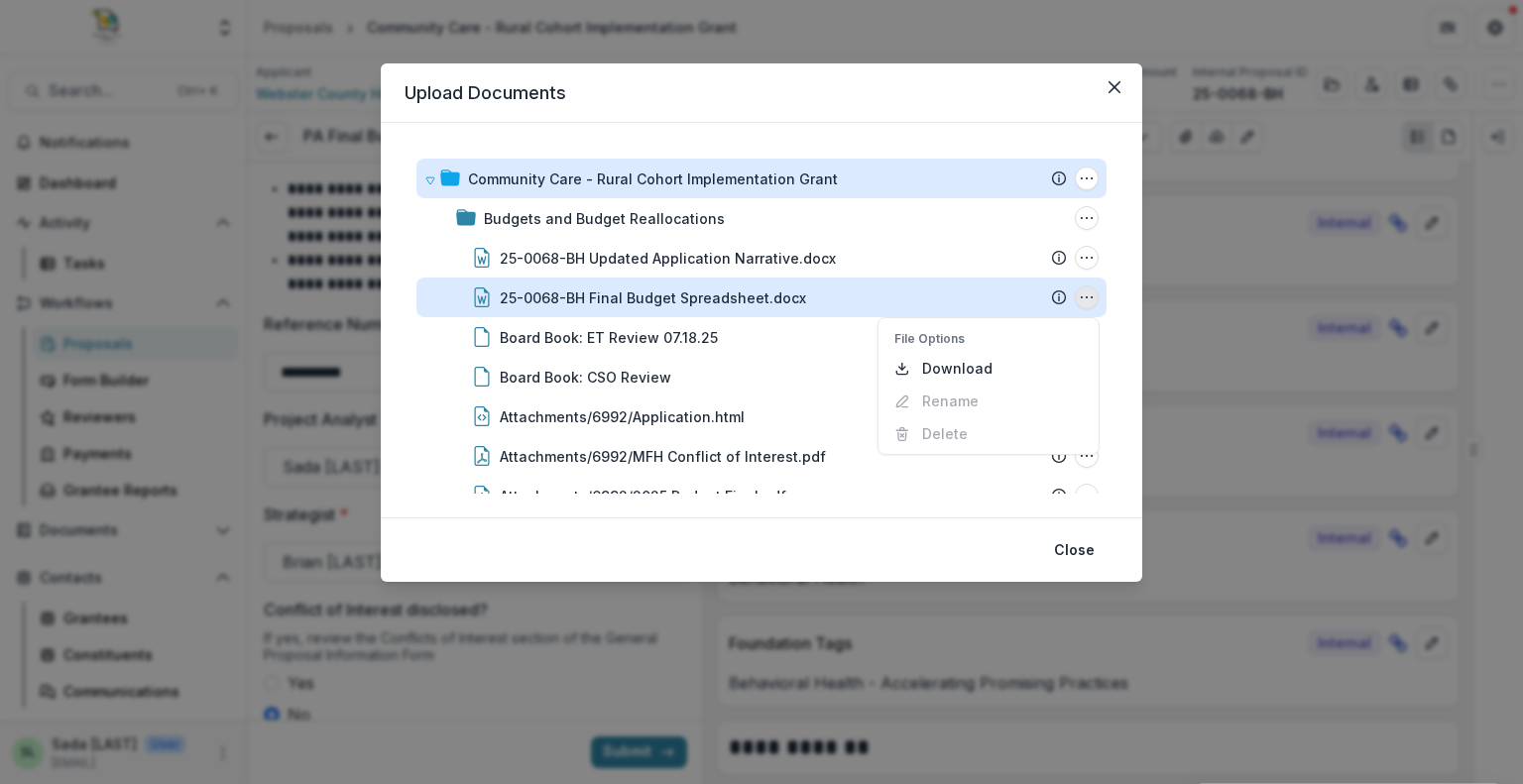 click on "25-0068-BH Final Budget Spreadsheet.docx" at bounding box center [652, 297] 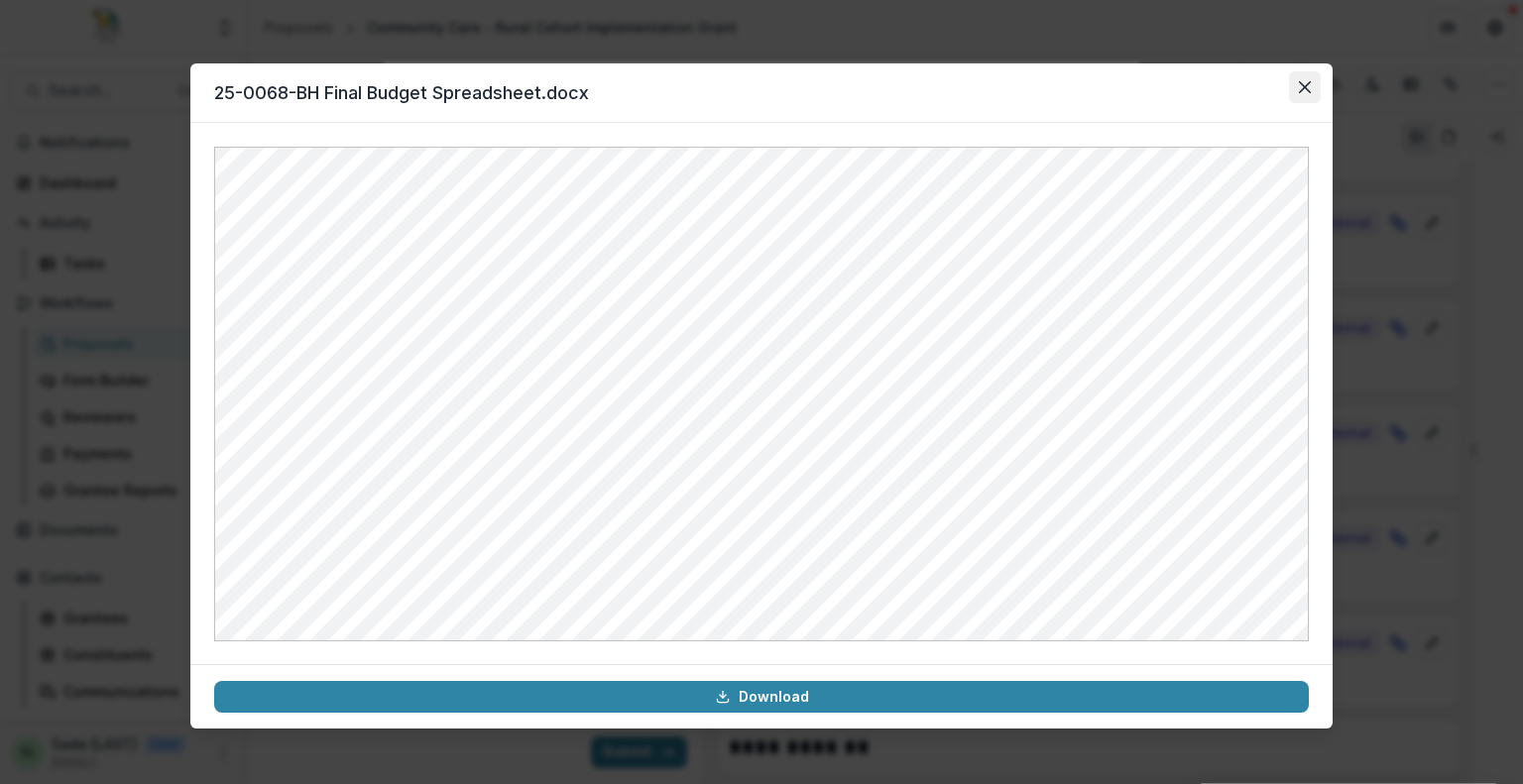 click 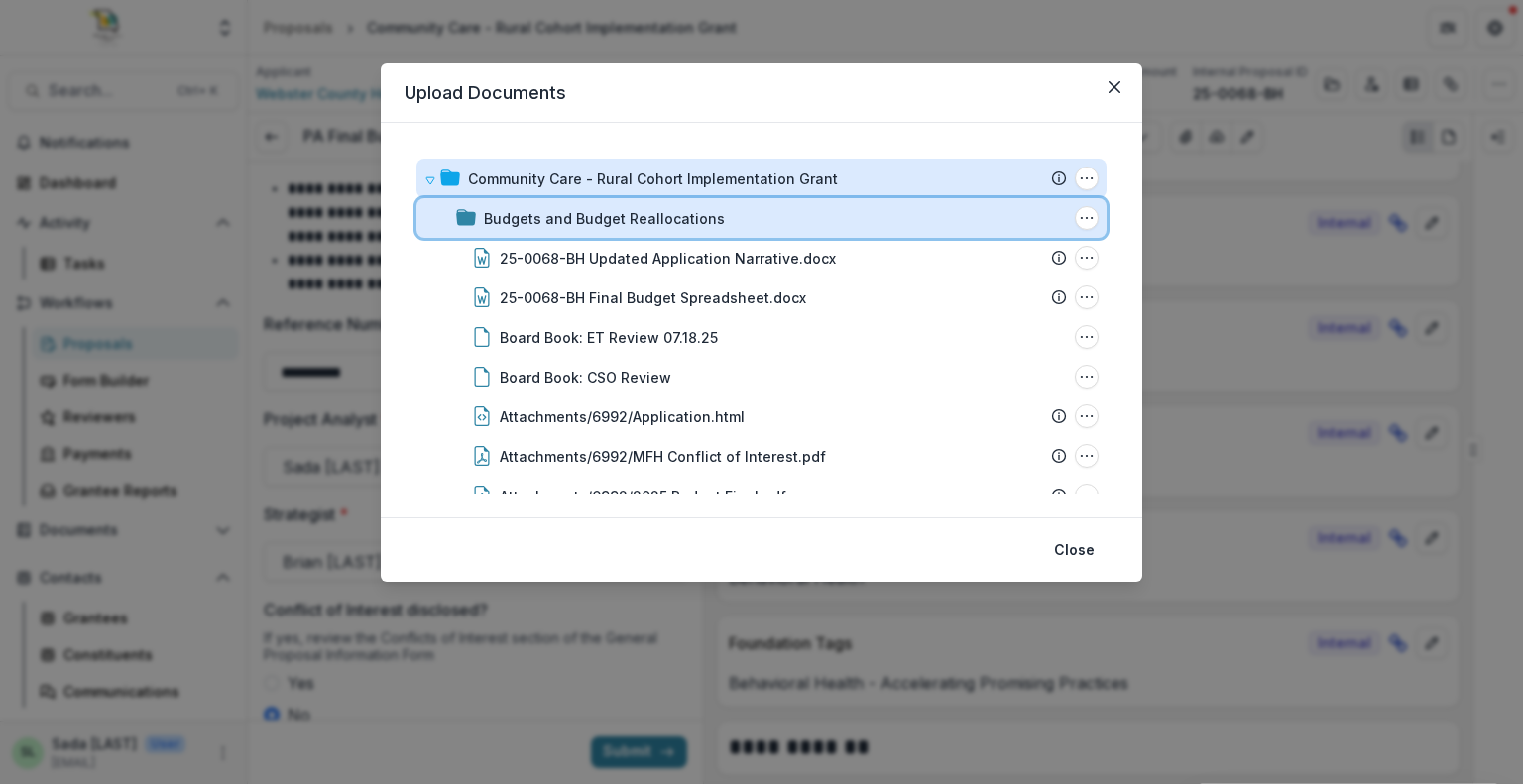 click 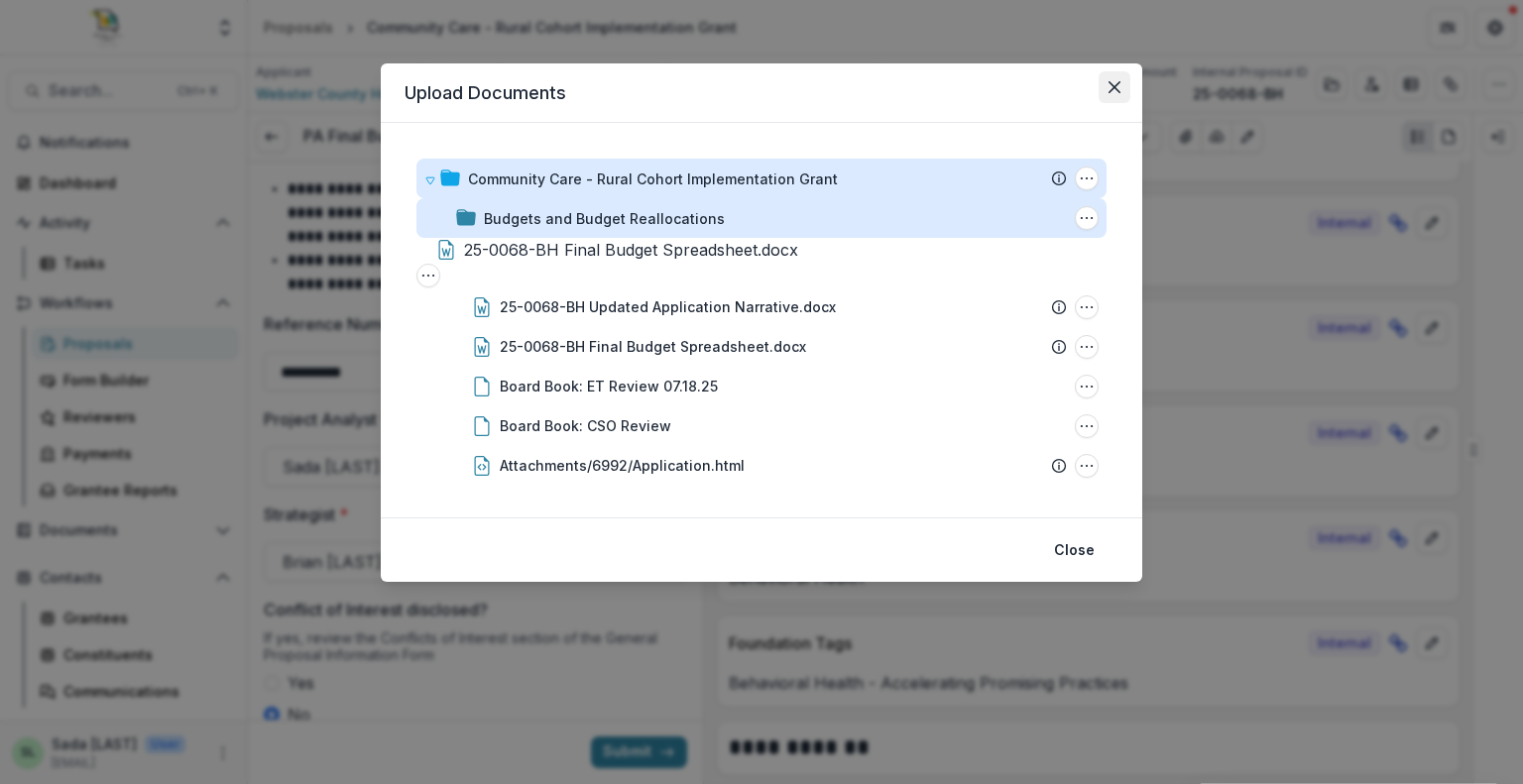 click 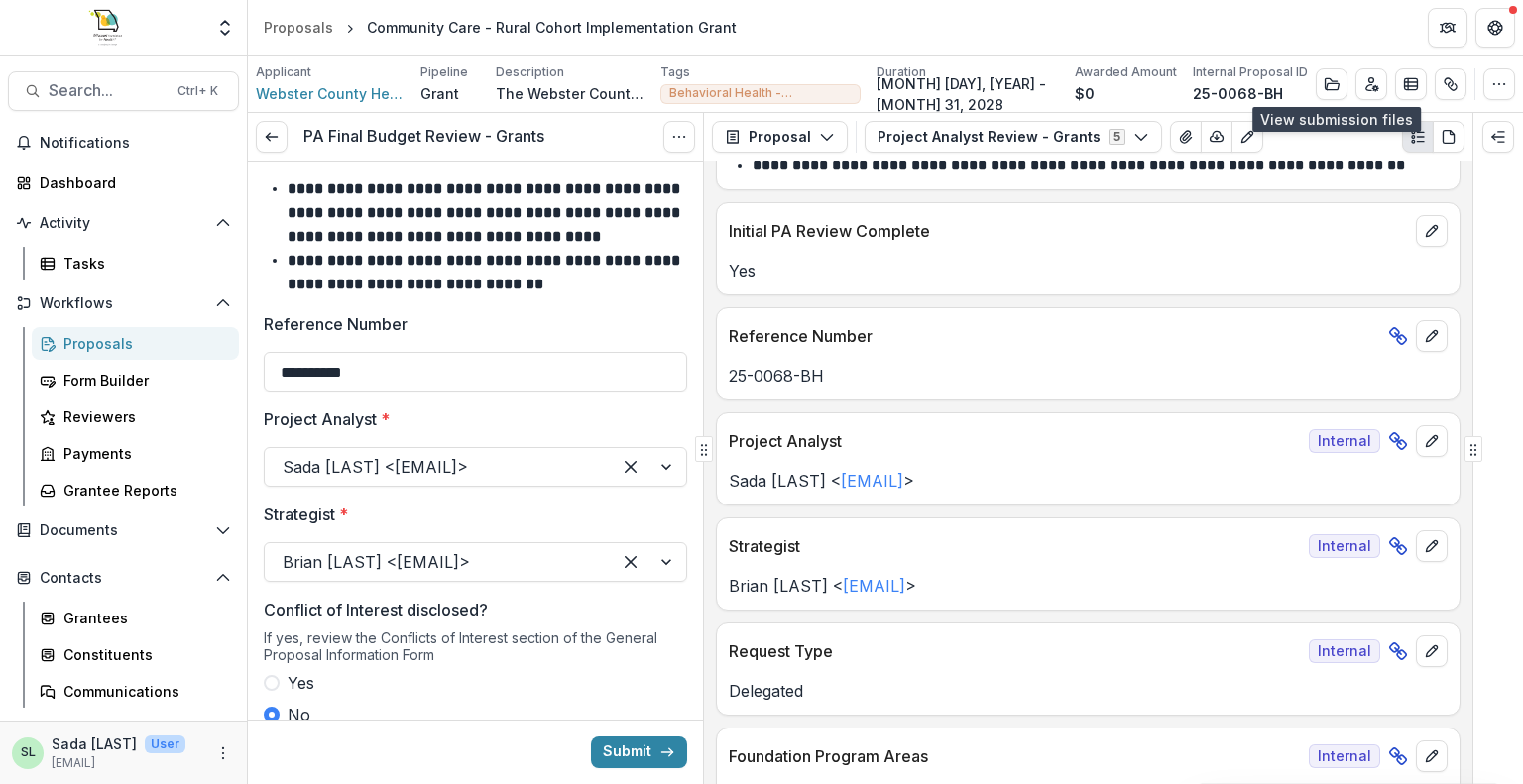 scroll, scrollTop: 0, scrollLeft: 0, axis: both 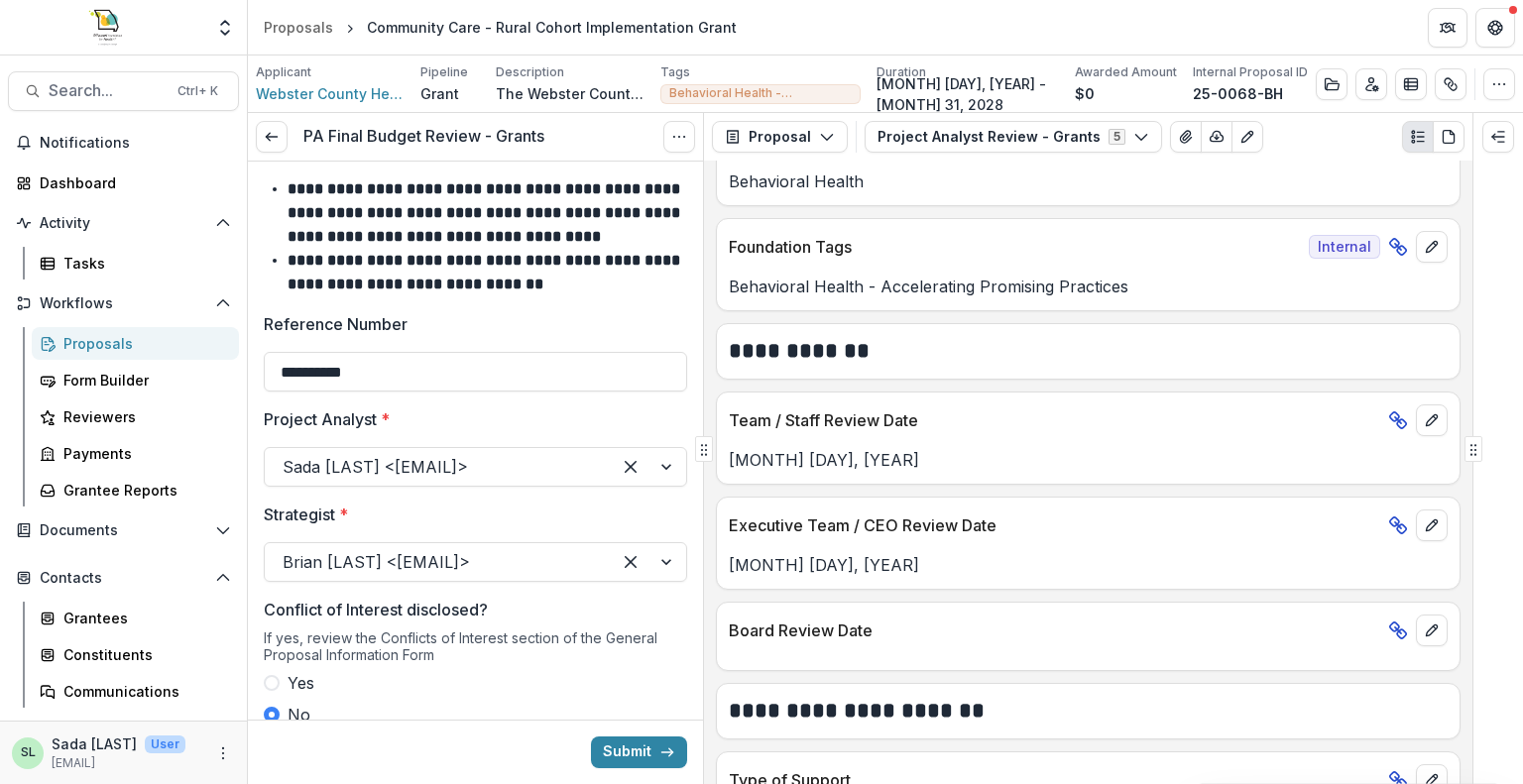 click on "Submit" at bounding box center (475, 751) 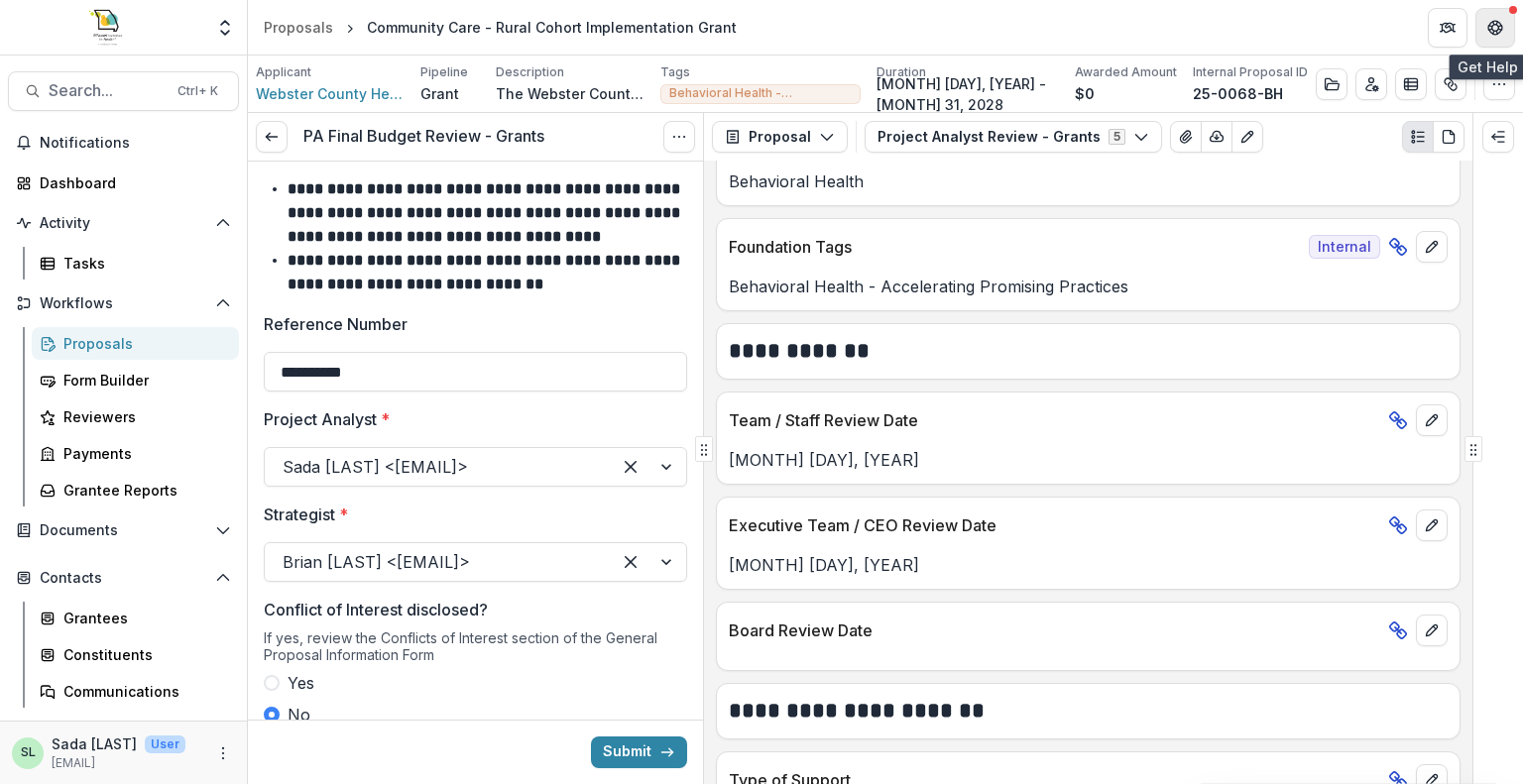 click 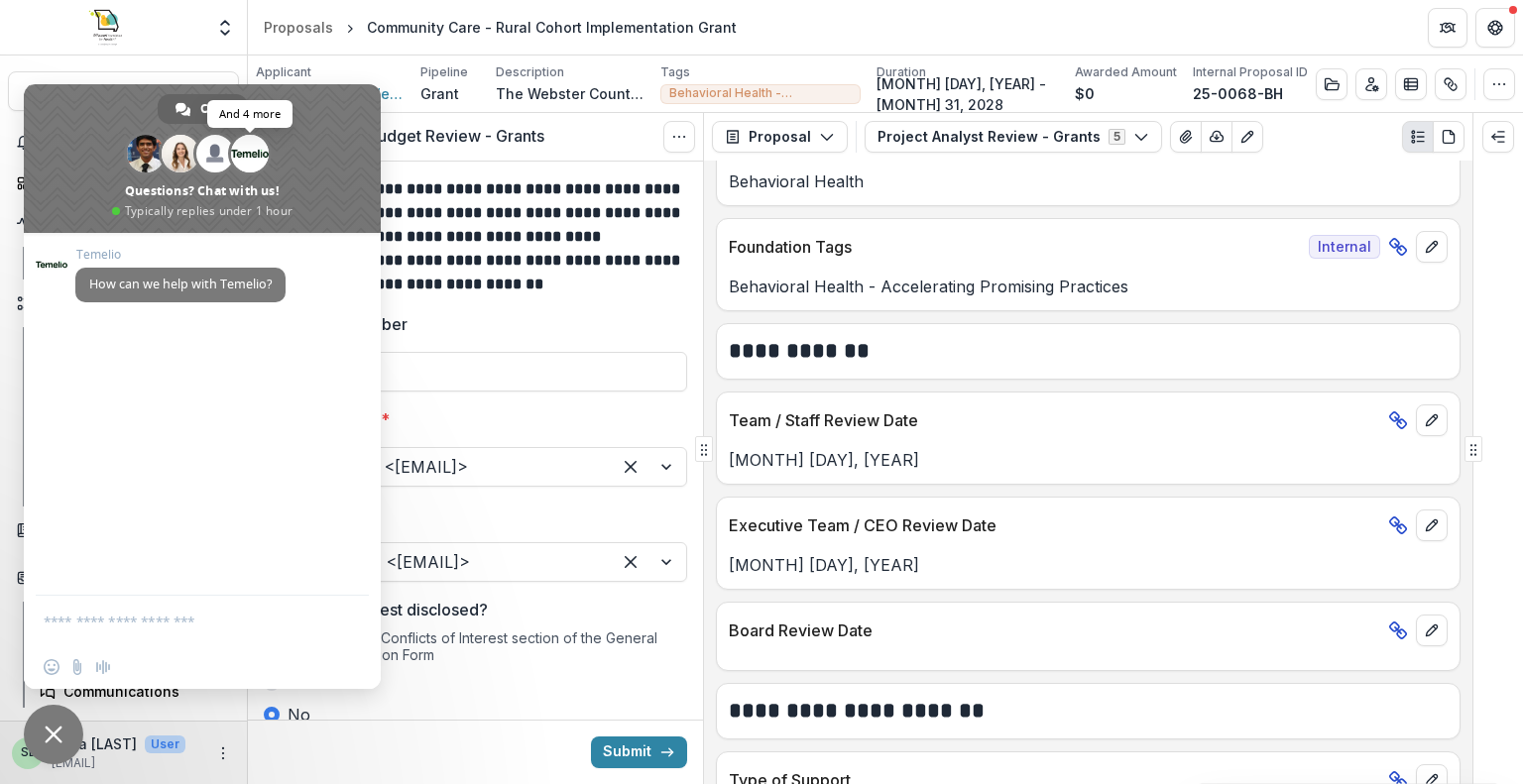 click at bounding box center [250, 154] 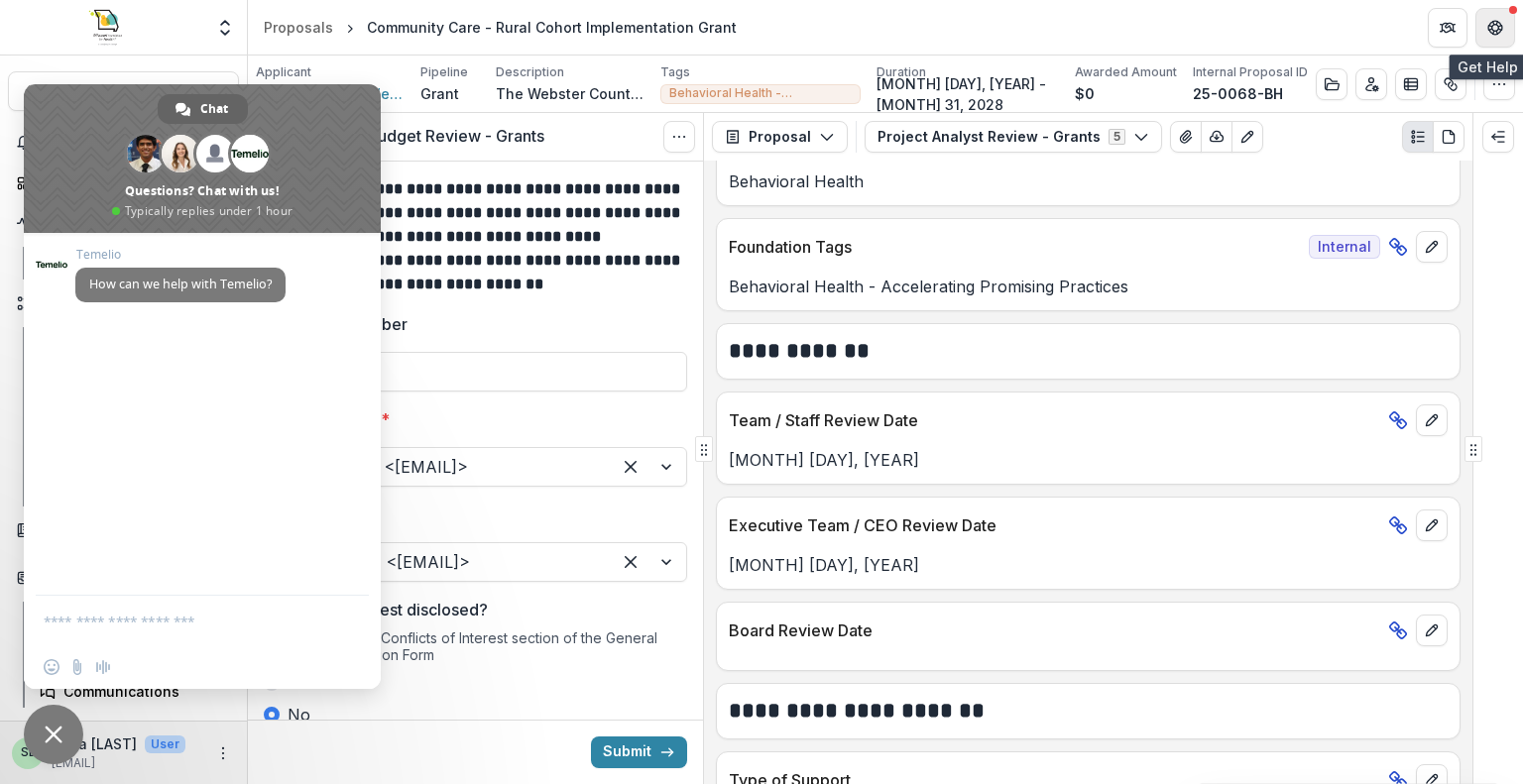 click 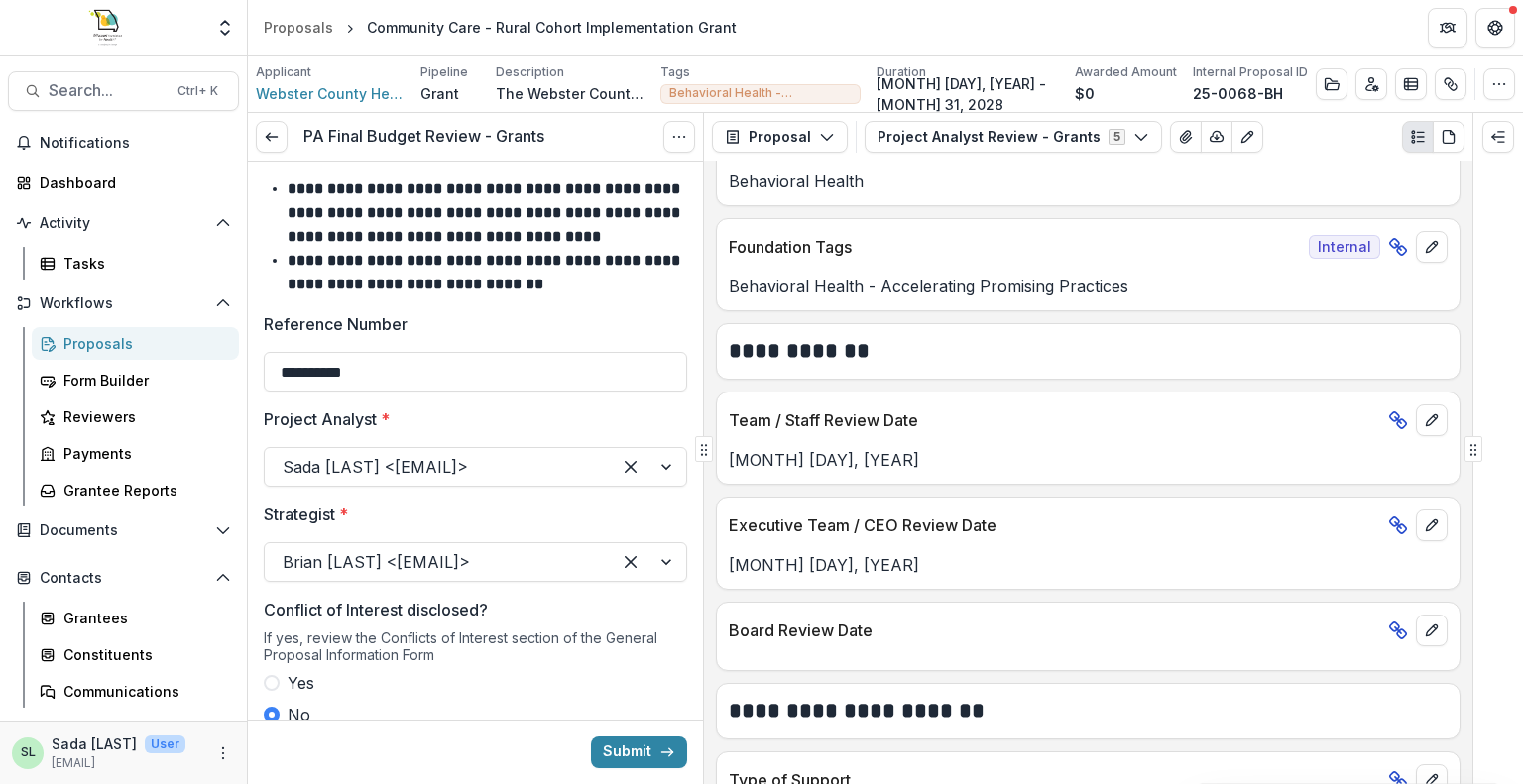 click on "**********" at bounding box center [487, 273] 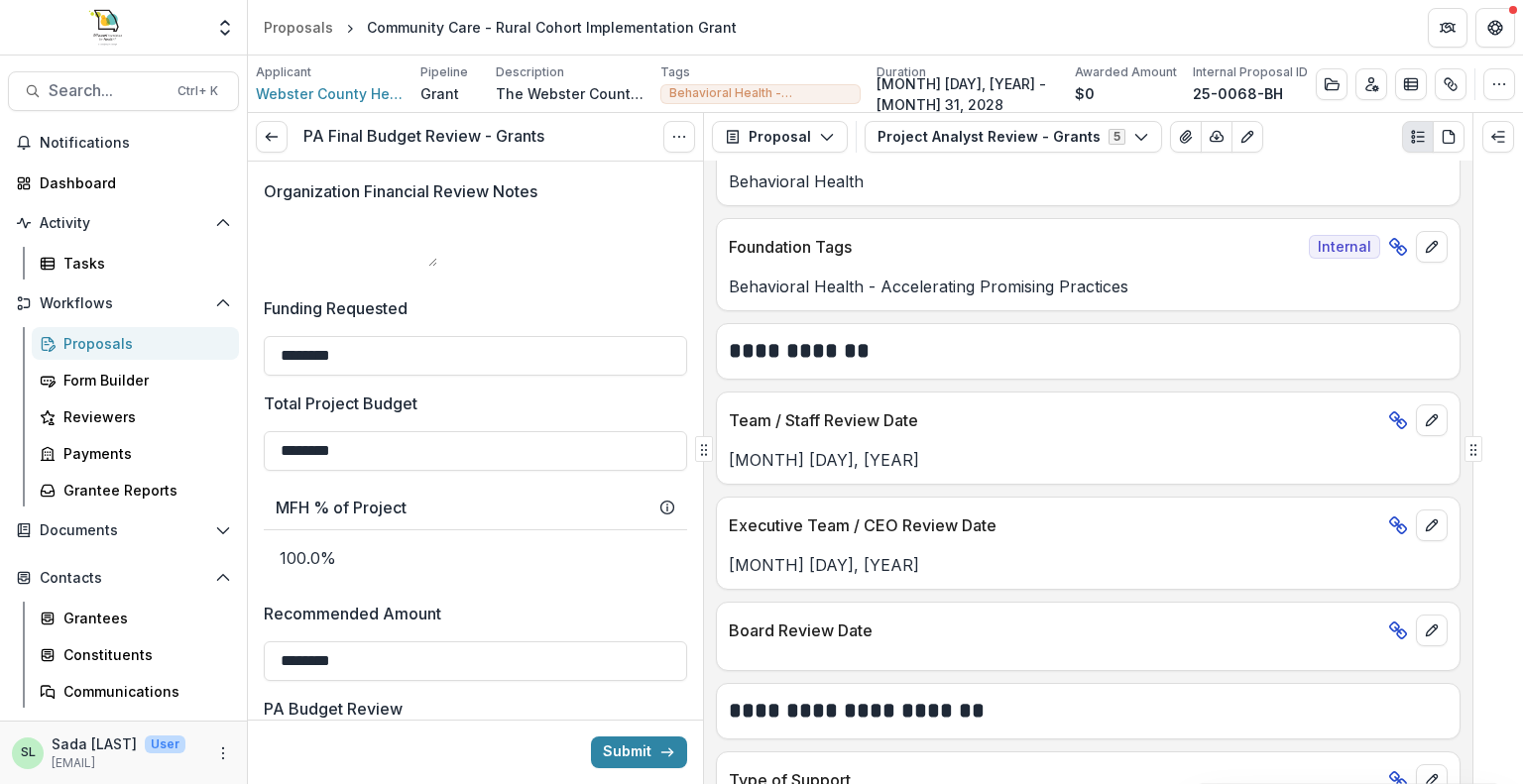 scroll, scrollTop: 1288, scrollLeft: 0, axis: vertical 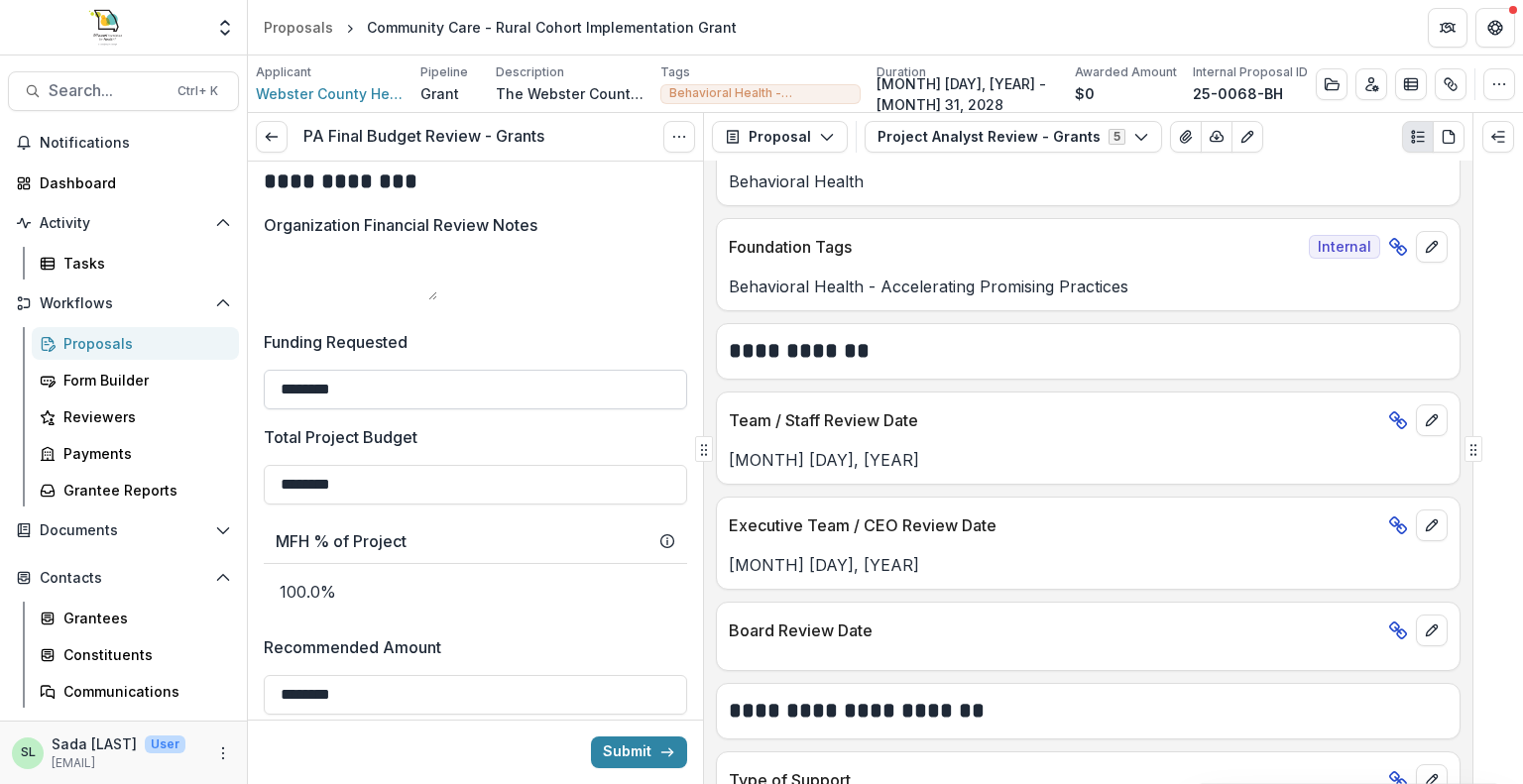 drag, startPoint x: 386, startPoint y: 415, endPoint x: 270, endPoint y: 418, distance: 116.03879 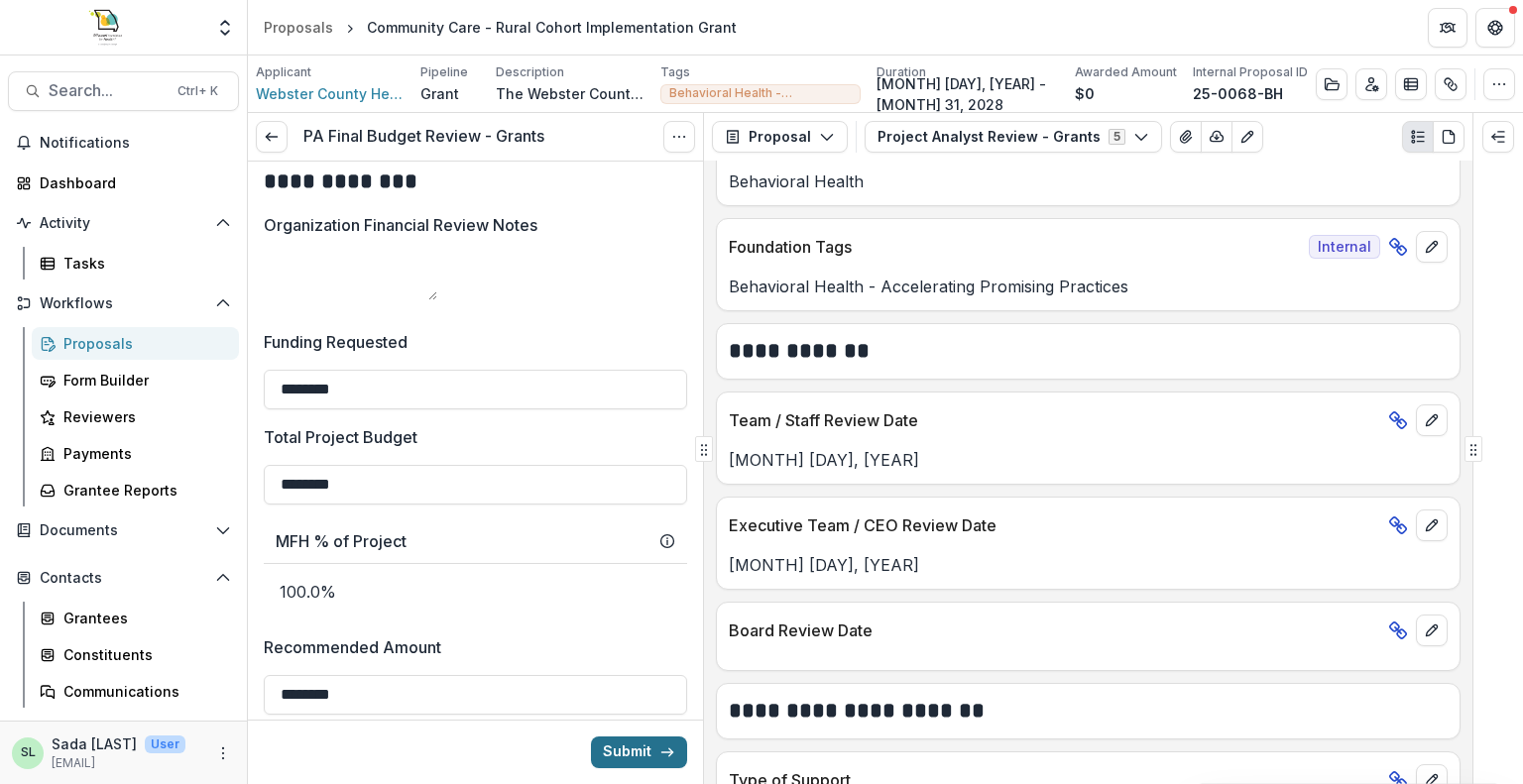 click on "Submit" at bounding box center [639, 752] 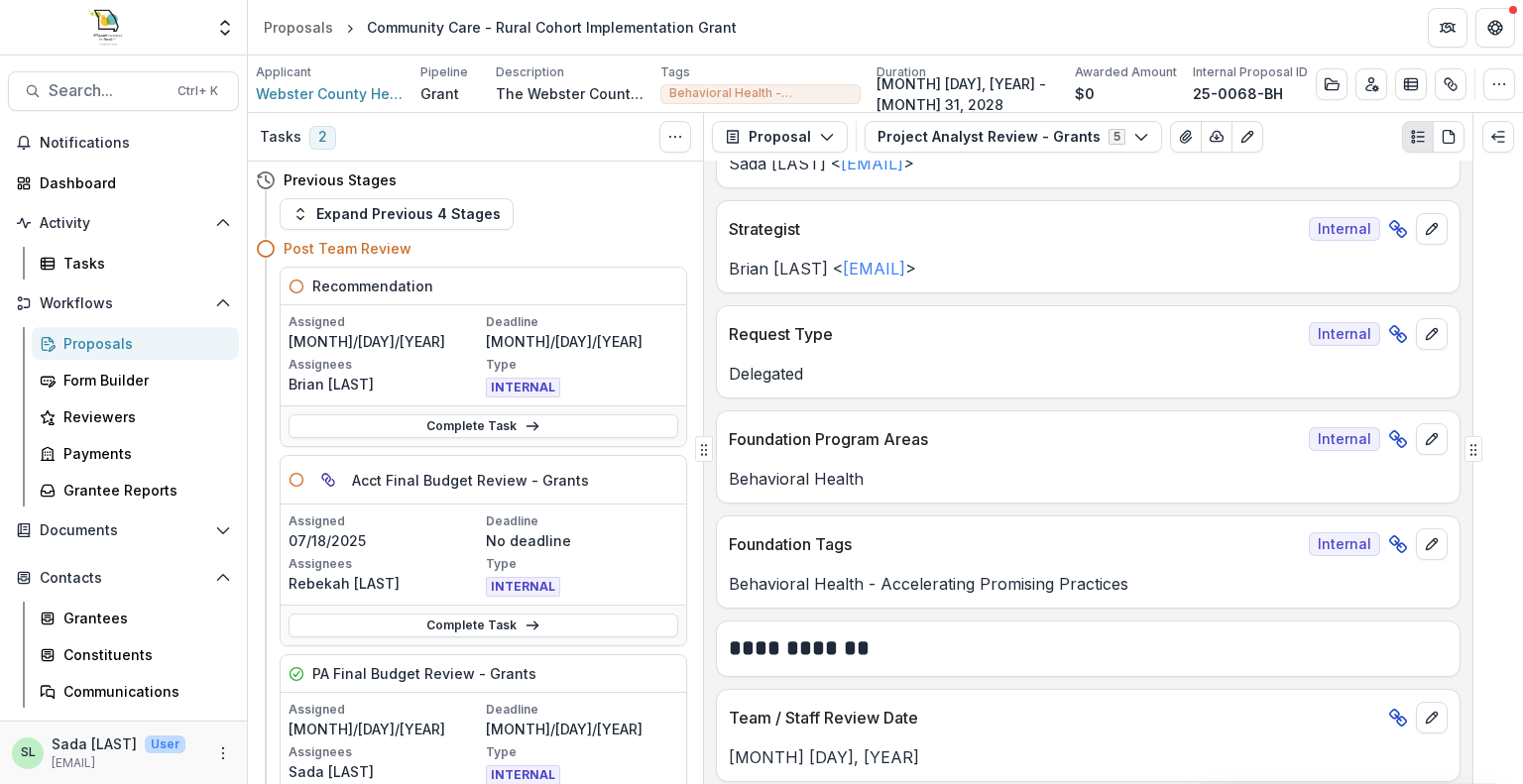 scroll, scrollTop: 0, scrollLeft: 0, axis: both 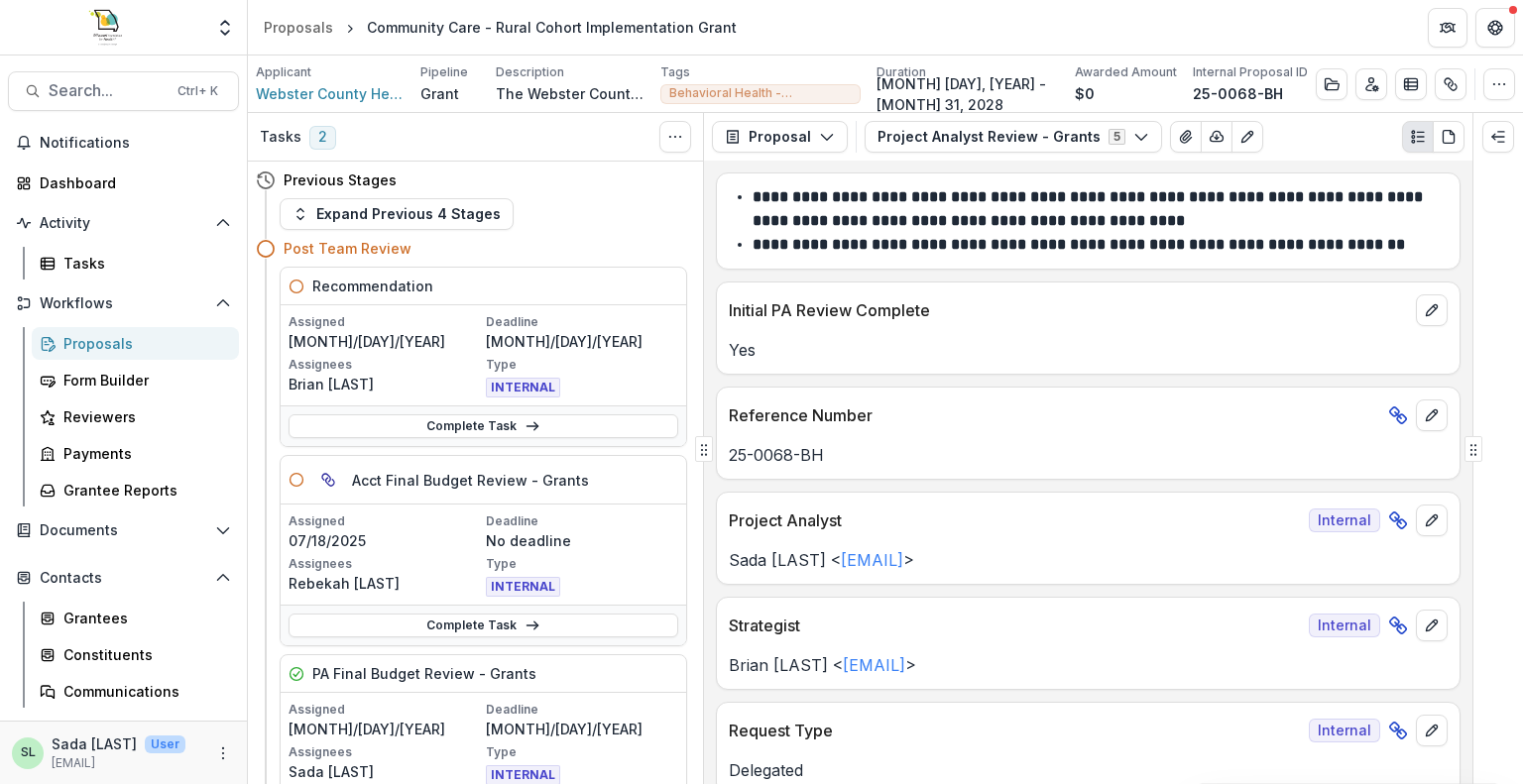 click on "Applicant" at bounding box center [330, 72] 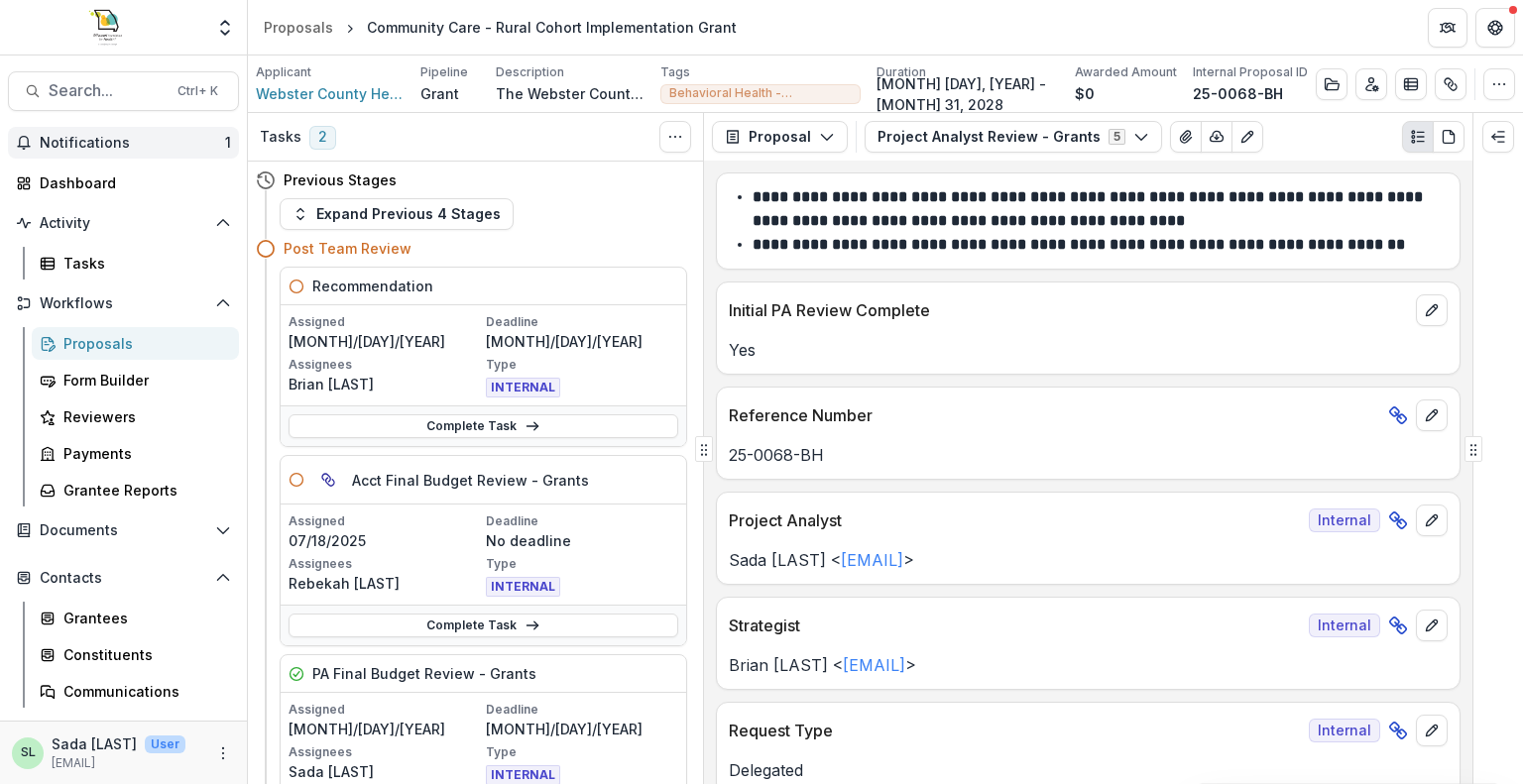click on "Notifications" at bounding box center (132, 143) 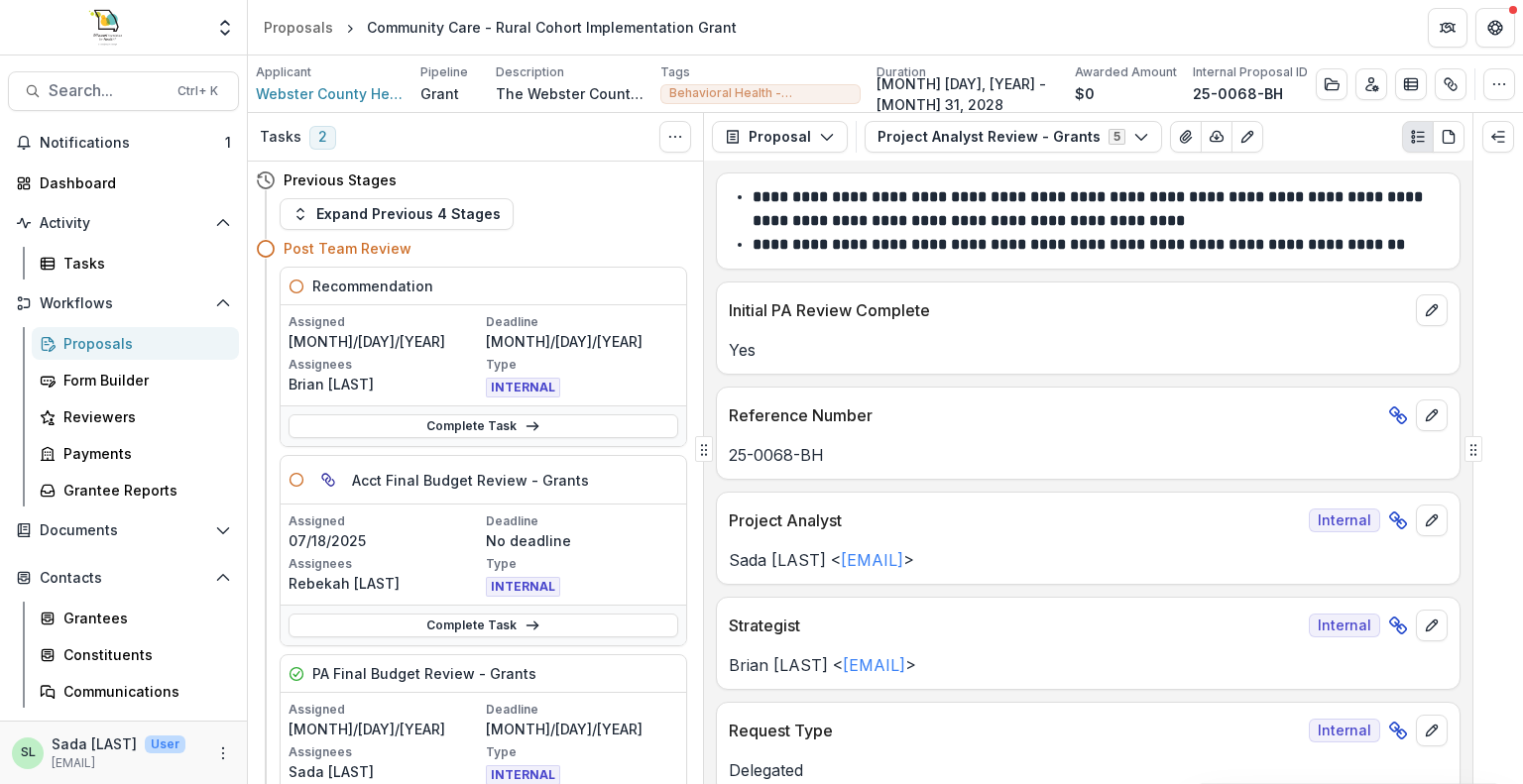 click on "Proposals" at bounding box center [143, 343] 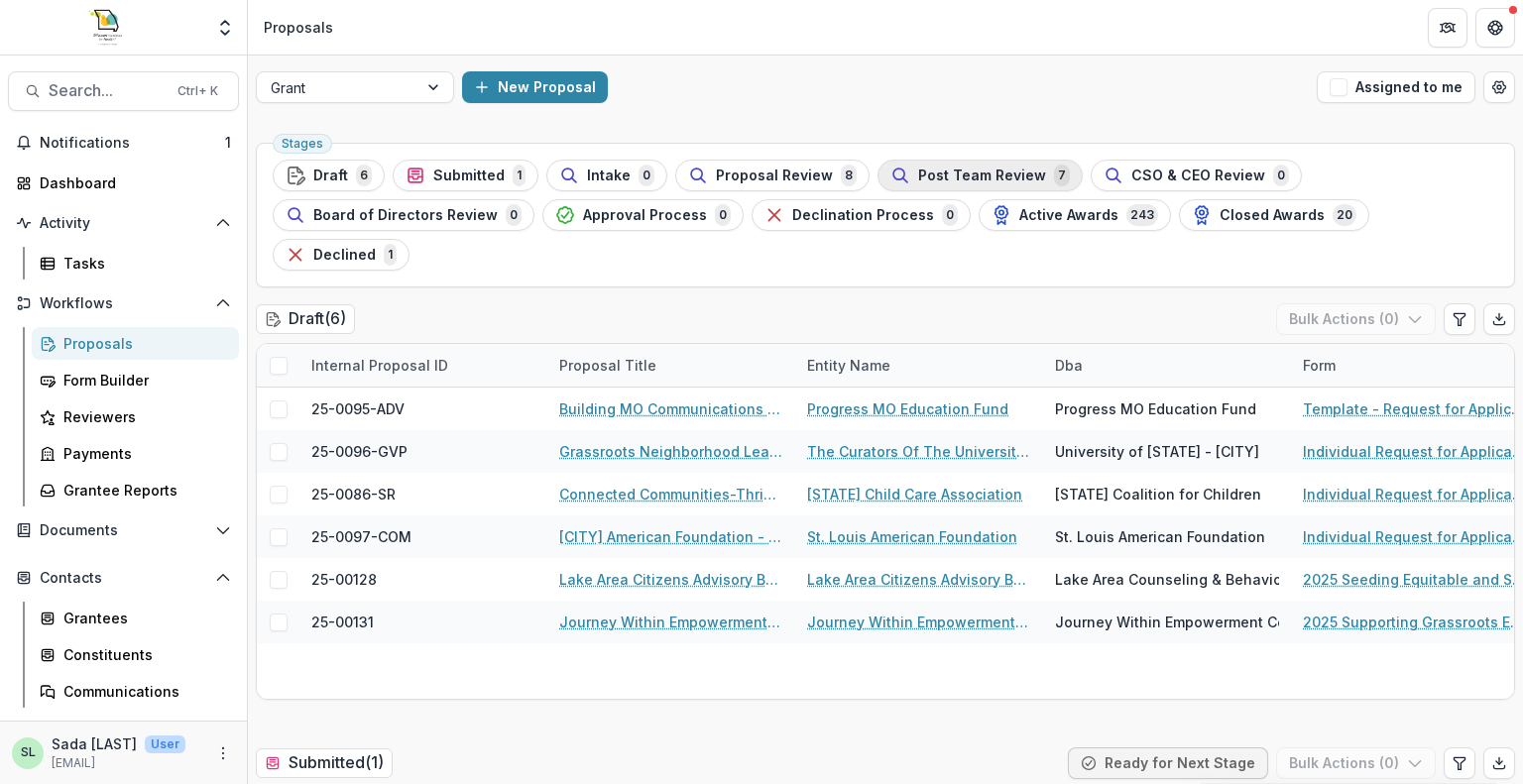 click on "Post Team Review" at bounding box center (982, 175) 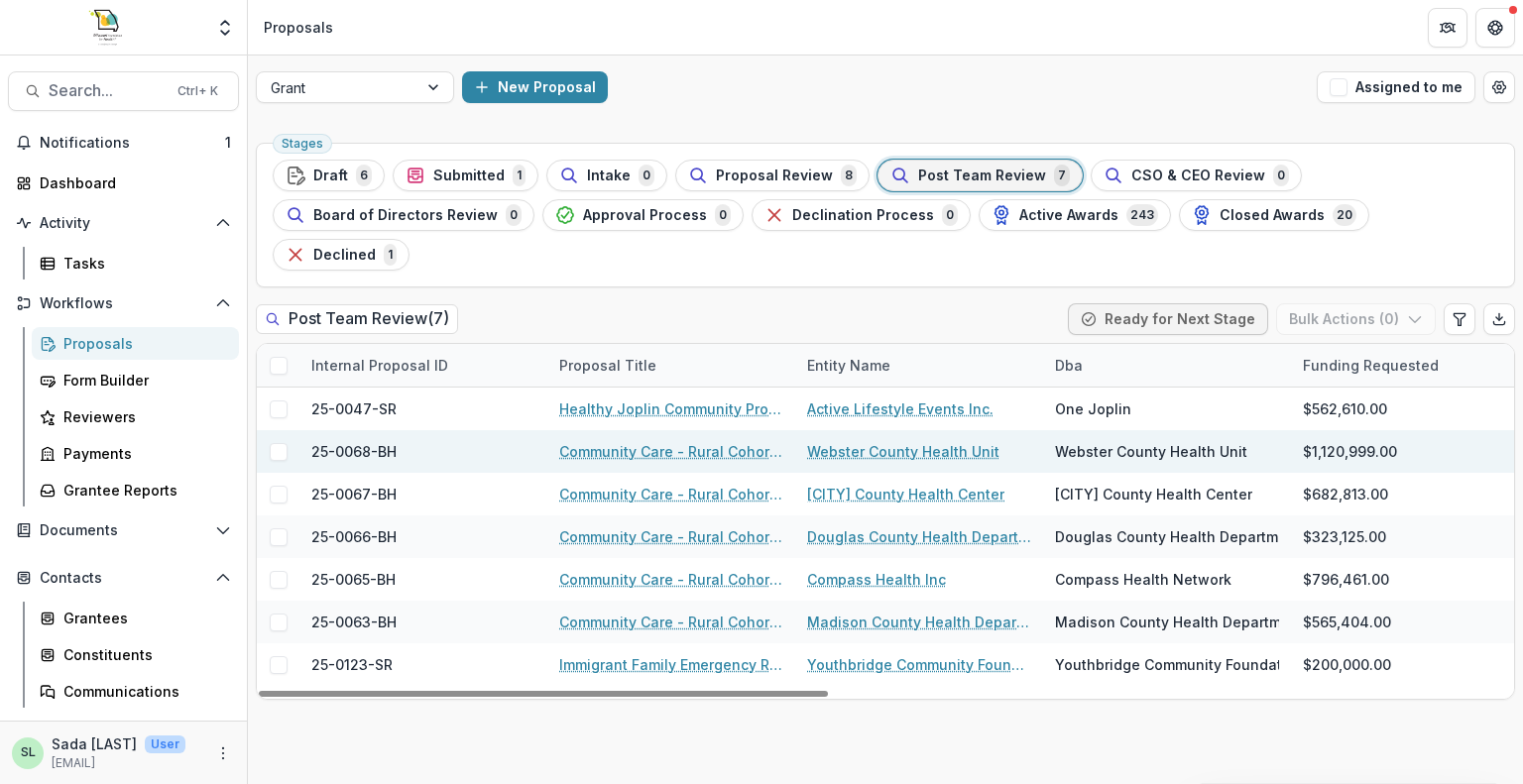 click on "Community Care - Rural Cohort Implementation Grant" at bounding box center [671, 451] 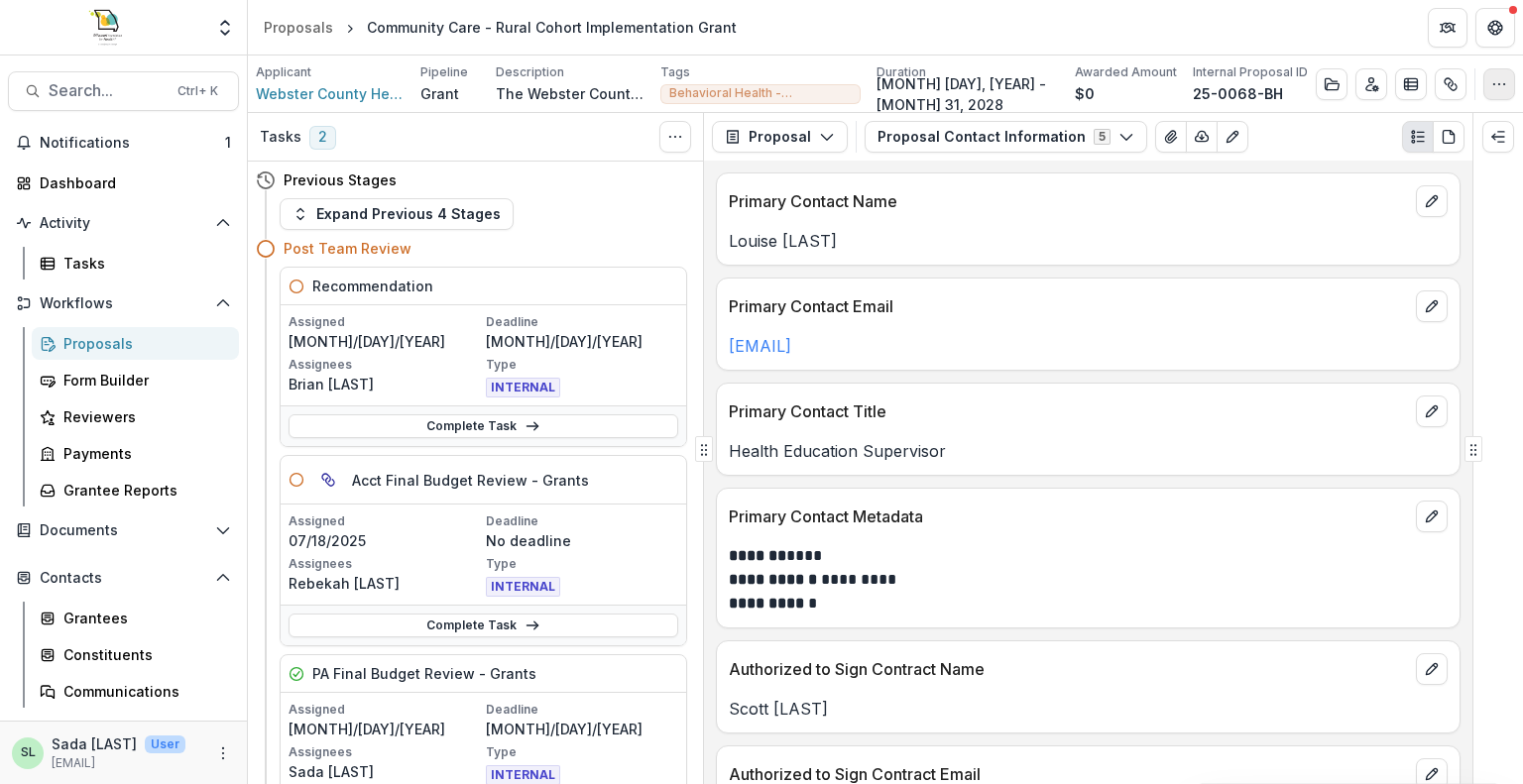 click at bounding box center [1499, 84] 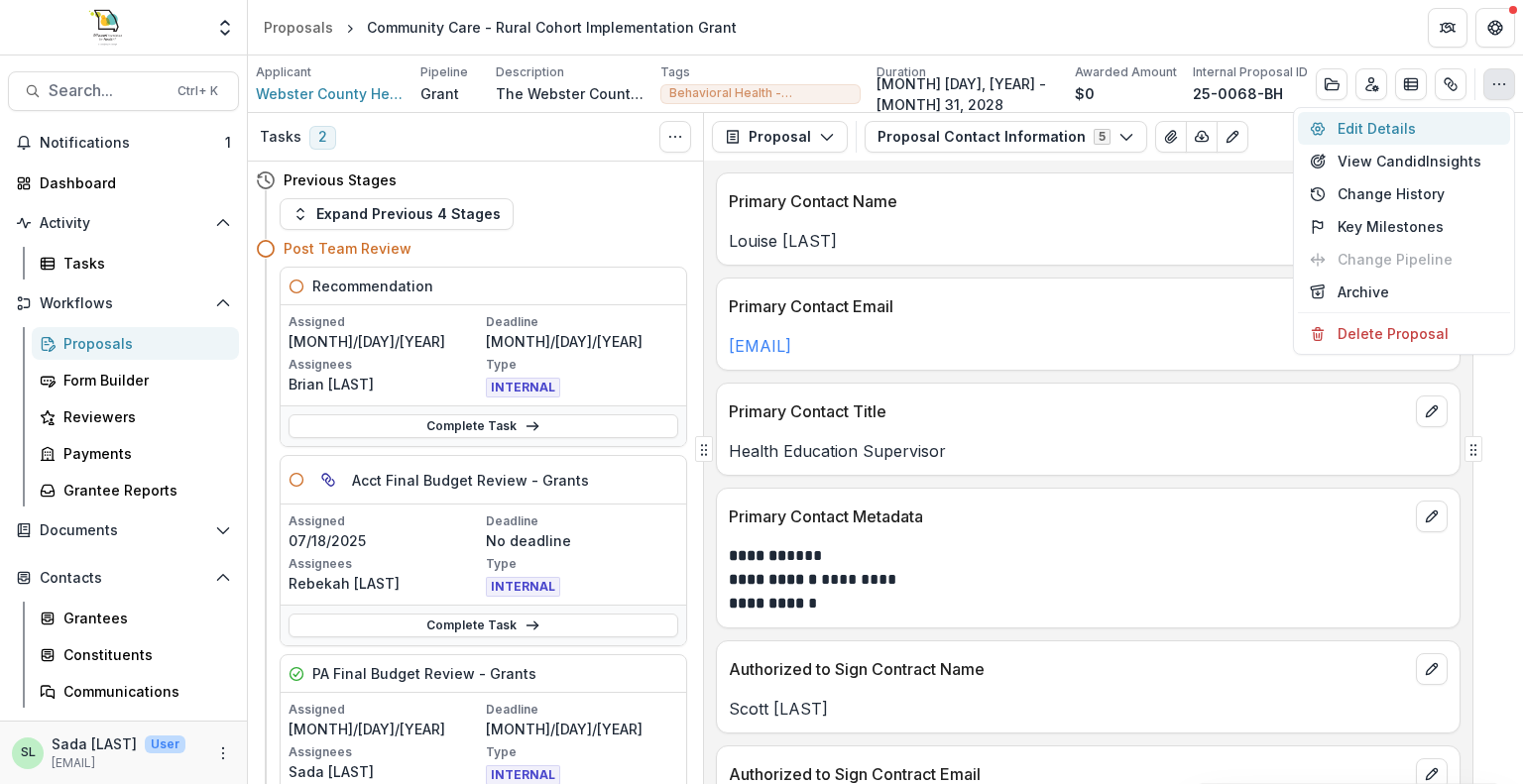 click on "Edit Details" at bounding box center (1404, 128) 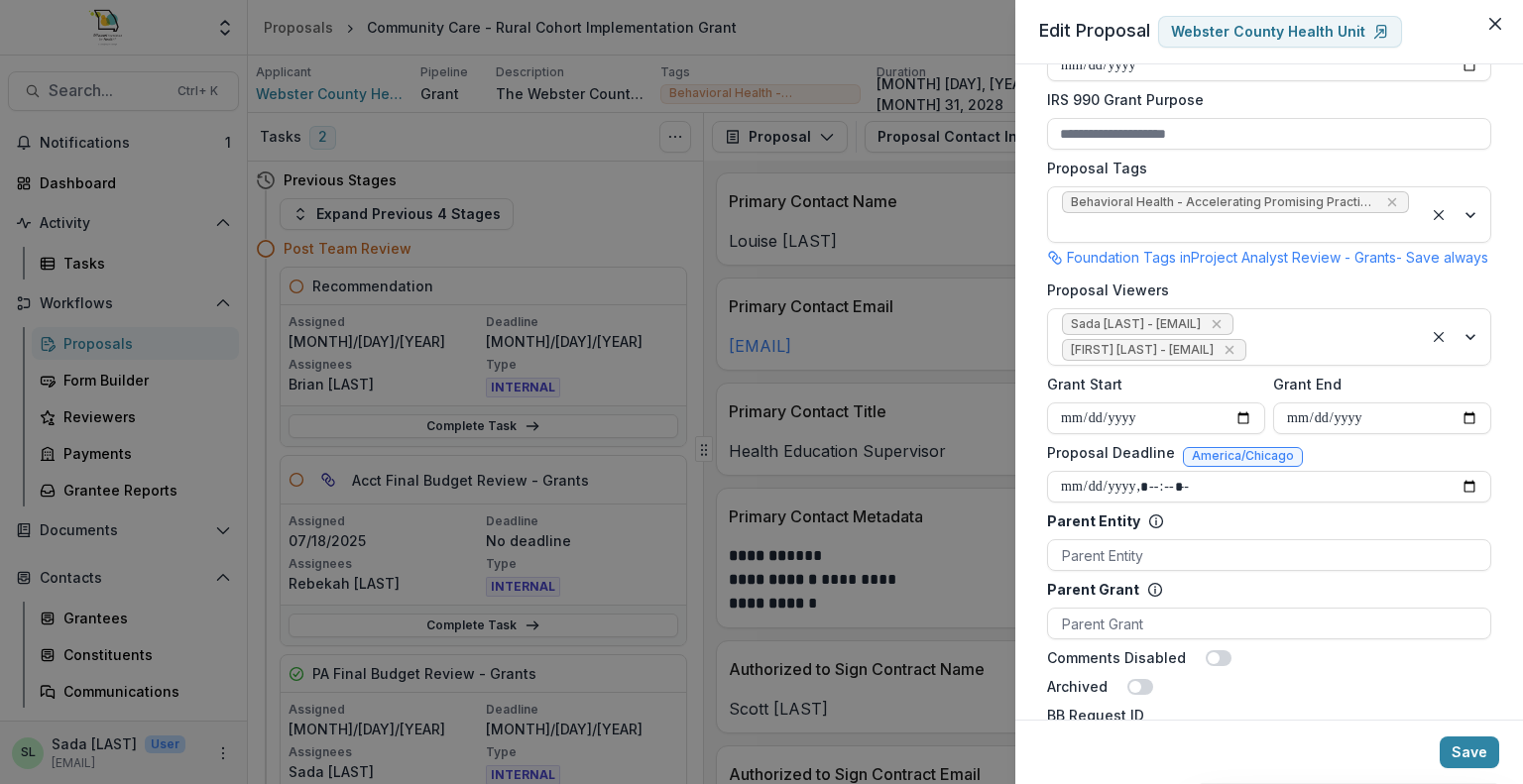scroll, scrollTop: 396, scrollLeft: 0, axis: vertical 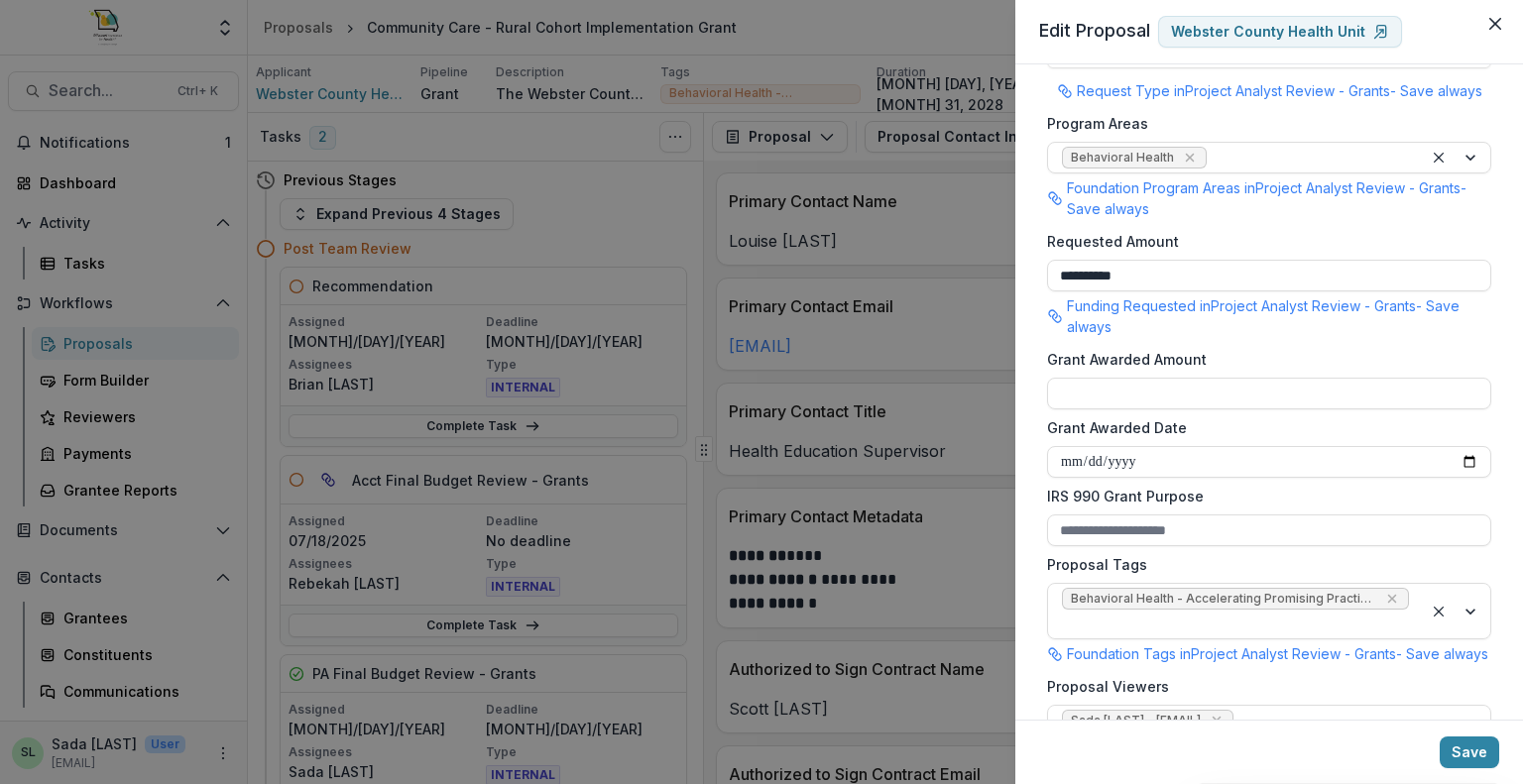 drag, startPoint x: 1147, startPoint y: 276, endPoint x: 1013, endPoint y: 280, distance: 134.05969 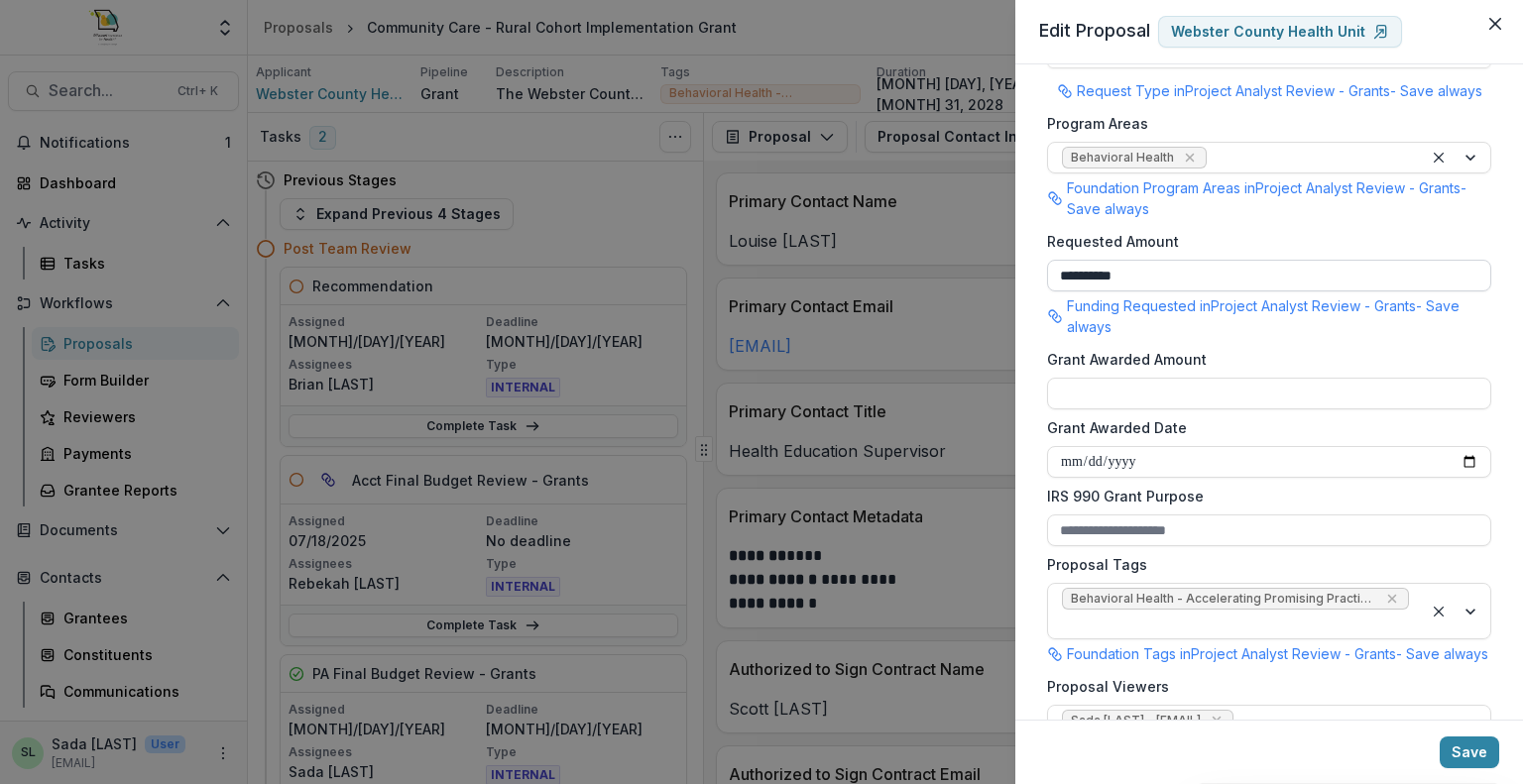 paste 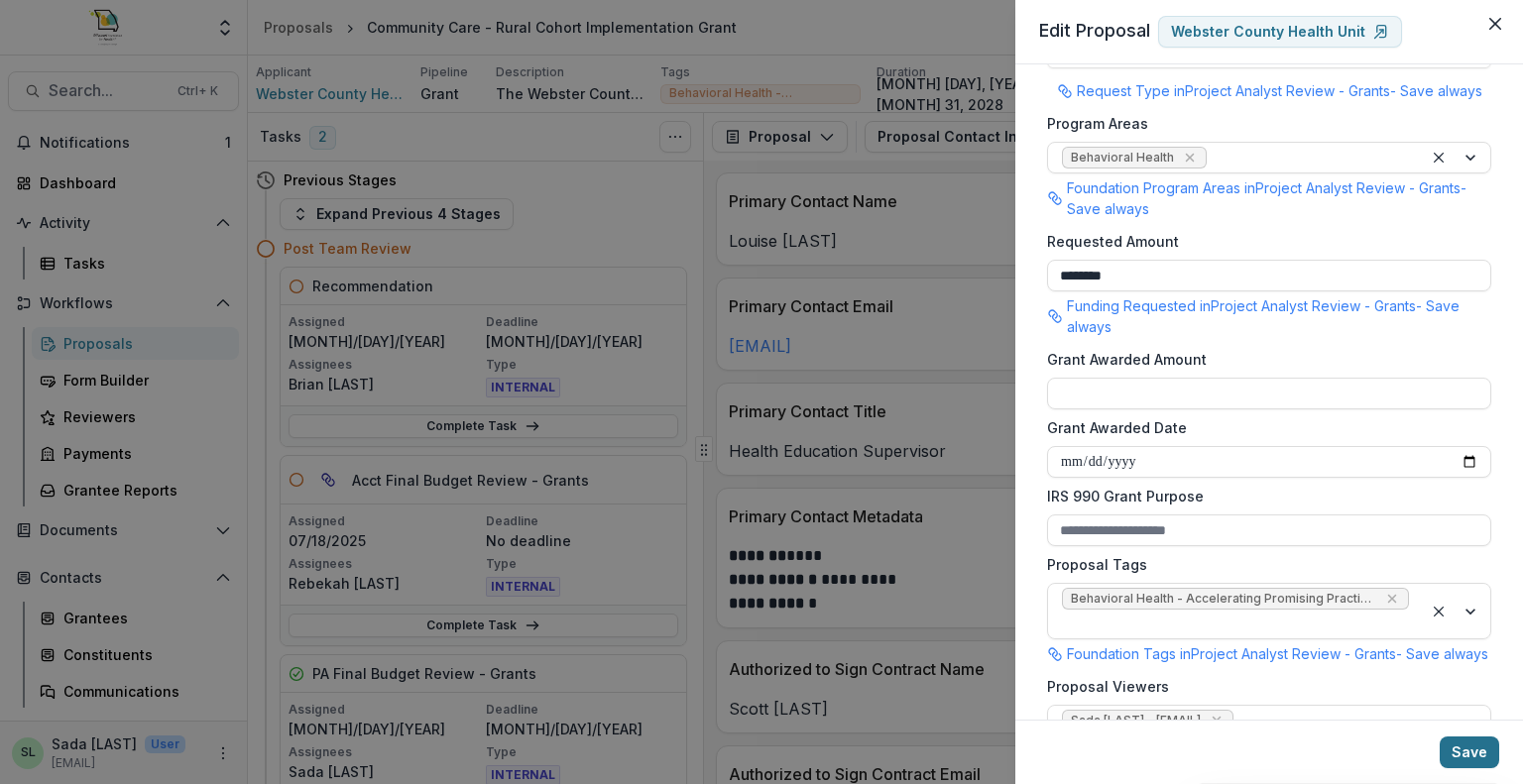 type on "********" 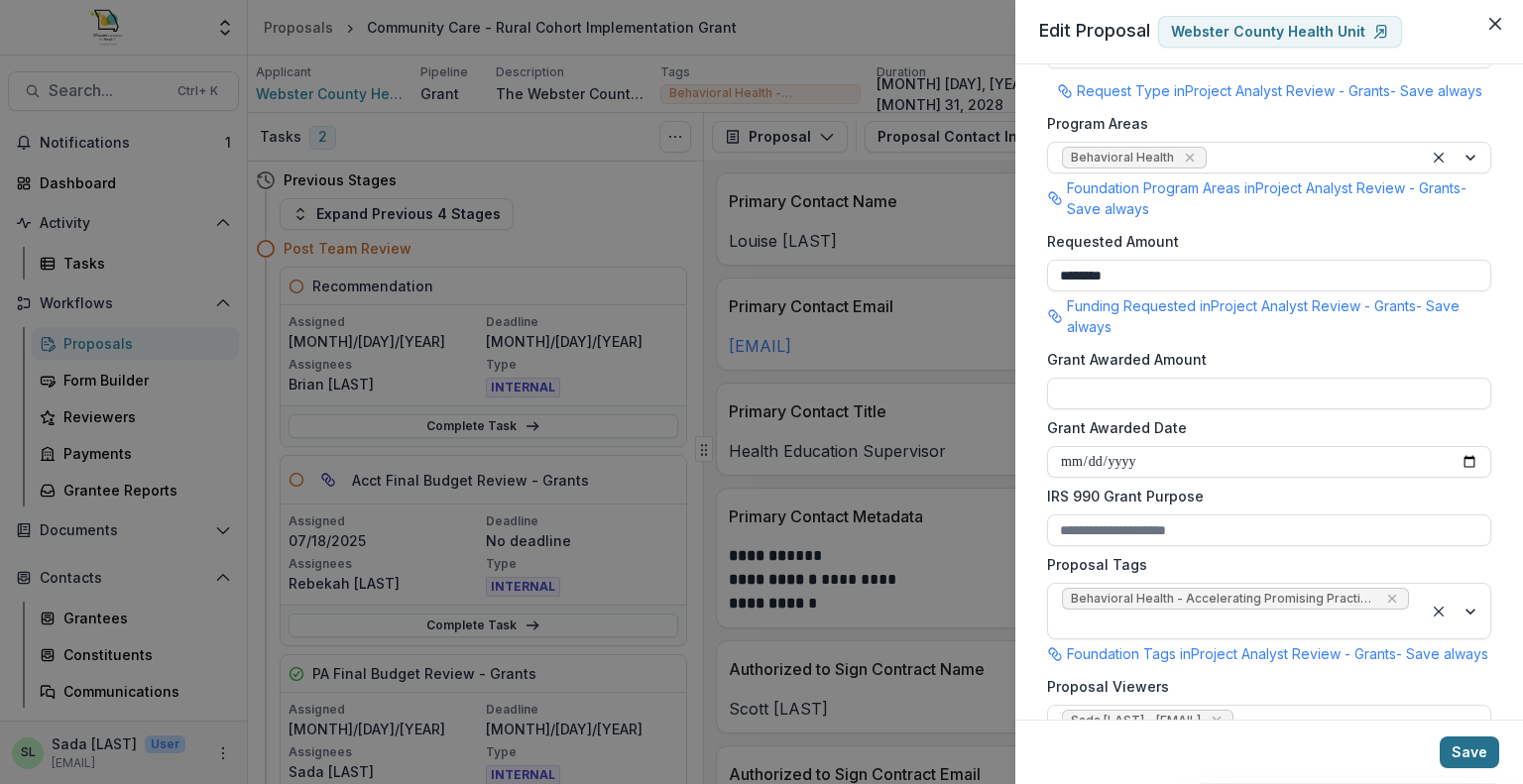 click on "Save" at bounding box center [1469, 752] 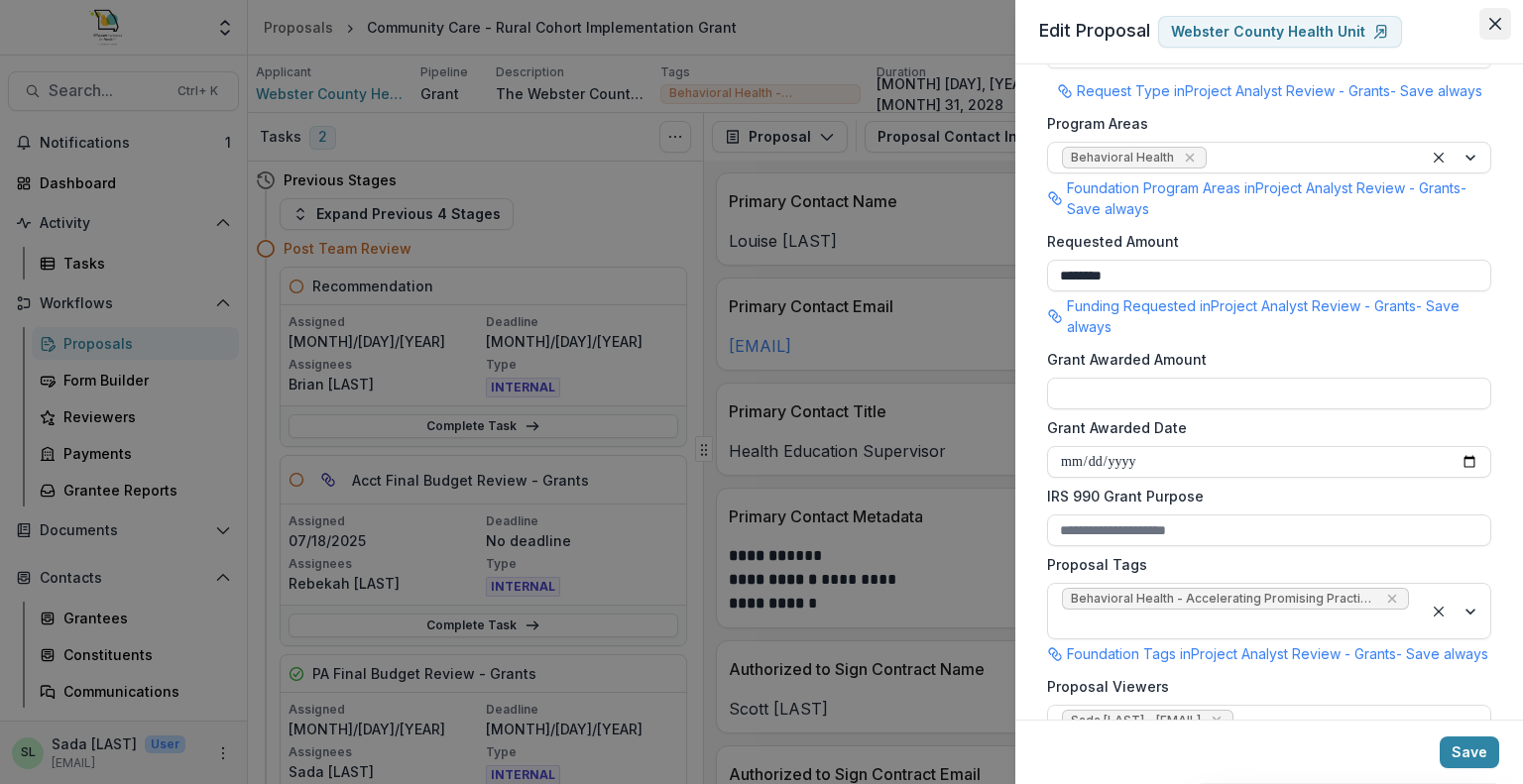 click 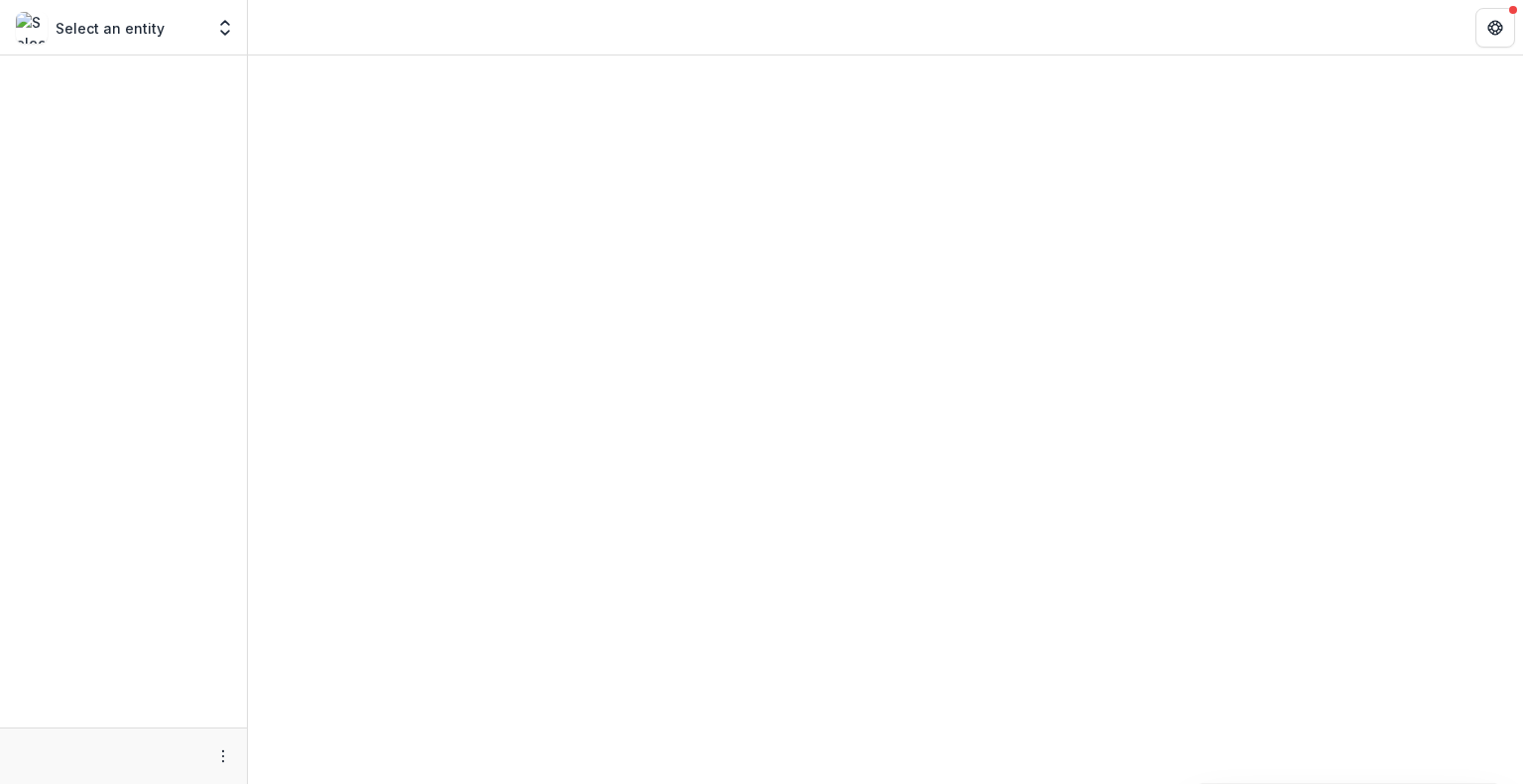 scroll, scrollTop: 0, scrollLeft: 0, axis: both 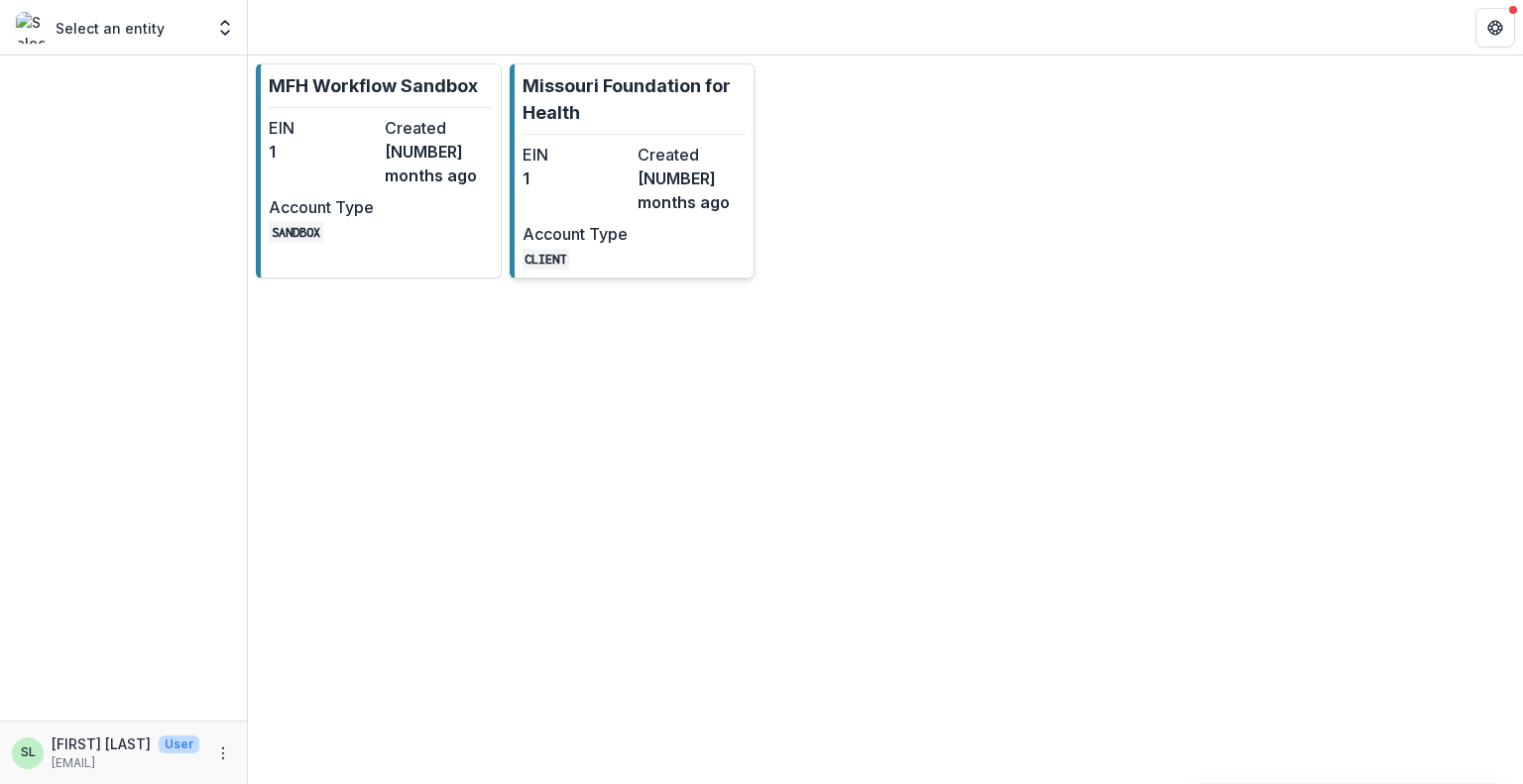 click on "Missouri Foundation for Health EIN [NUMBER] Created [NUMBER] months ago Account Type CLIENT" at bounding box center (633, 170) 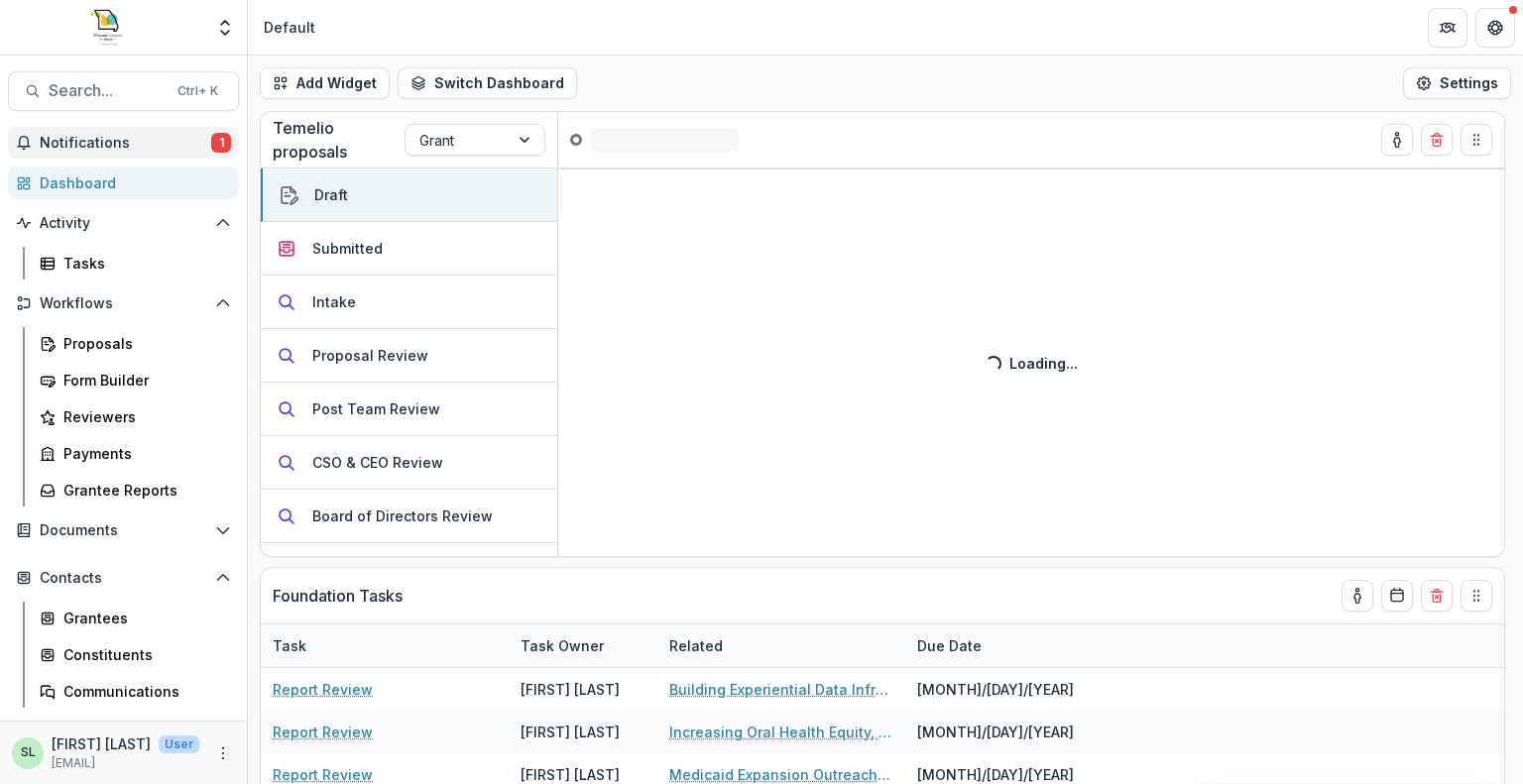 click on "Notifications 1" at bounding box center [123, 143] 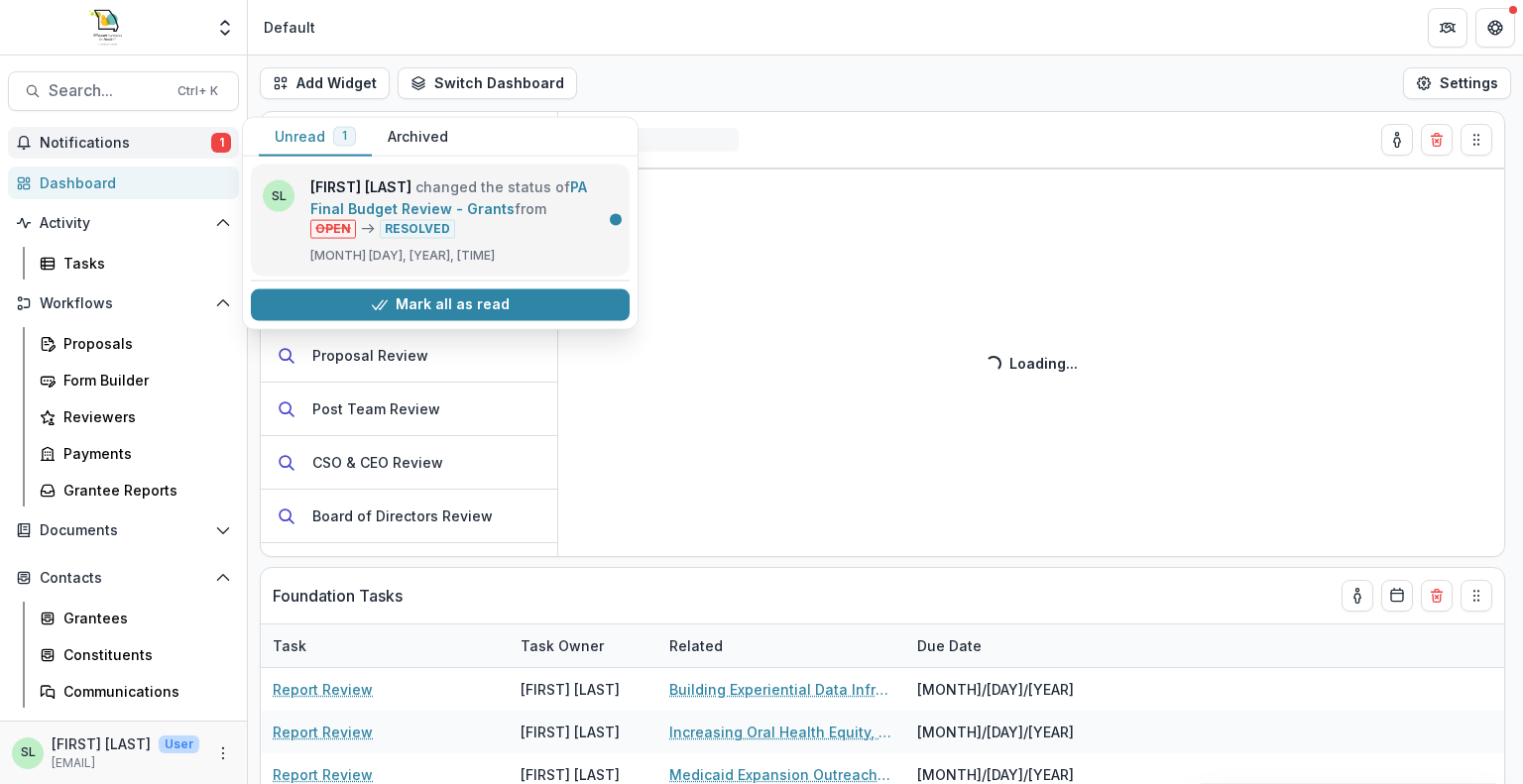 click on "PA Final Budget Review - Grants" at bounding box center (448, 197) 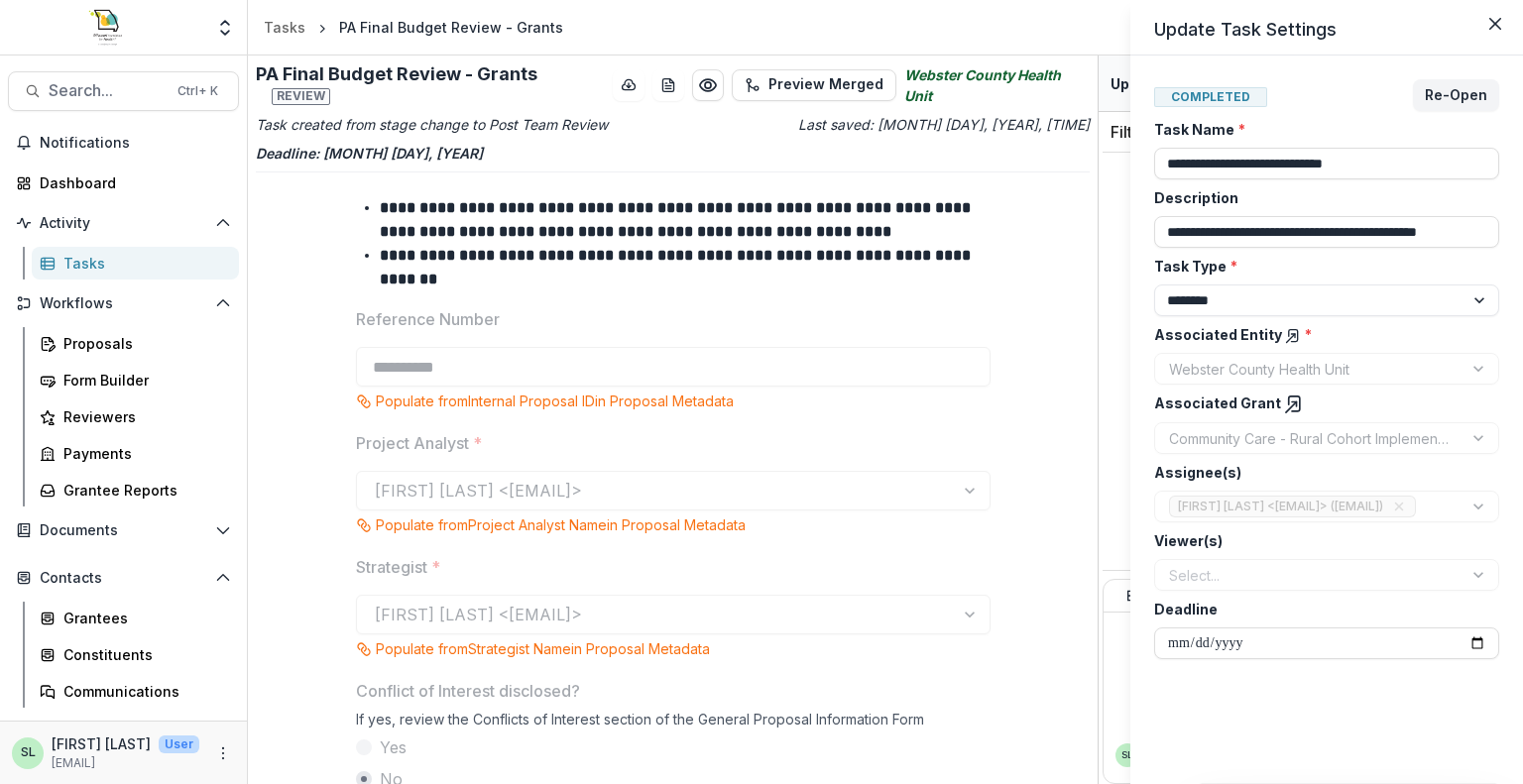 click on "**********" at bounding box center (762, 392) 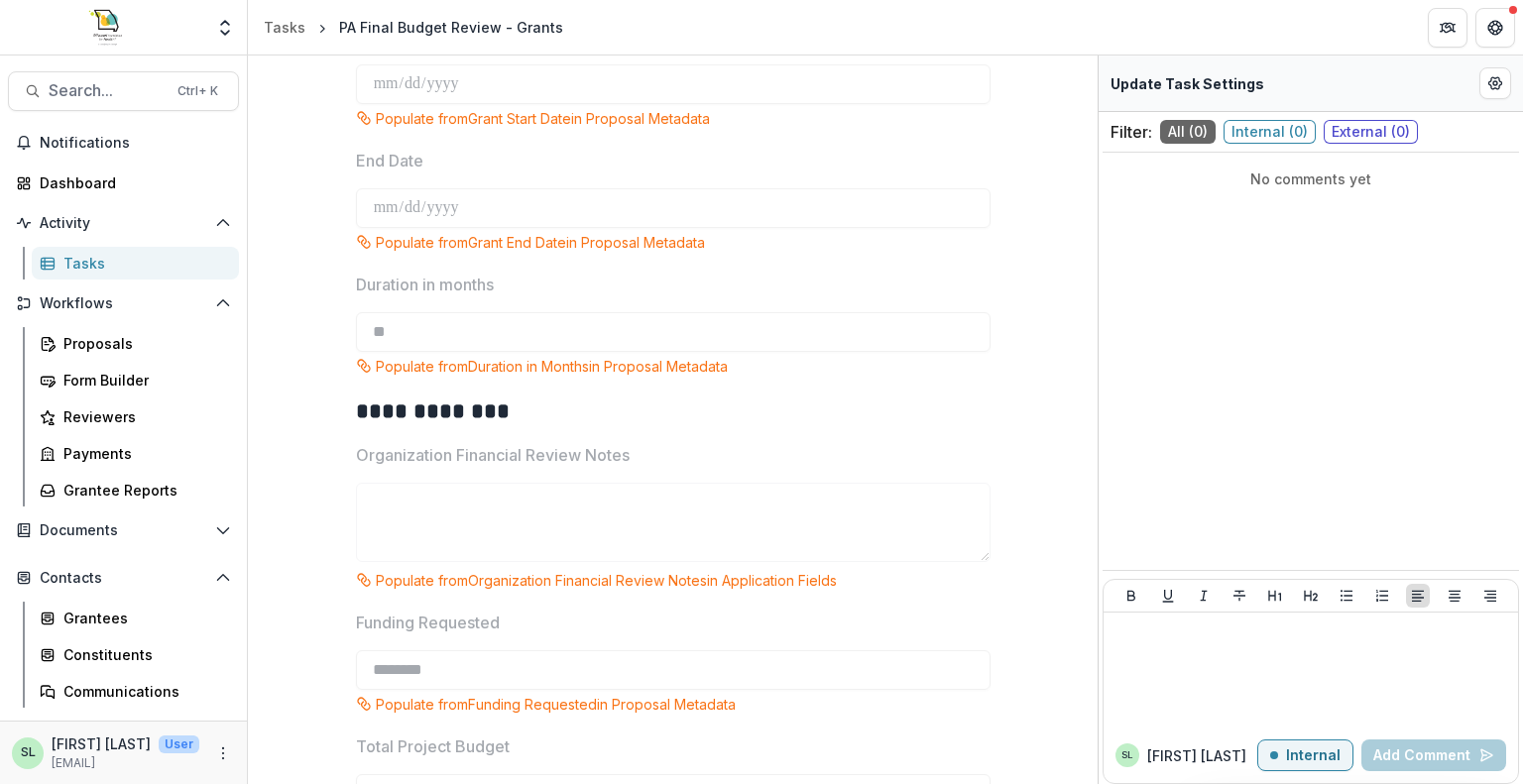 scroll, scrollTop: 1487, scrollLeft: 0, axis: vertical 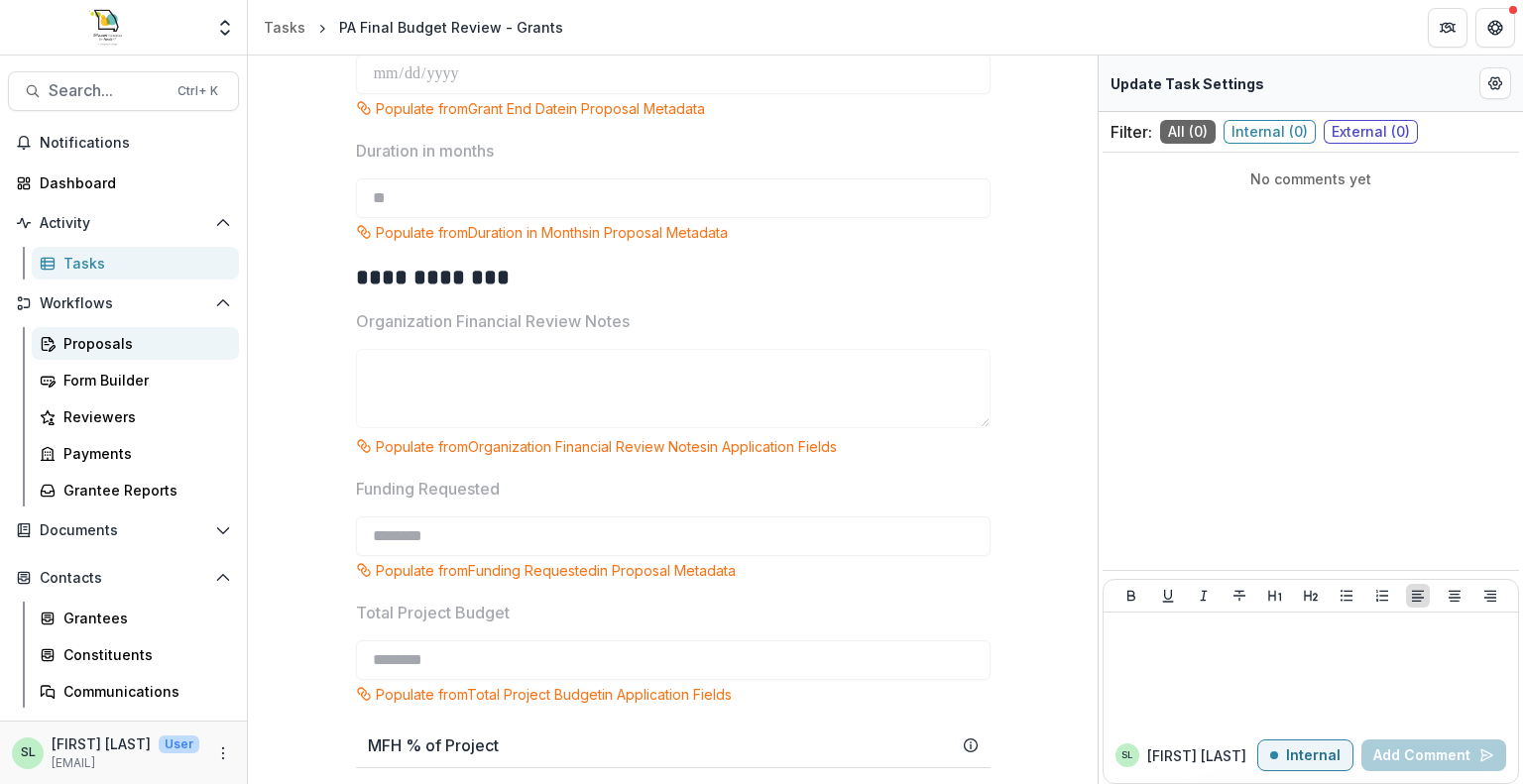 click on "Proposals" at bounding box center (143, 343) 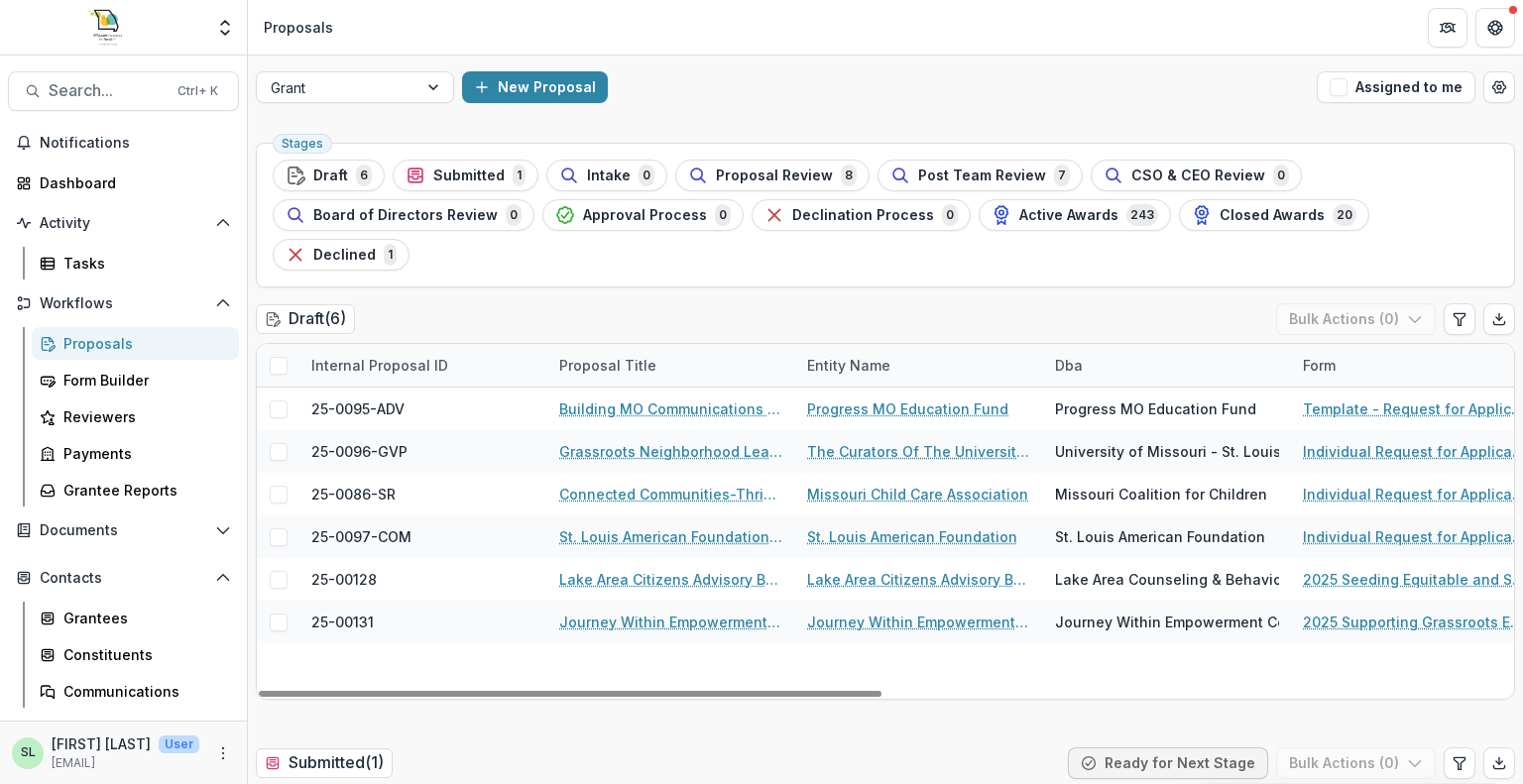 click on "Post Team Review 7" at bounding box center (980, 175) 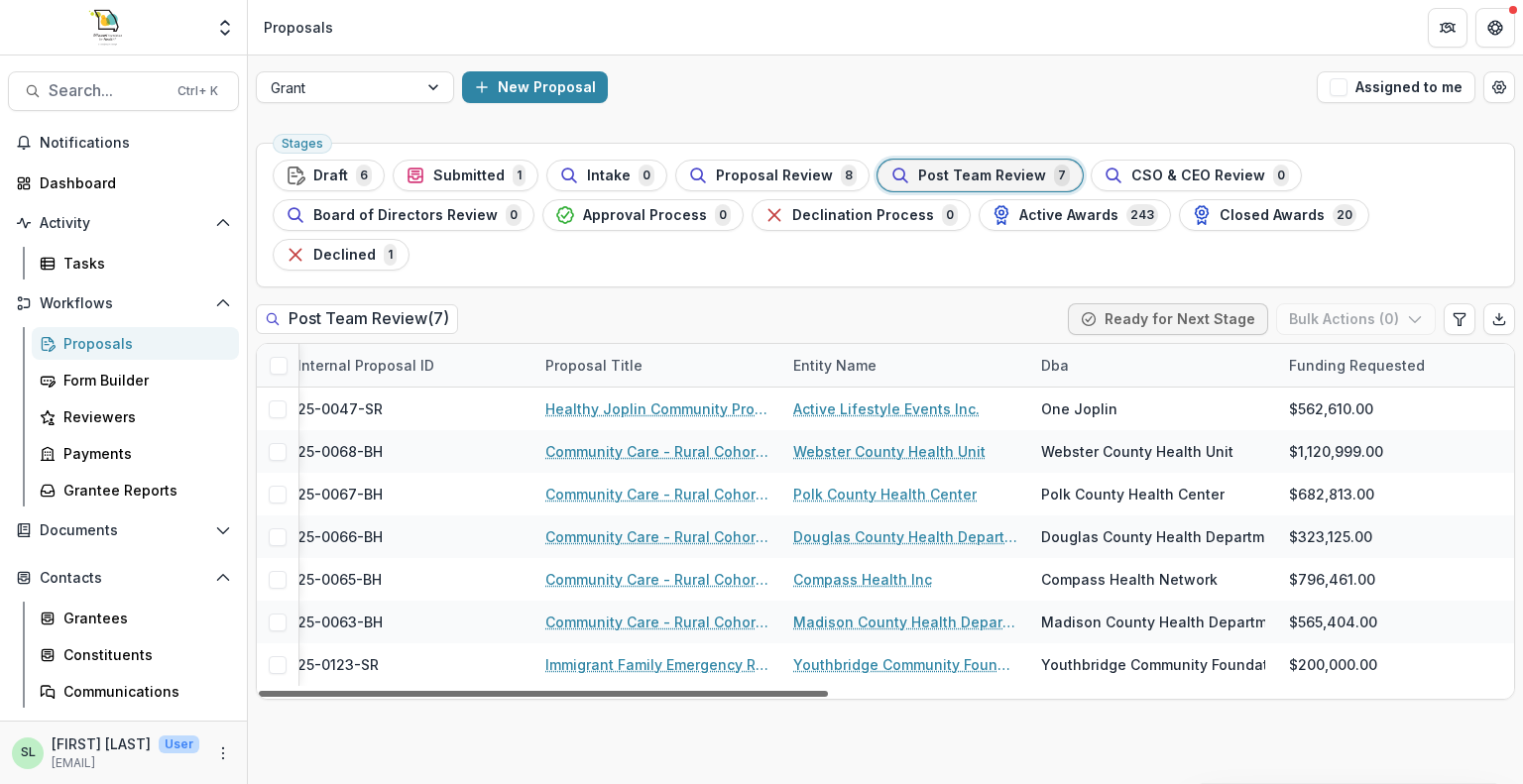 scroll, scrollTop: 0, scrollLeft: 0, axis: both 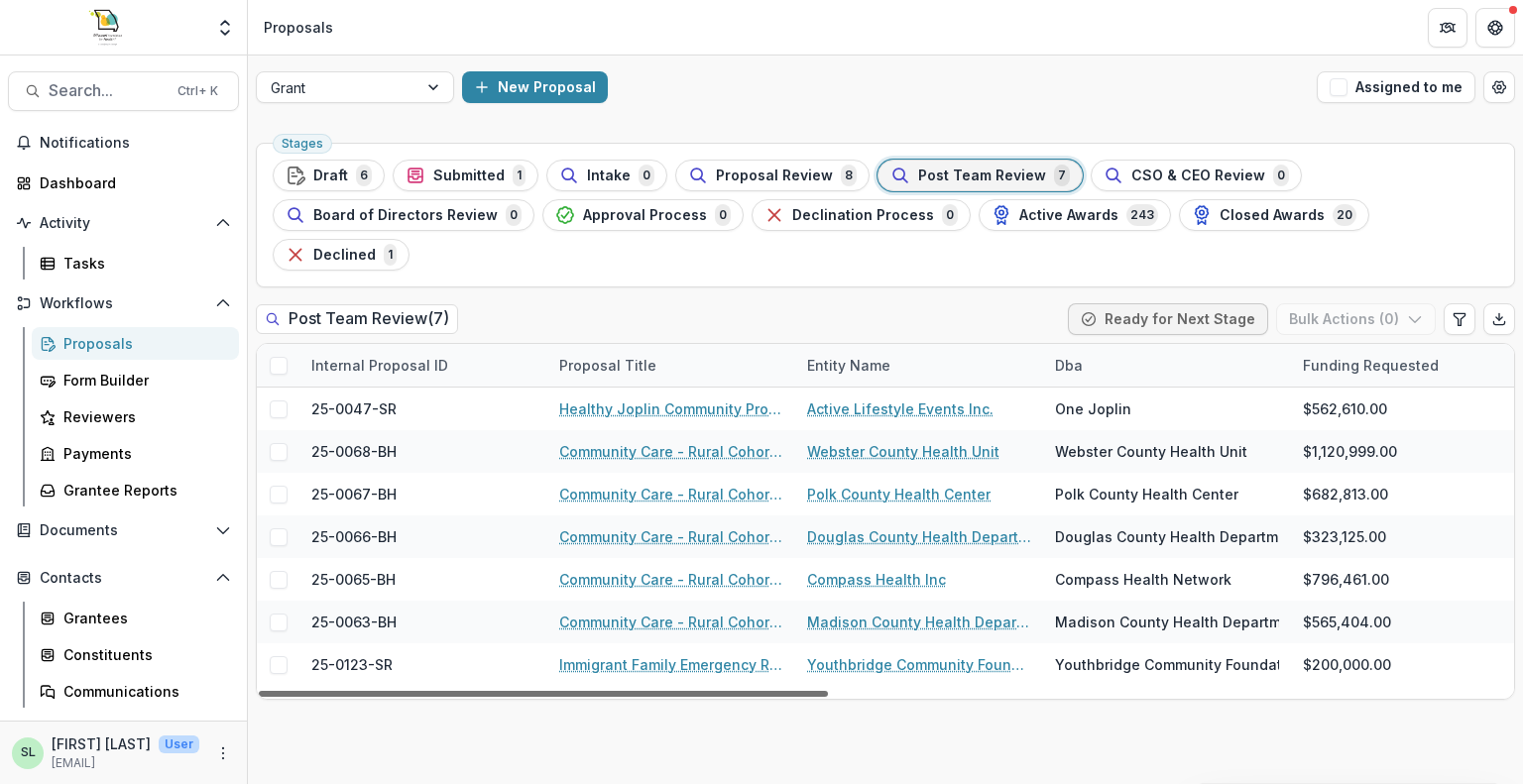 drag, startPoint x: 782, startPoint y: 651, endPoint x: 657, endPoint y: 662, distance: 125.48307 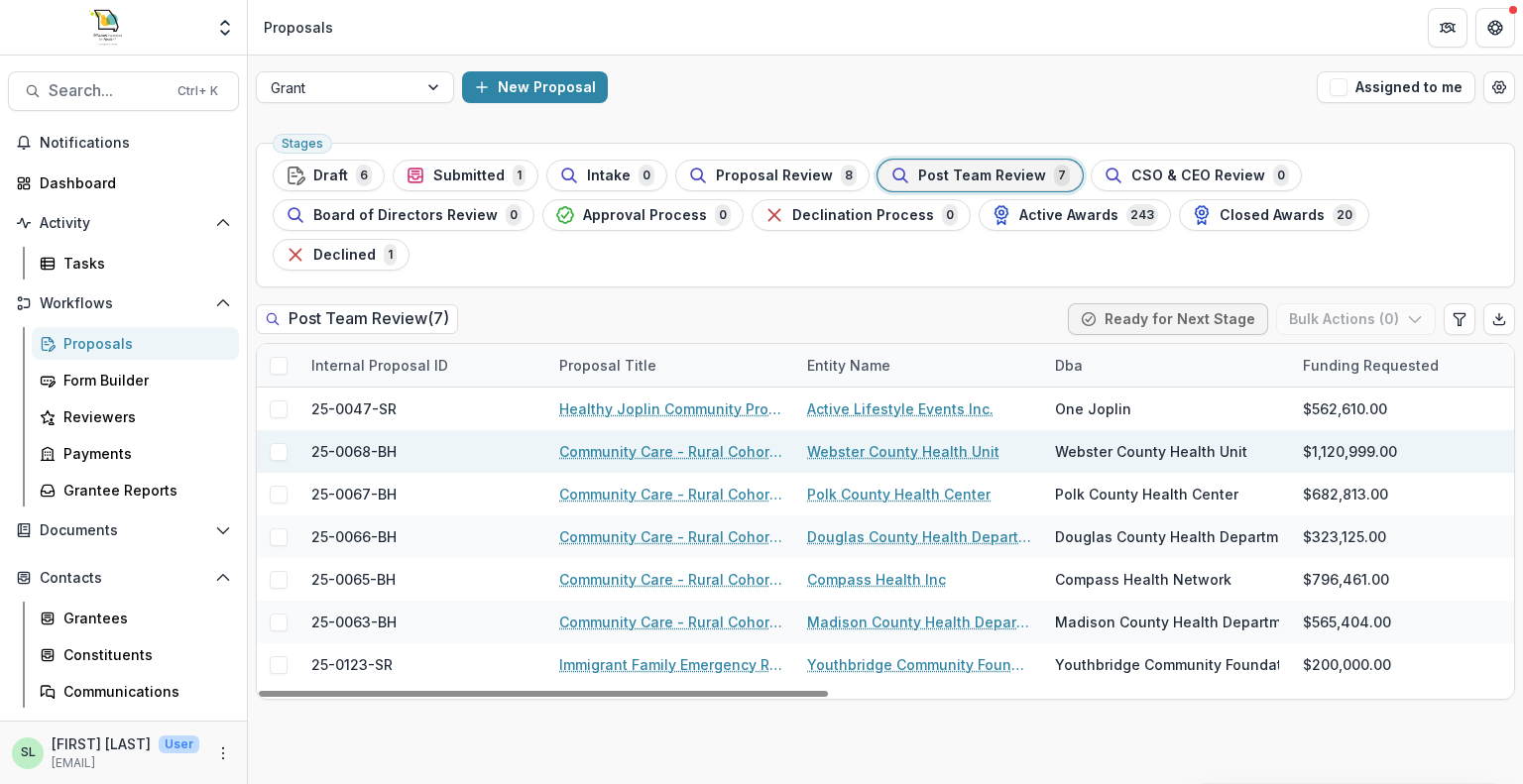 click on "Community Care - Rural Cohort Implementation Grant" at bounding box center [671, 451] 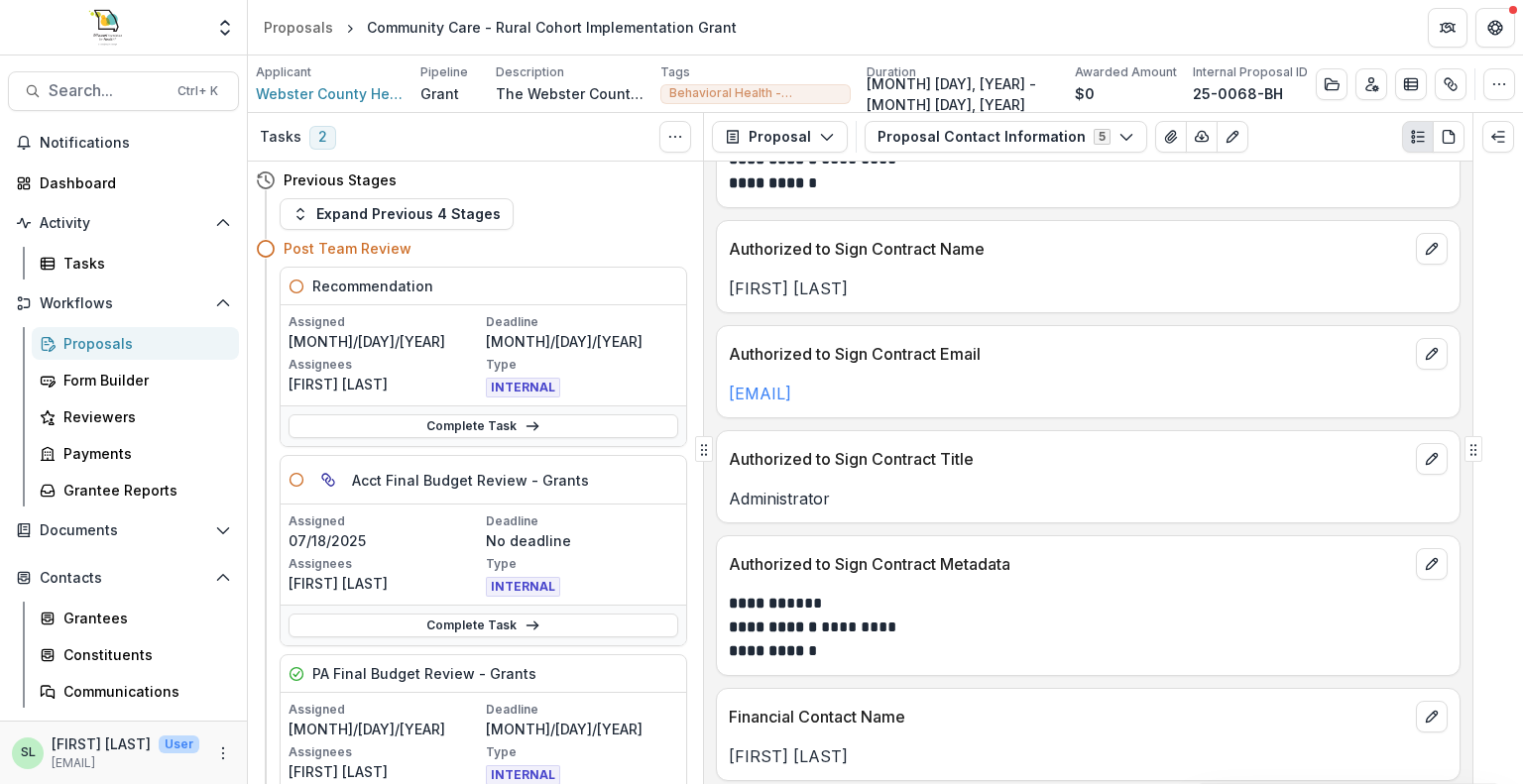scroll, scrollTop: 0, scrollLeft: 0, axis: both 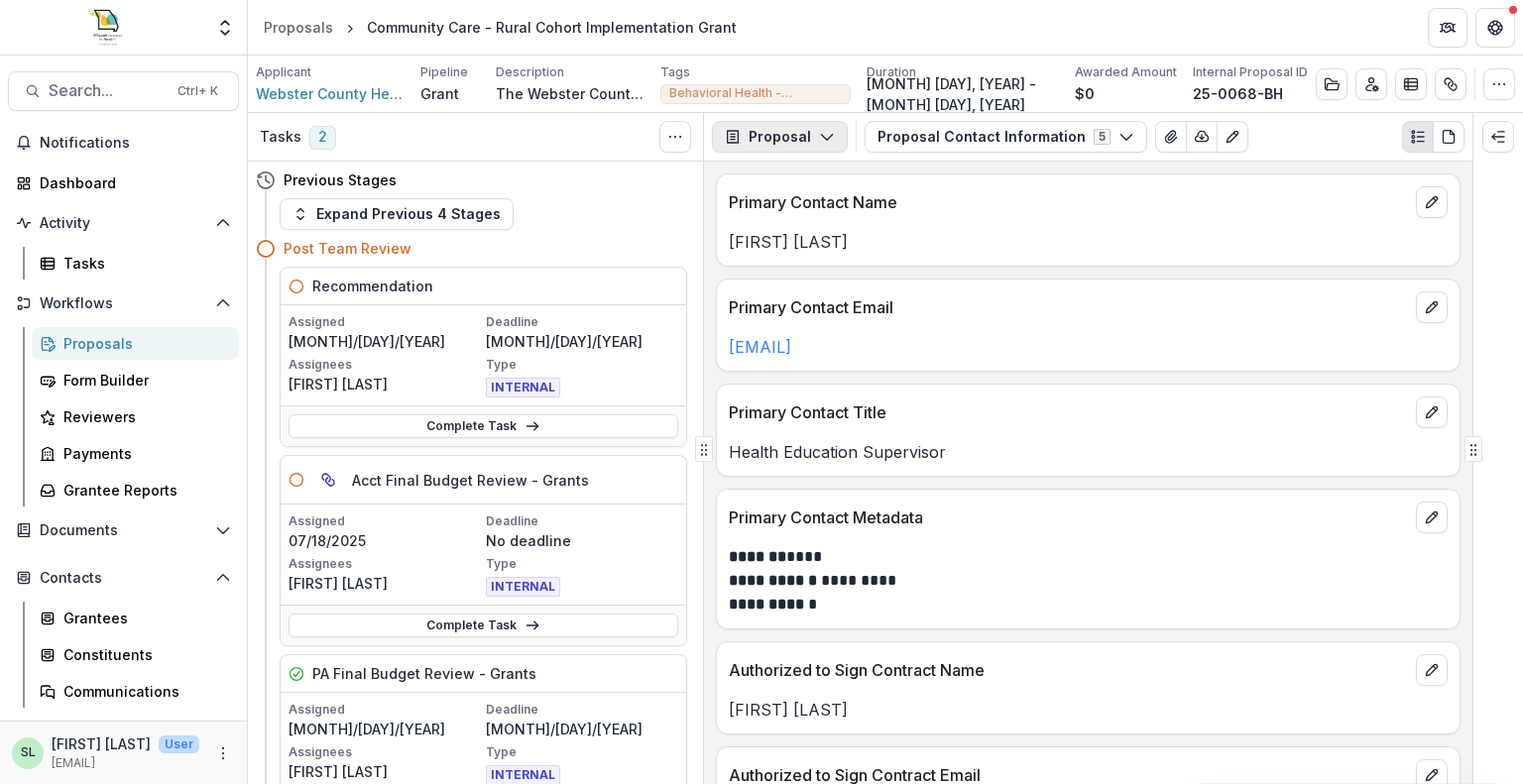 click 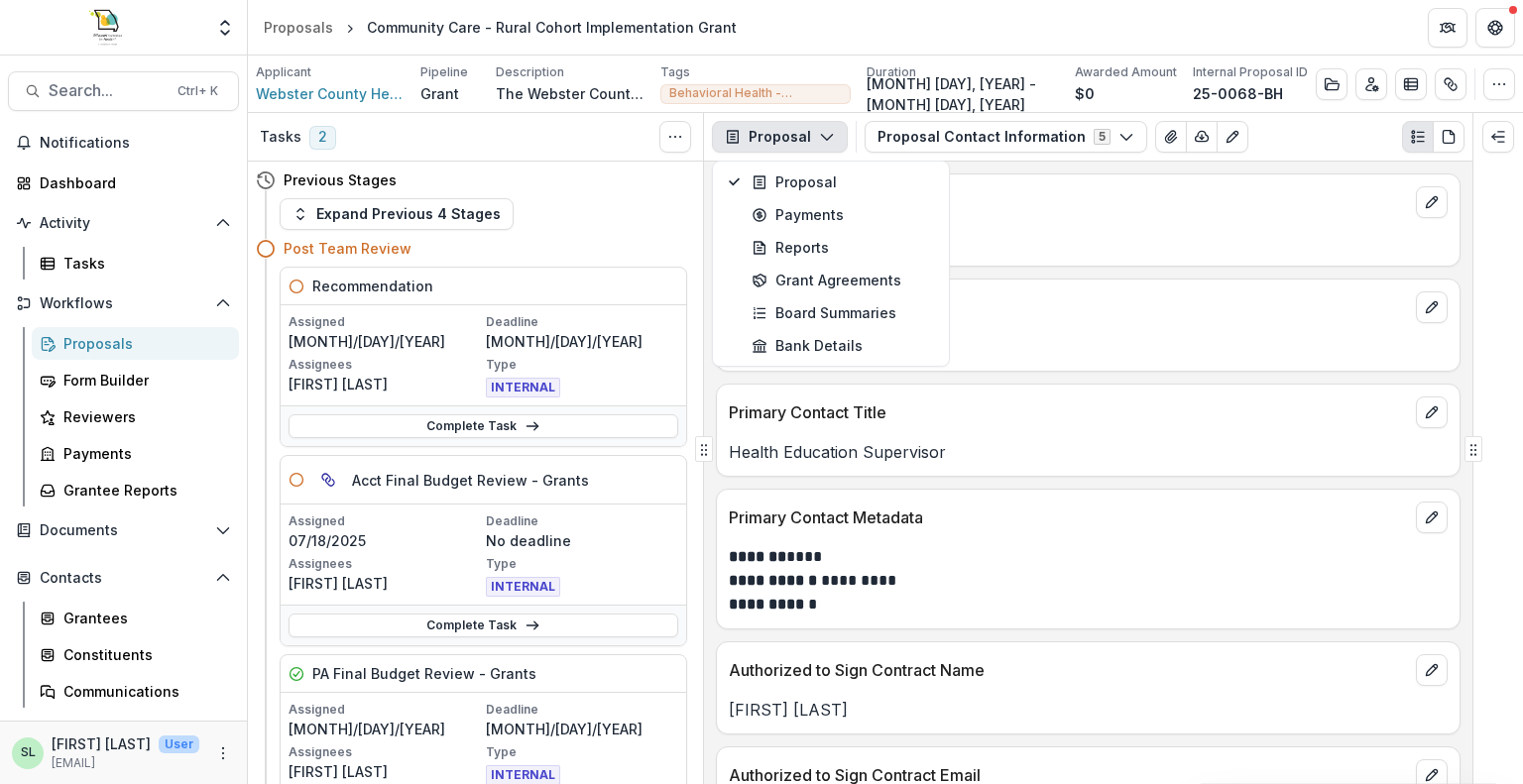 click 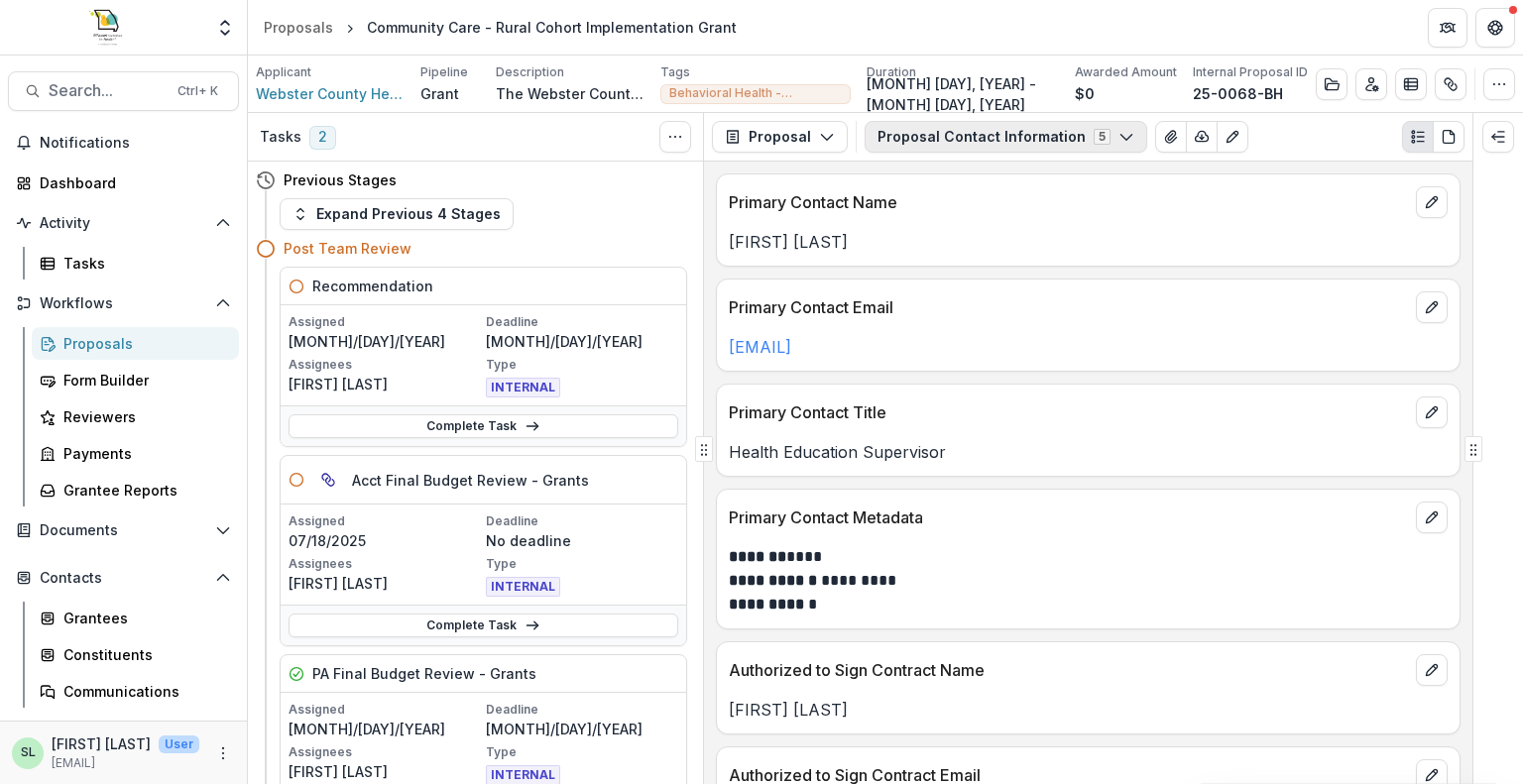 click on "Proposal Contact Information 5" at bounding box center [1005, 137] 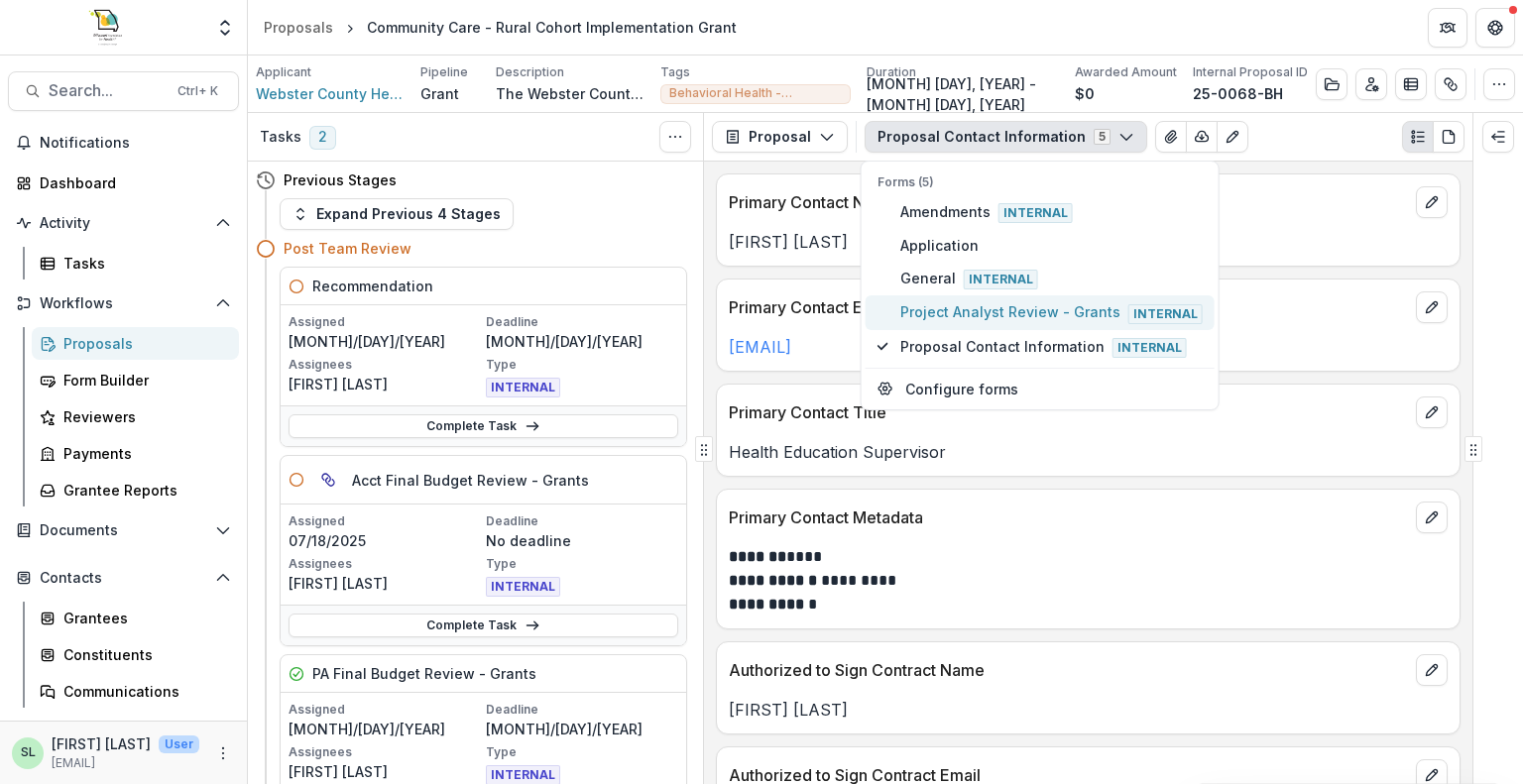 click on "Project Analyst Review - Grants Internal" at bounding box center [1051, 312] 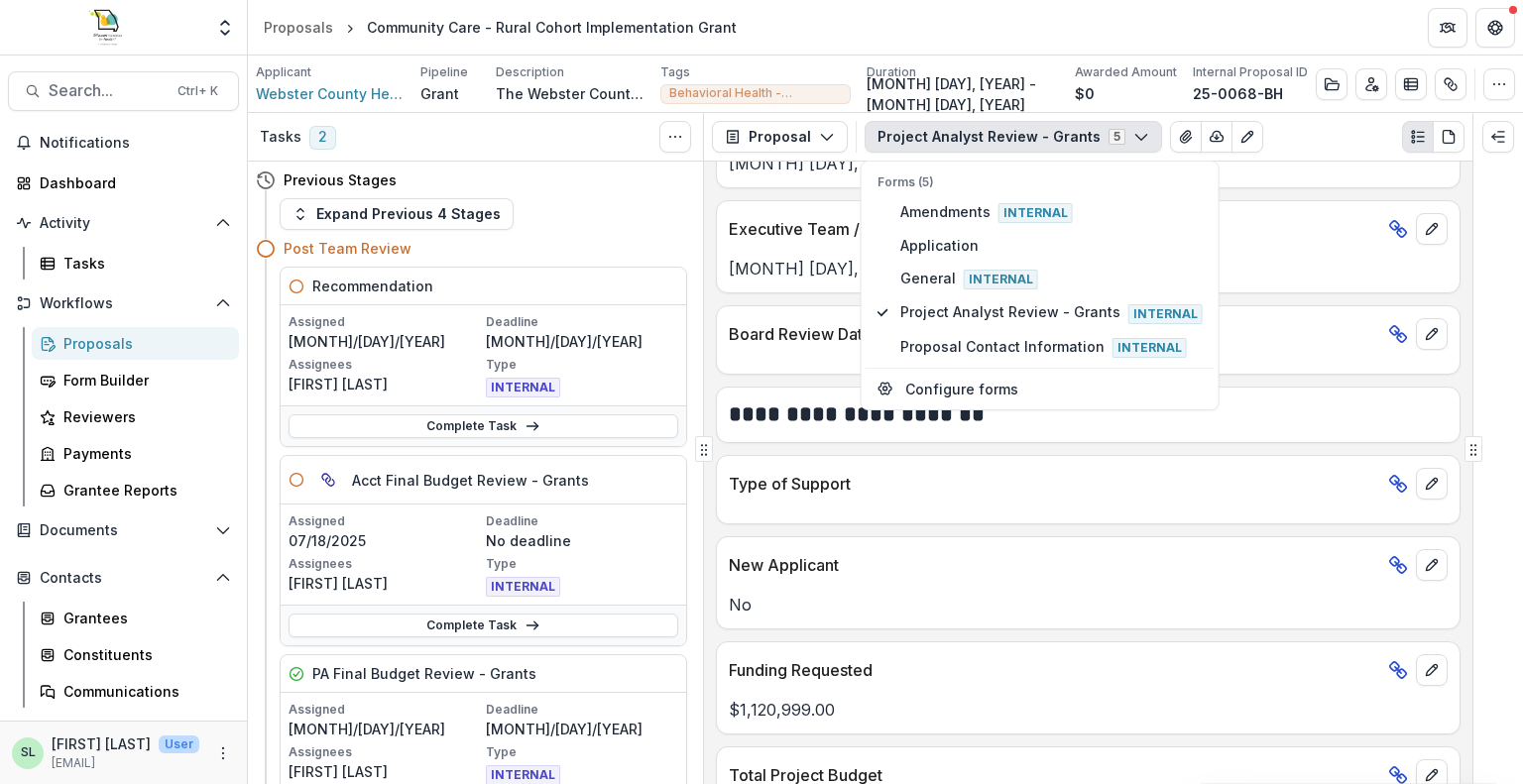 scroll, scrollTop: 1090, scrollLeft: 0, axis: vertical 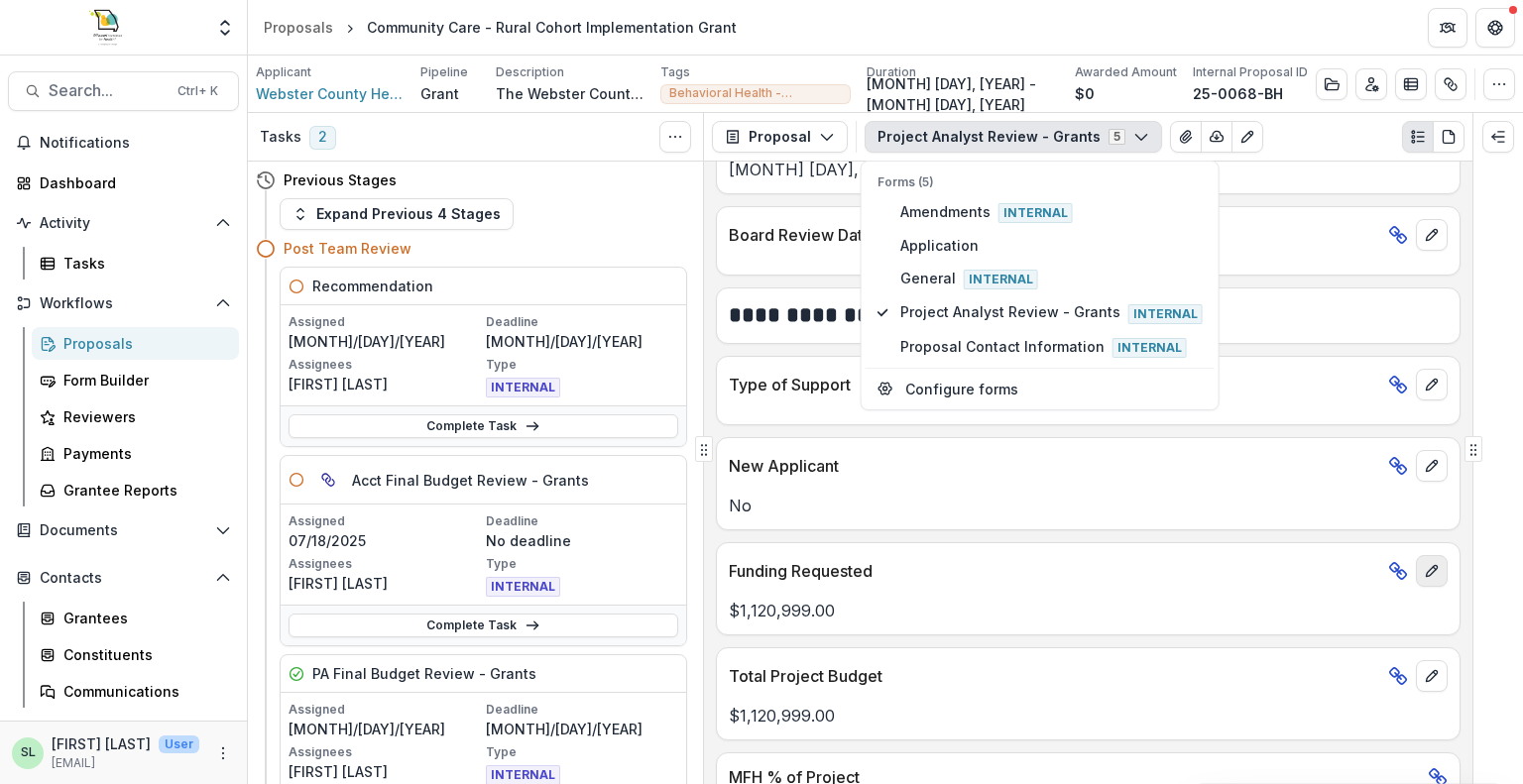 click 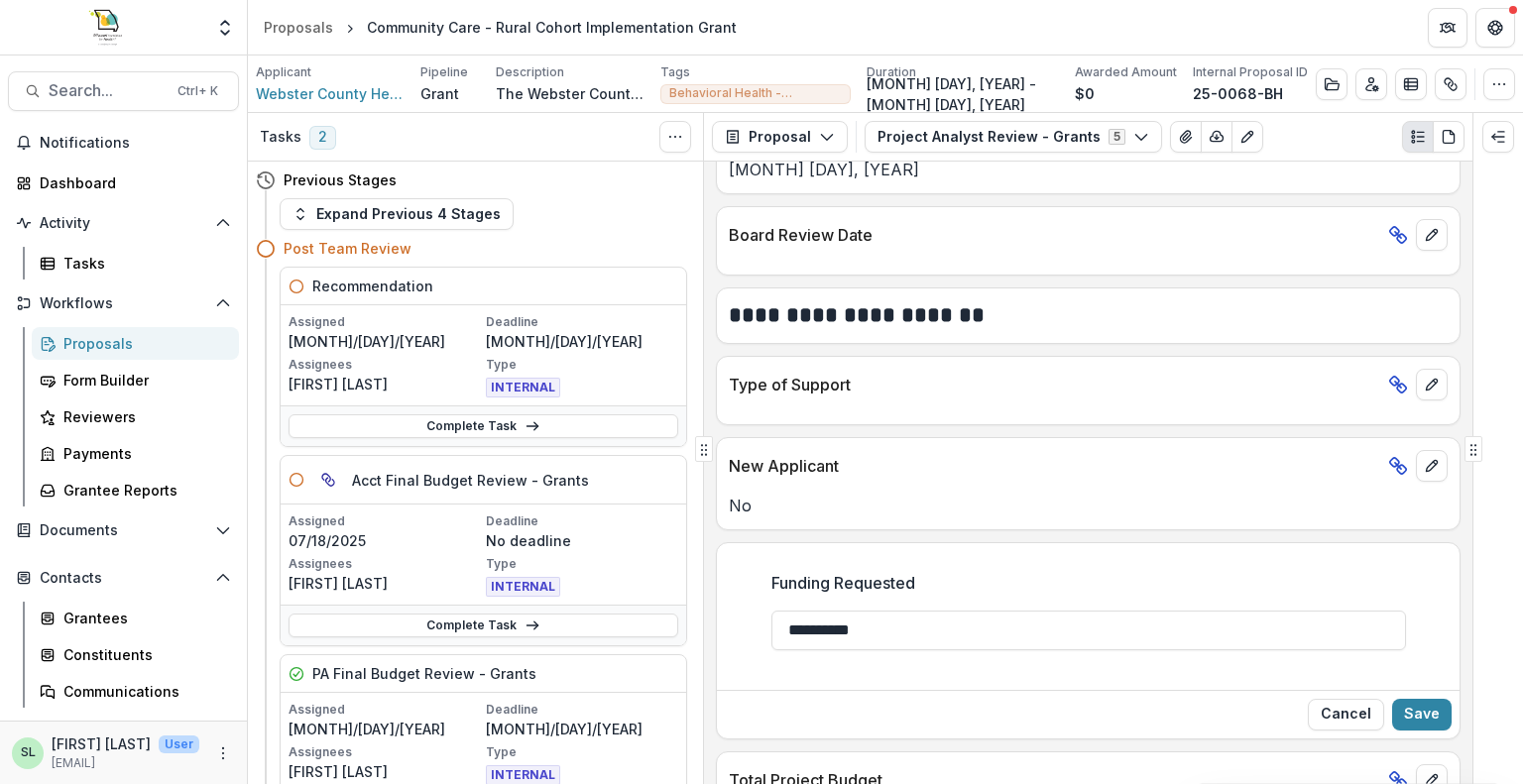 drag, startPoint x: 892, startPoint y: 622, endPoint x: 755, endPoint y: 630, distance: 137.23338 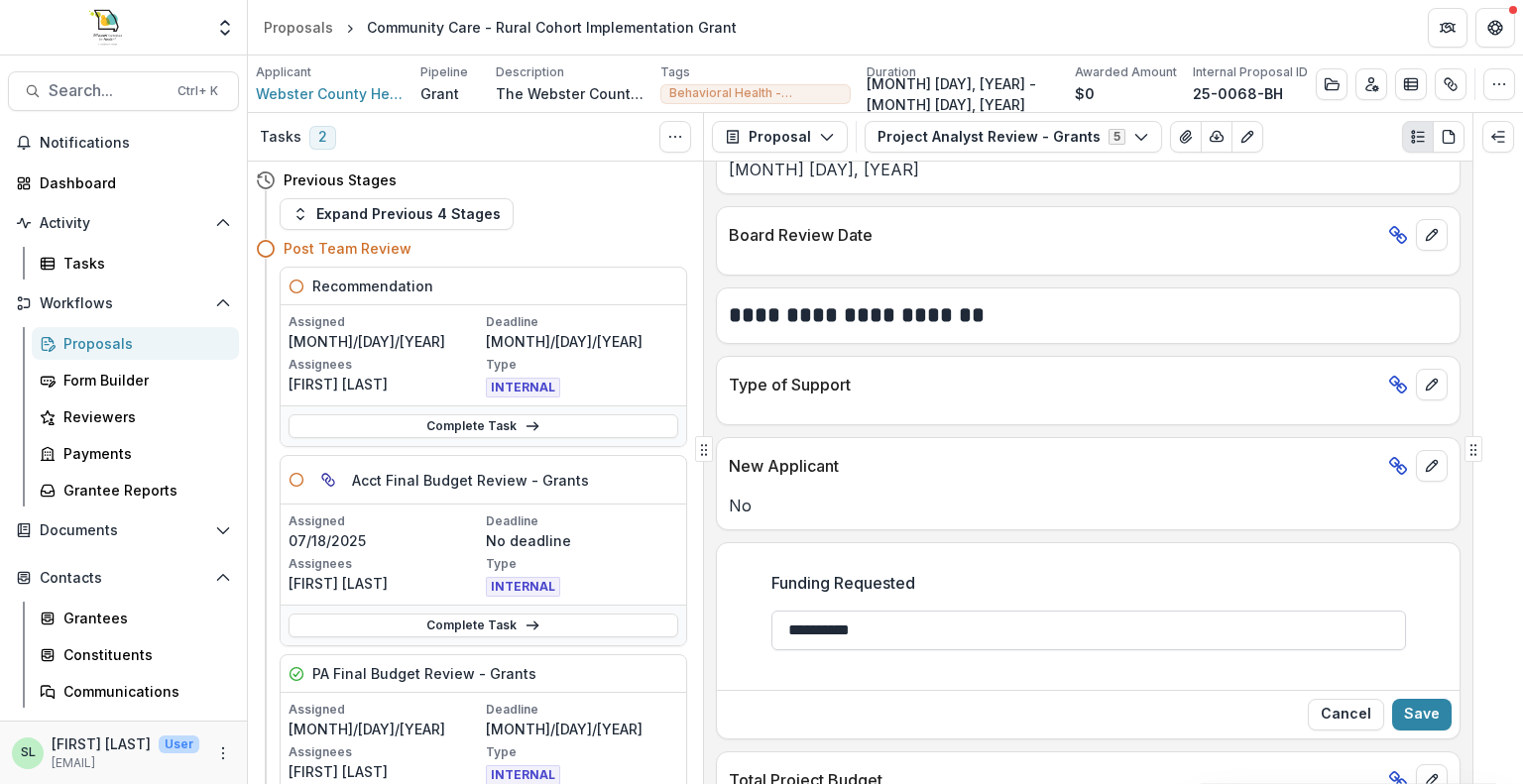 paste 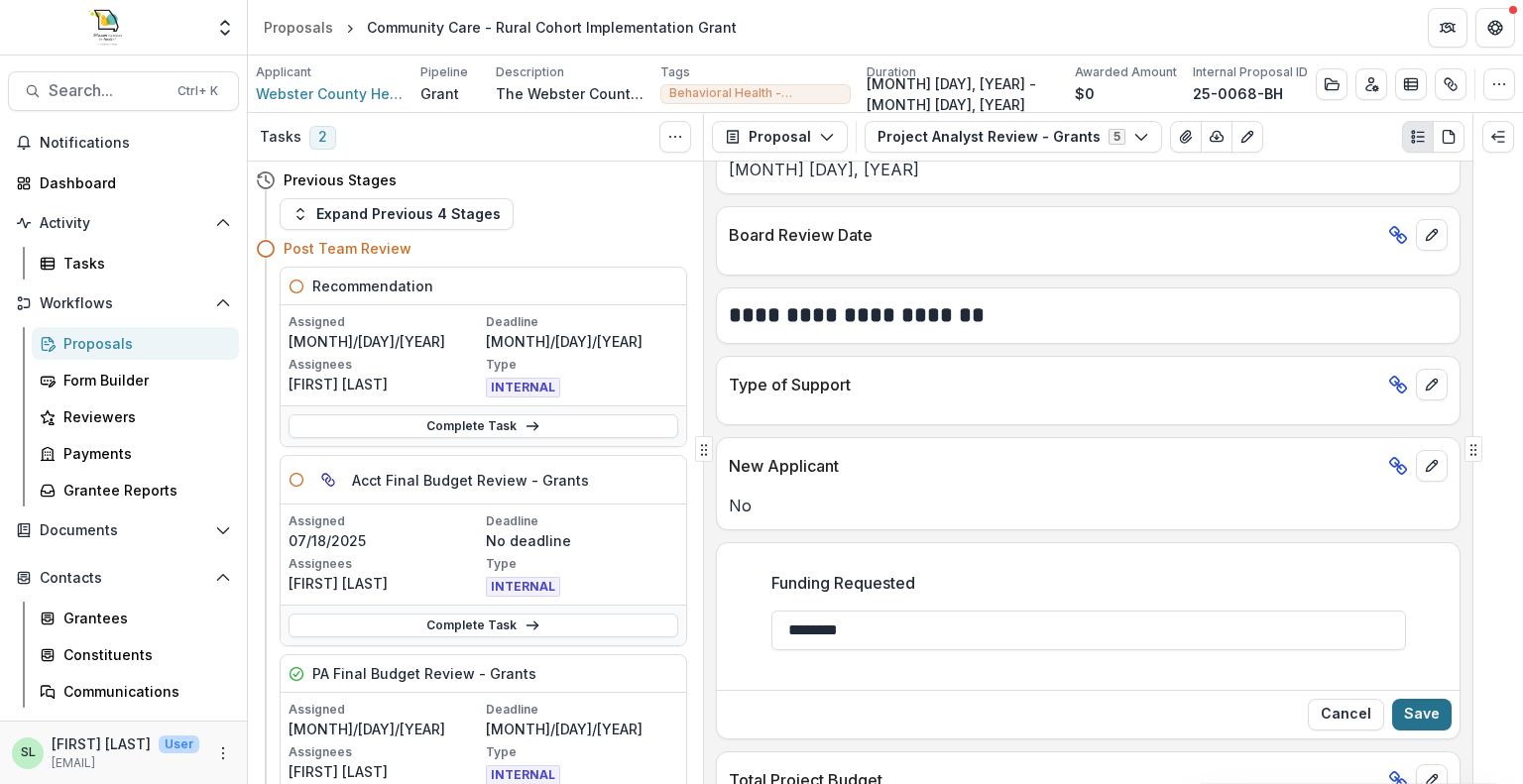 type on "********" 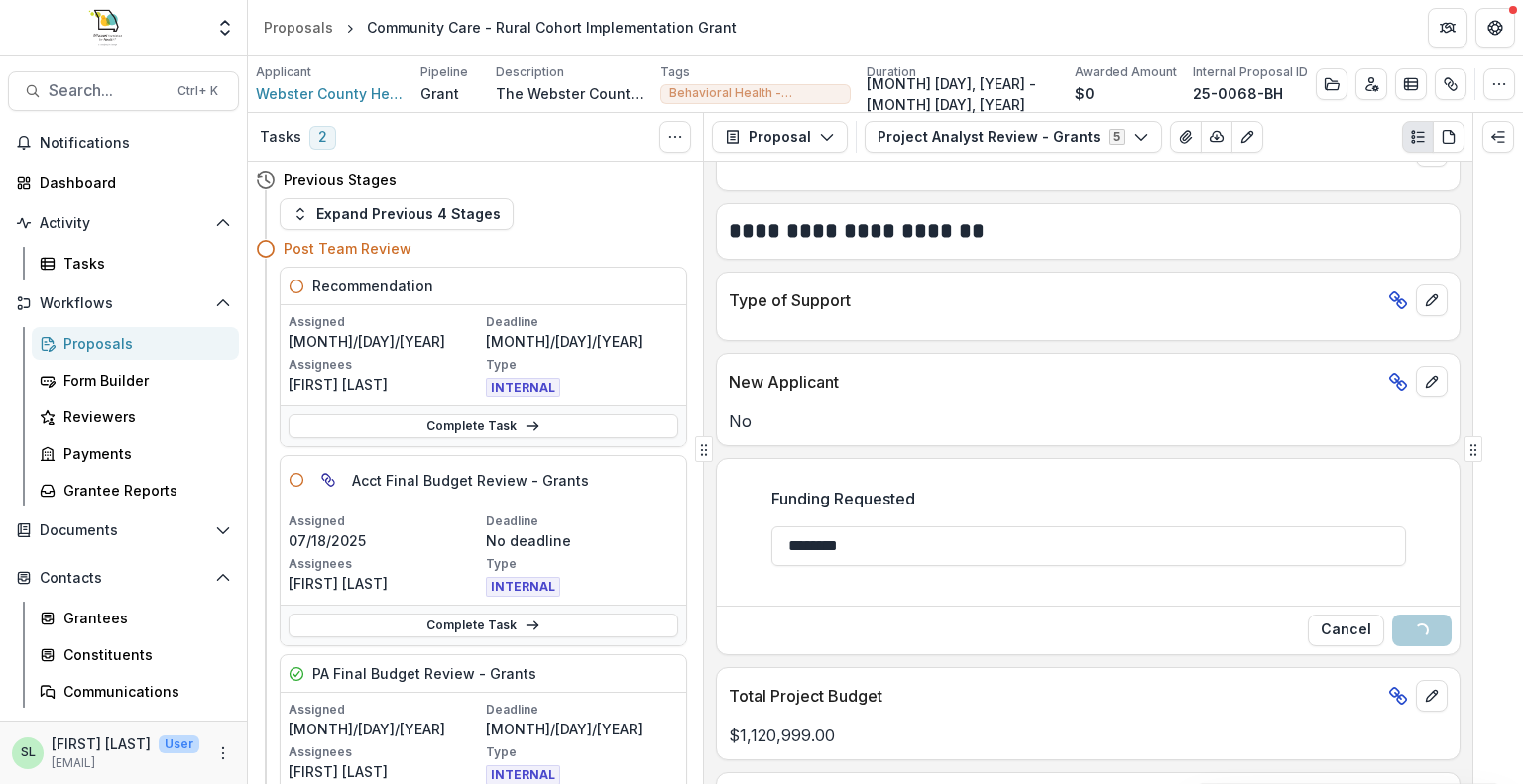 scroll, scrollTop: 1288, scrollLeft: 0, axis: vertical 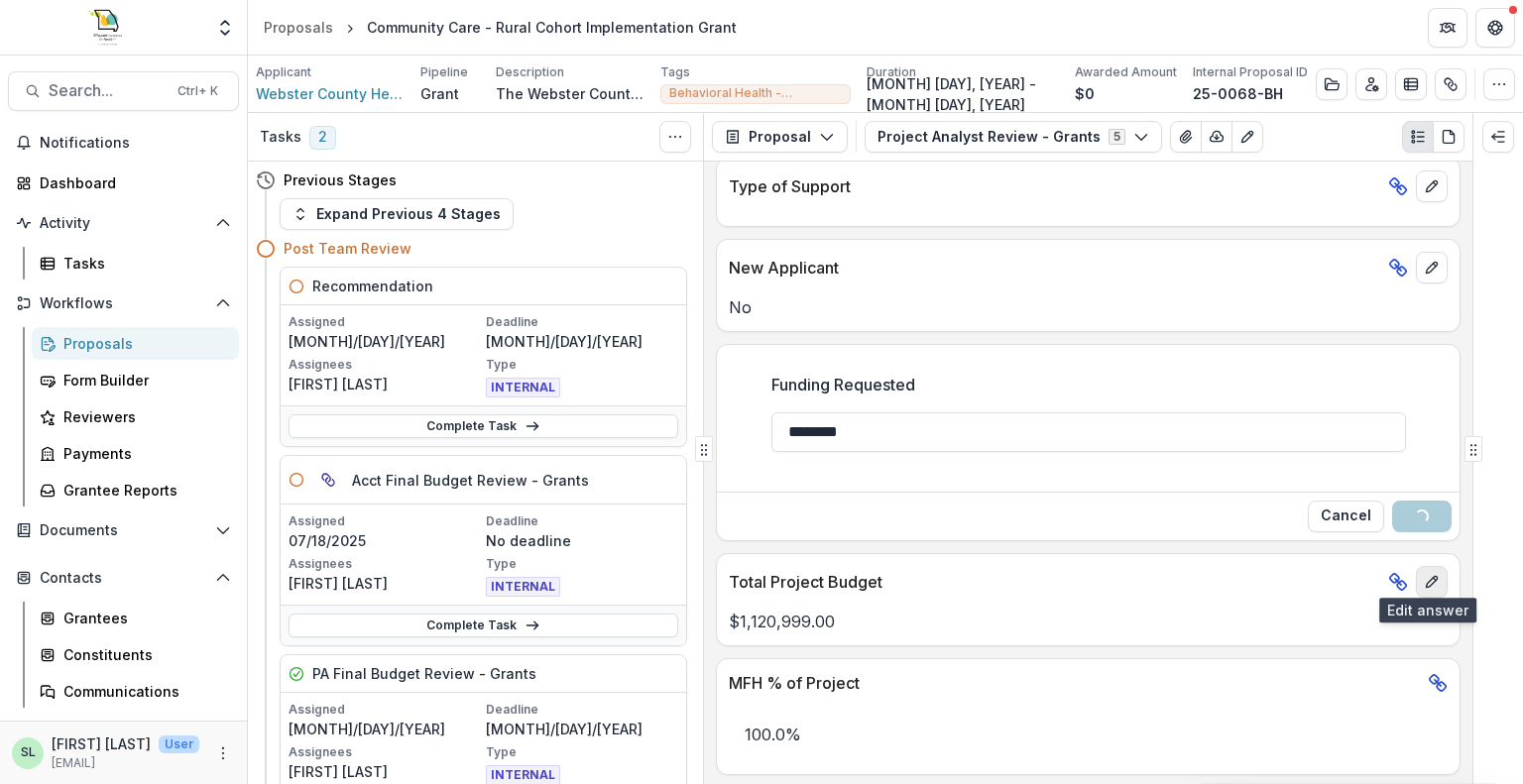 click 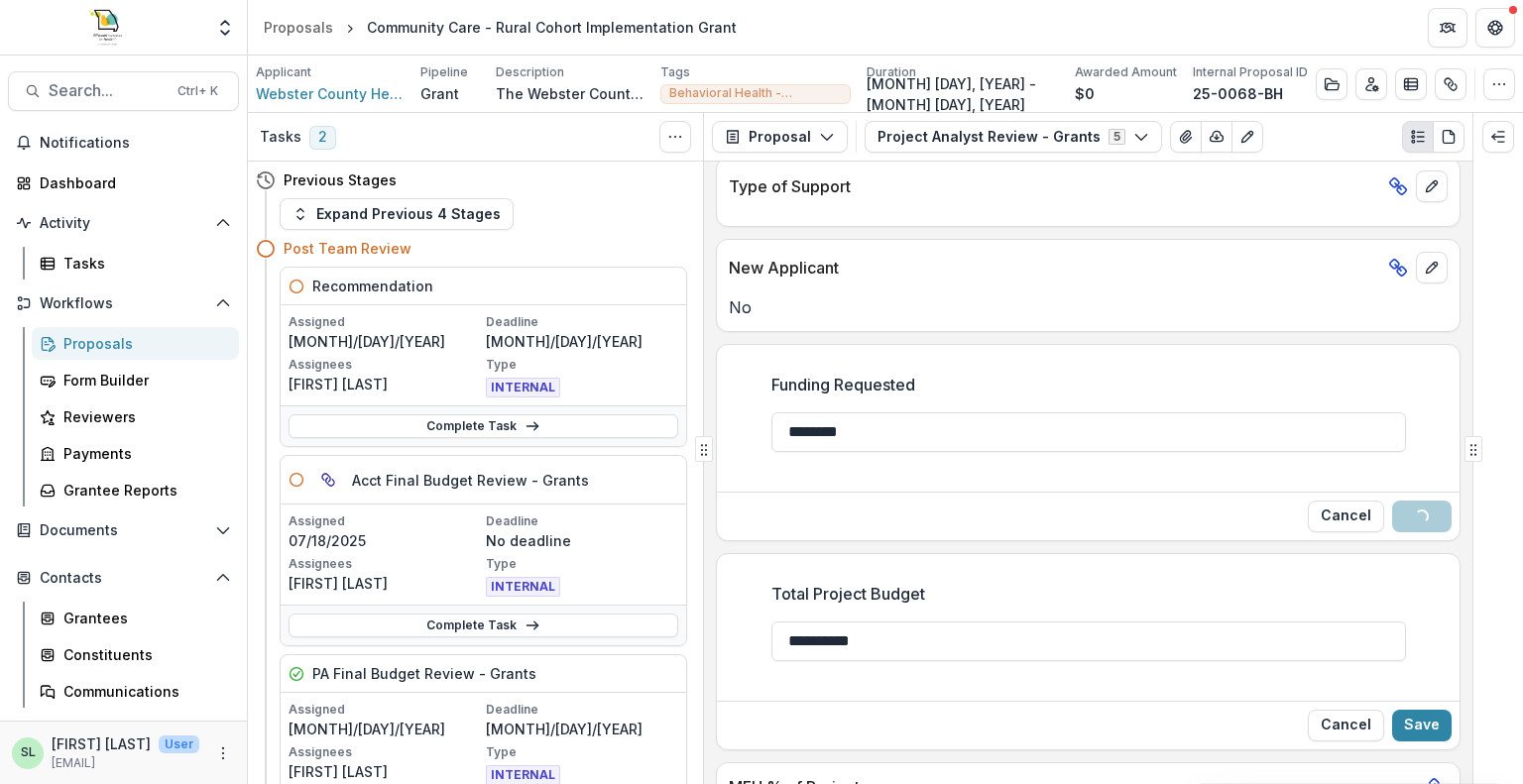 drag, startPoint x: 902, startPoint y: 633, endPoint x: 751, endPoint y: 632, distance: 151.00331 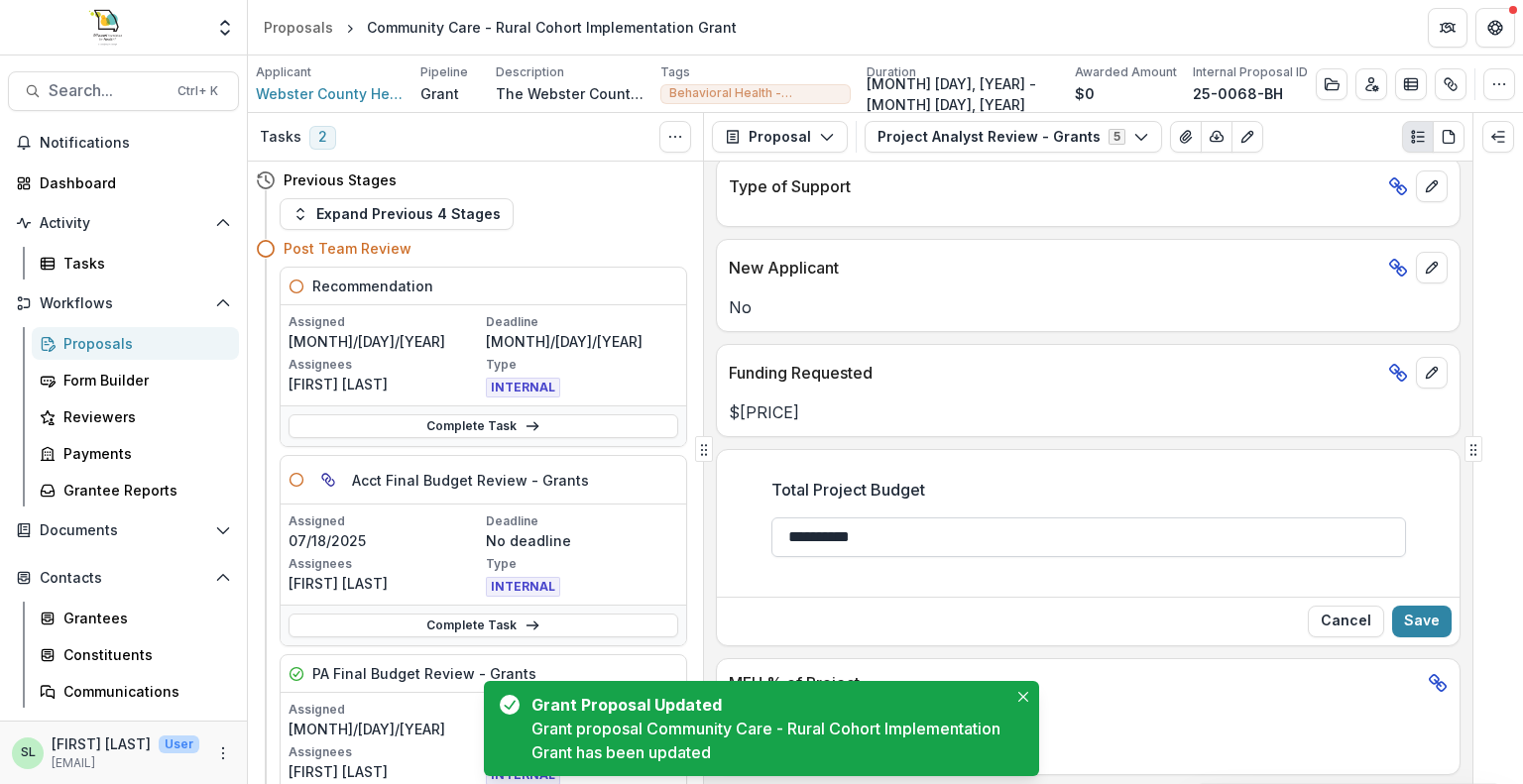 paste 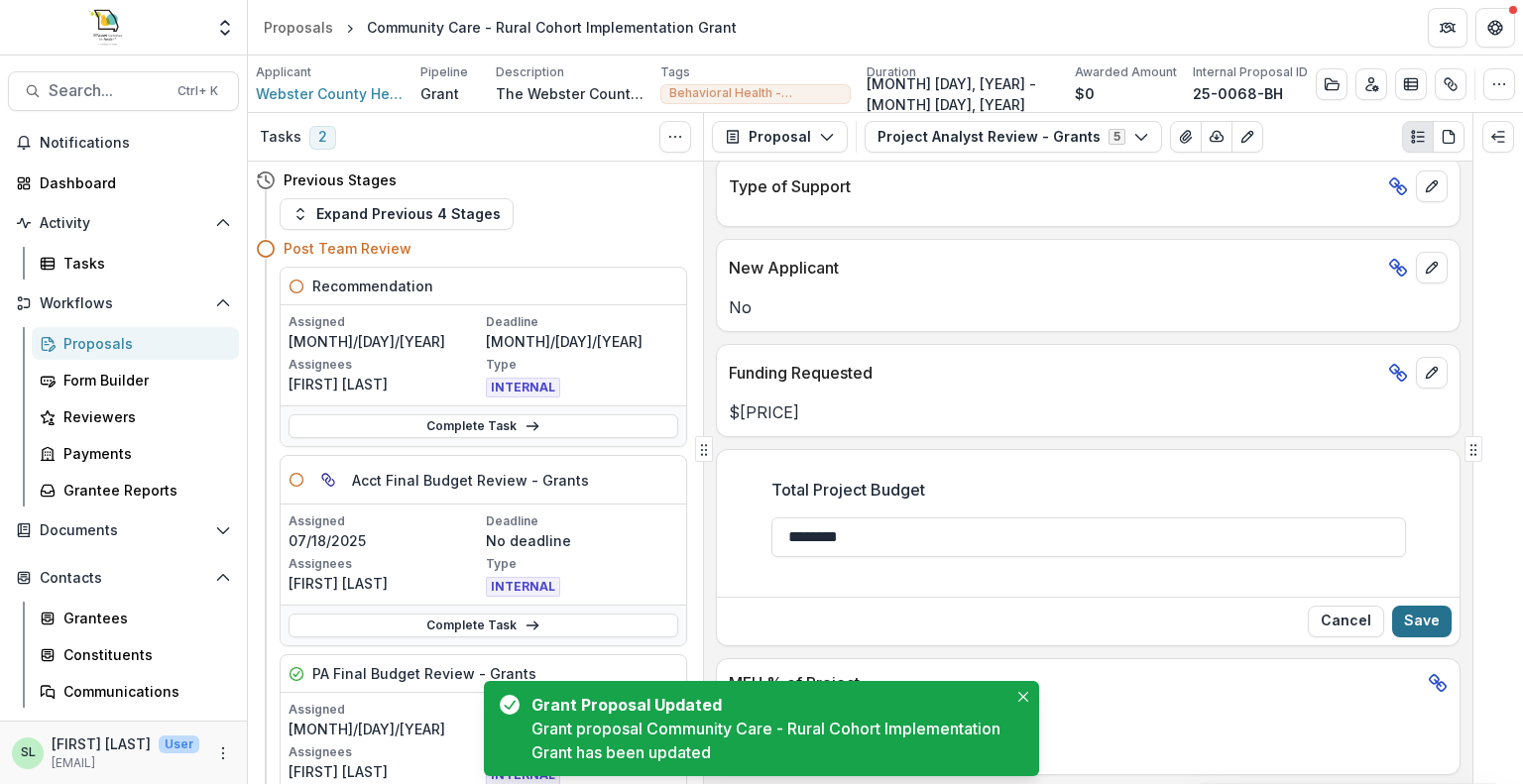 type on "********" 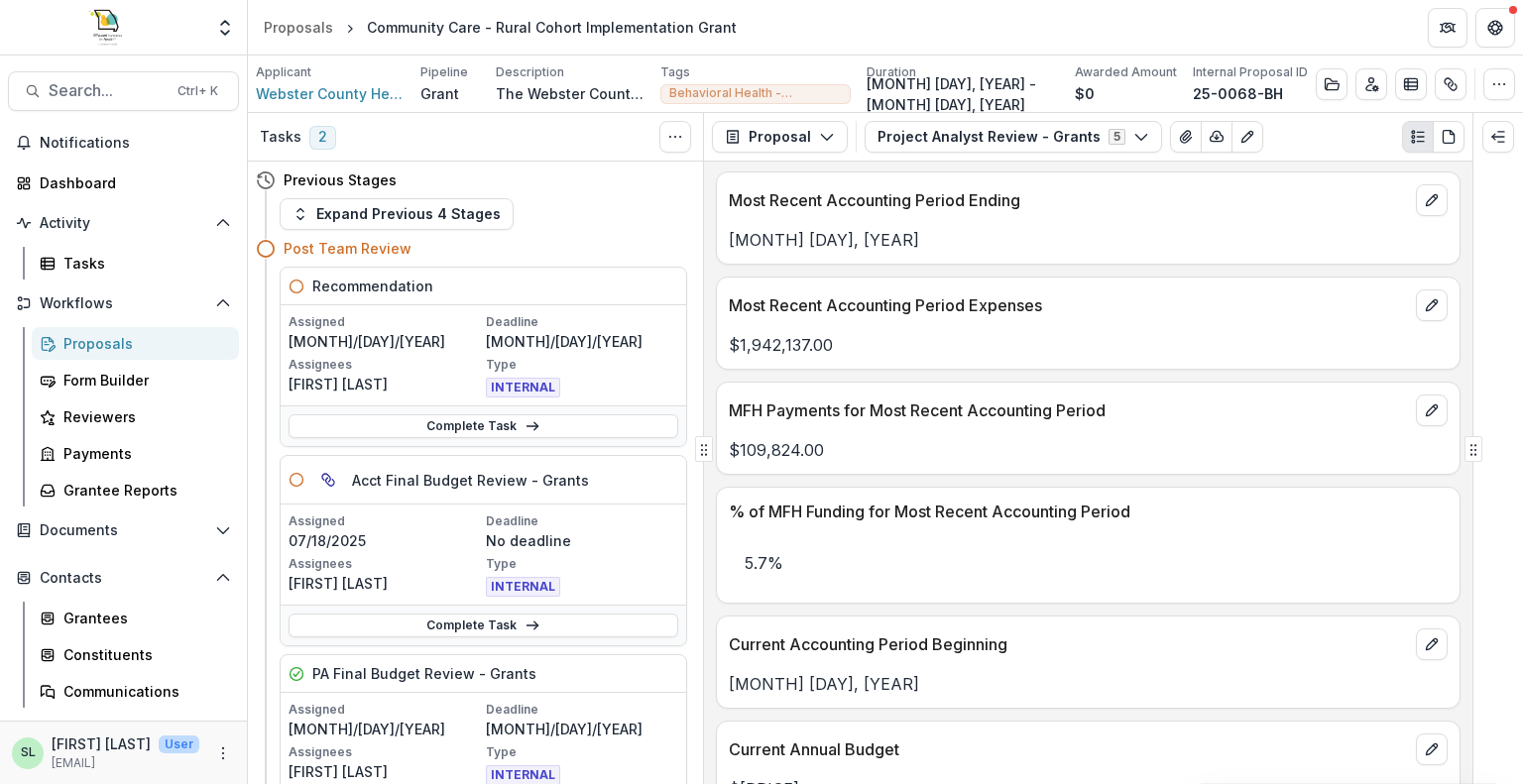 scroll, scrollTop: 2309, scrollLeft: 0, axis: vertical 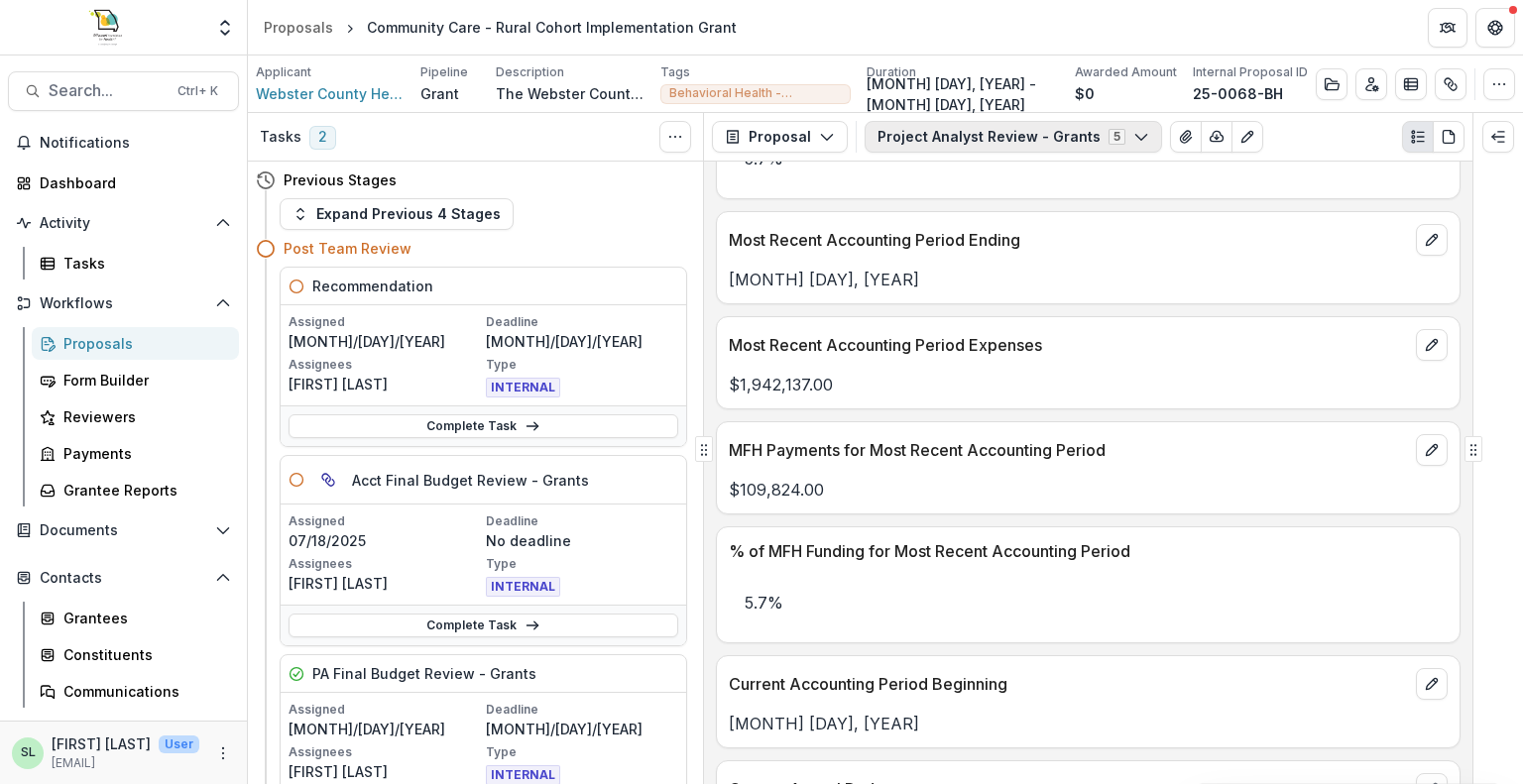 click on "Project Analyst Review - Grants [NUMBER]" at bounding box center [1013, 137] 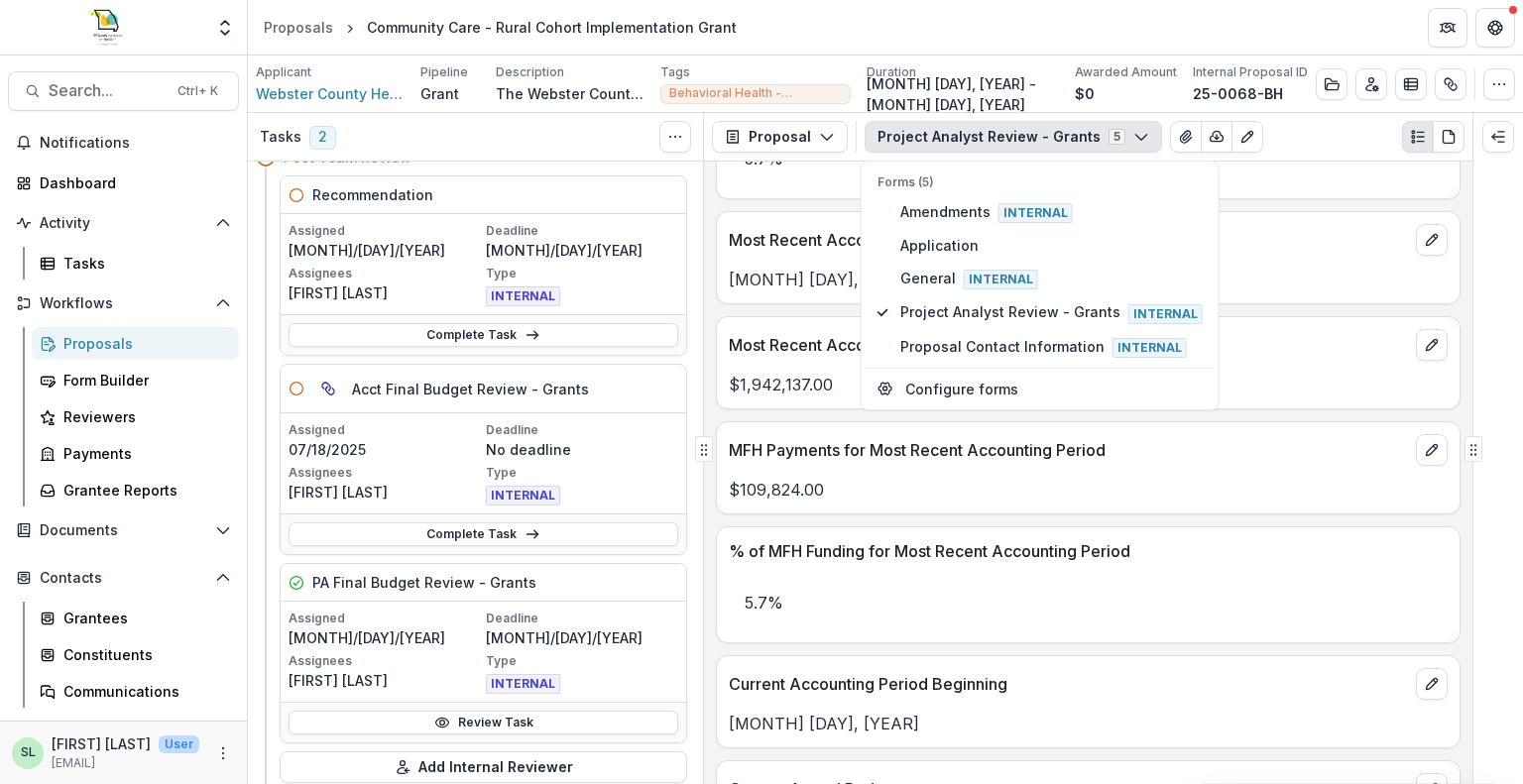 scroll, scrollTop: 198, scrollLeft: 0, axis: vertical 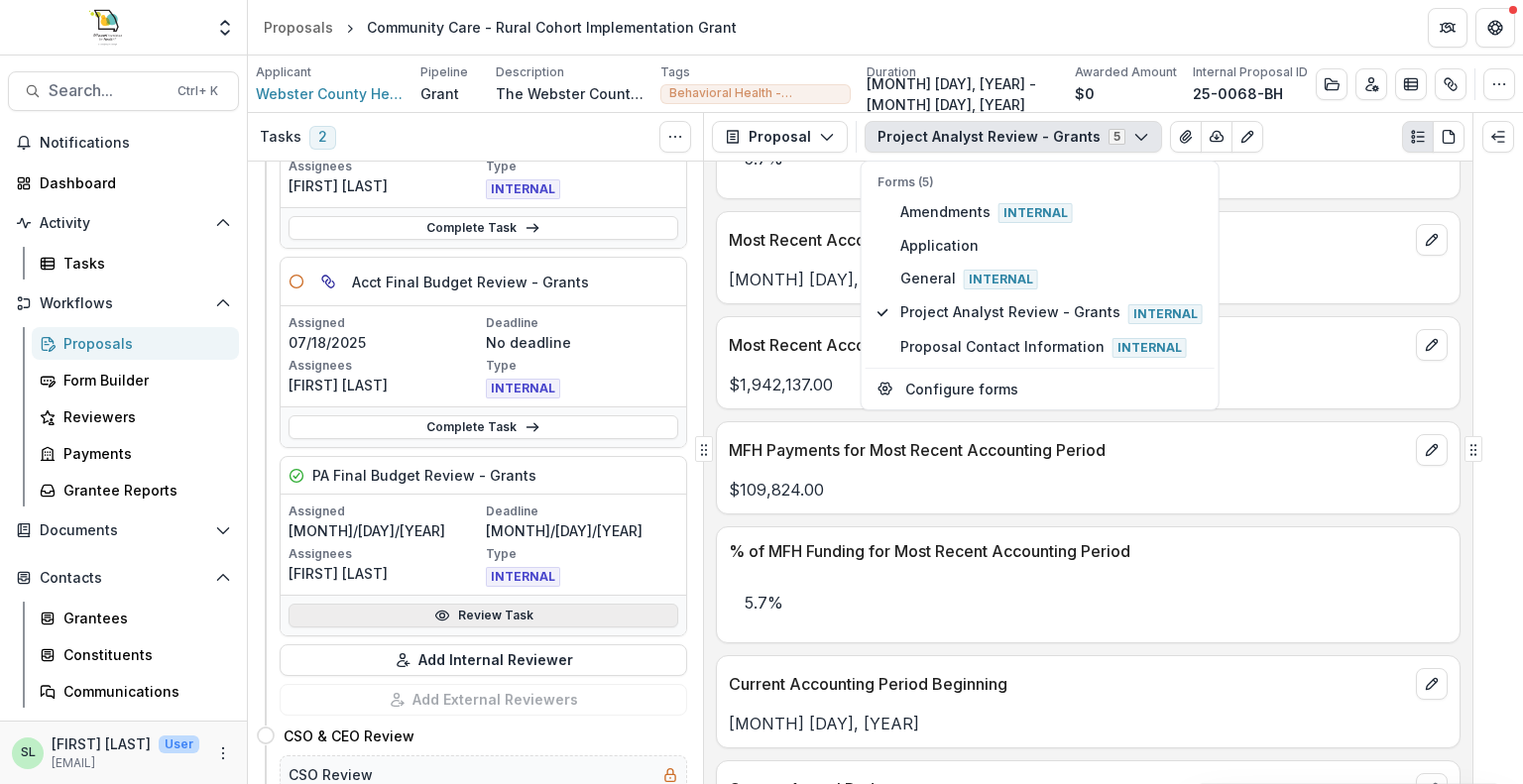 click on "Review Task" at bounding box center (483, 616) 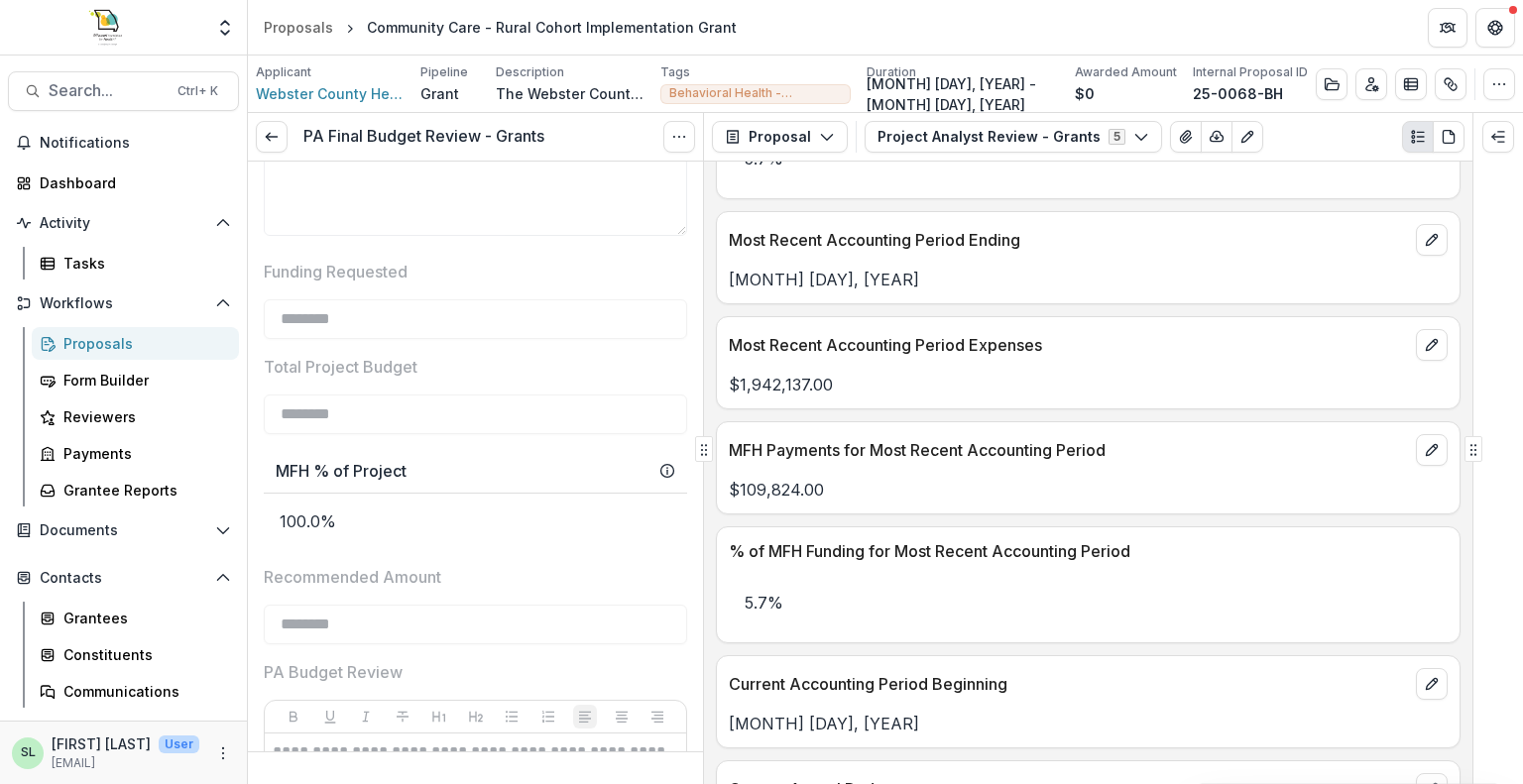 scroll, scrollTop: 1388, scrollLeft: 0, axis: vertical 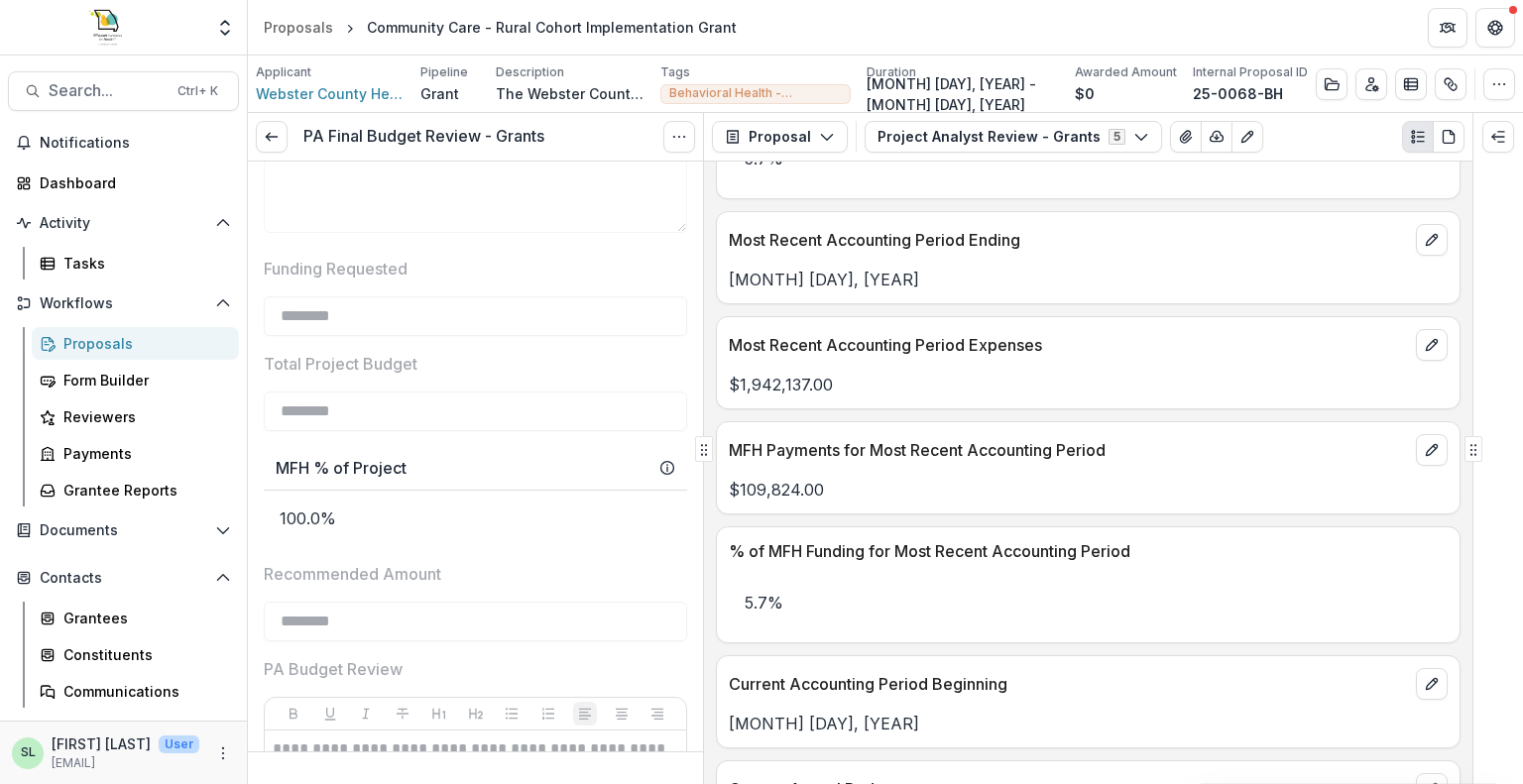 click on "Proposals Form Builder Reviewers Payments Grantee Reports" at bounding box center [135, 416] 